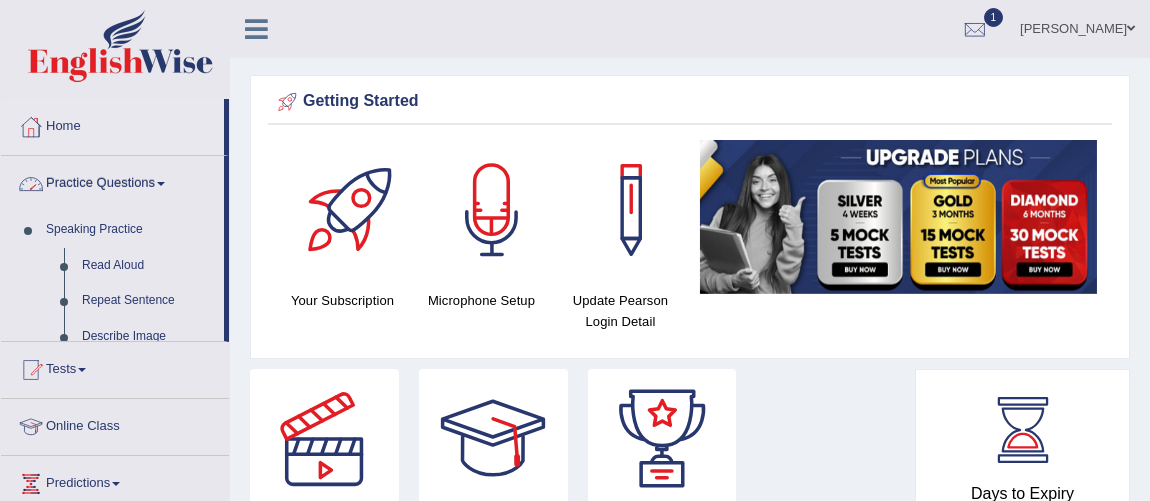 scroll, scrollTop: 0, scrollLeft: 0, axis: both 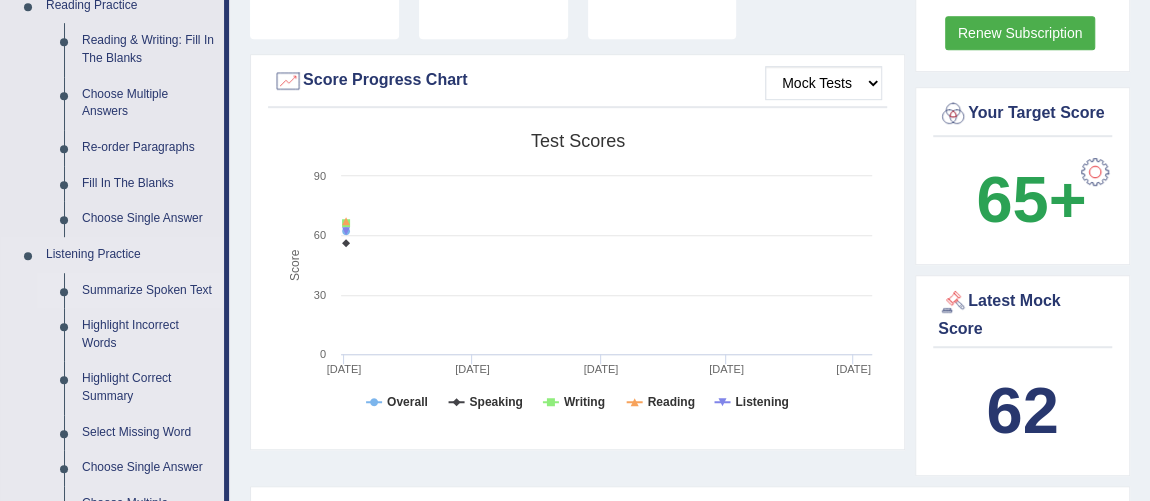 click on "Summarize Spoken Text" at bounding box center [148, 291] 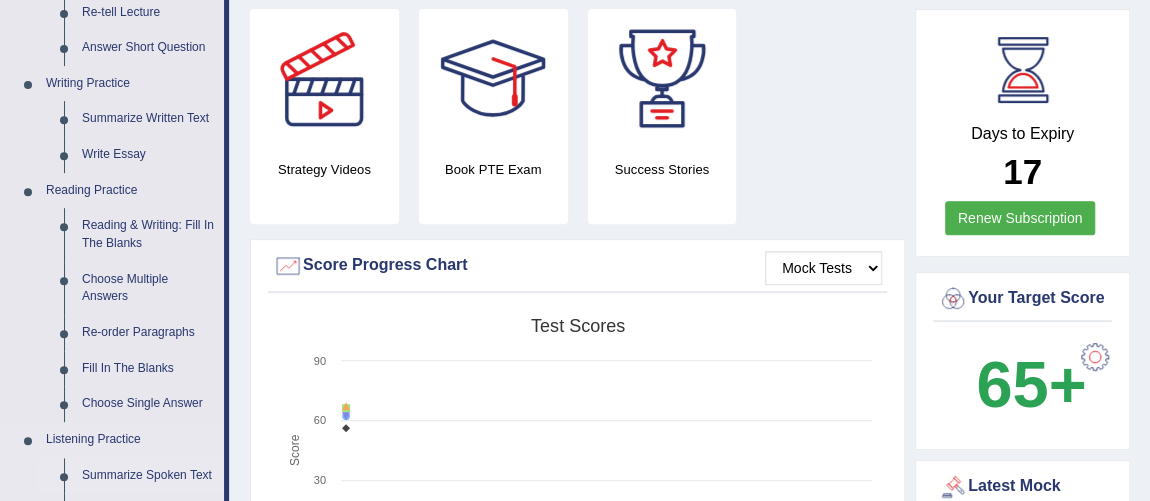 scroll, scrollTop: 1181, scrollLeft: 0, axis: vertical 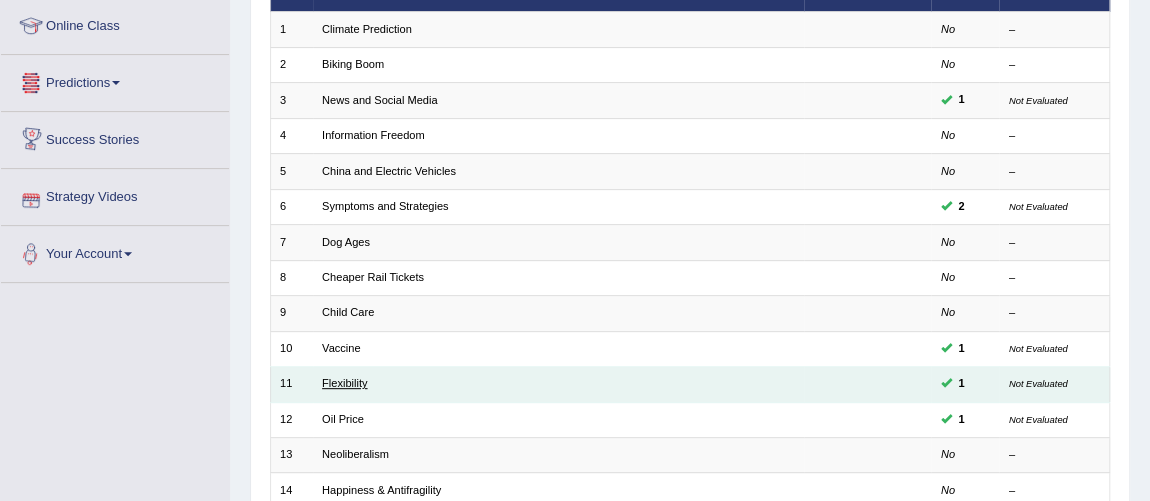 click on "Flexibility" at bounding box center (344, 383) 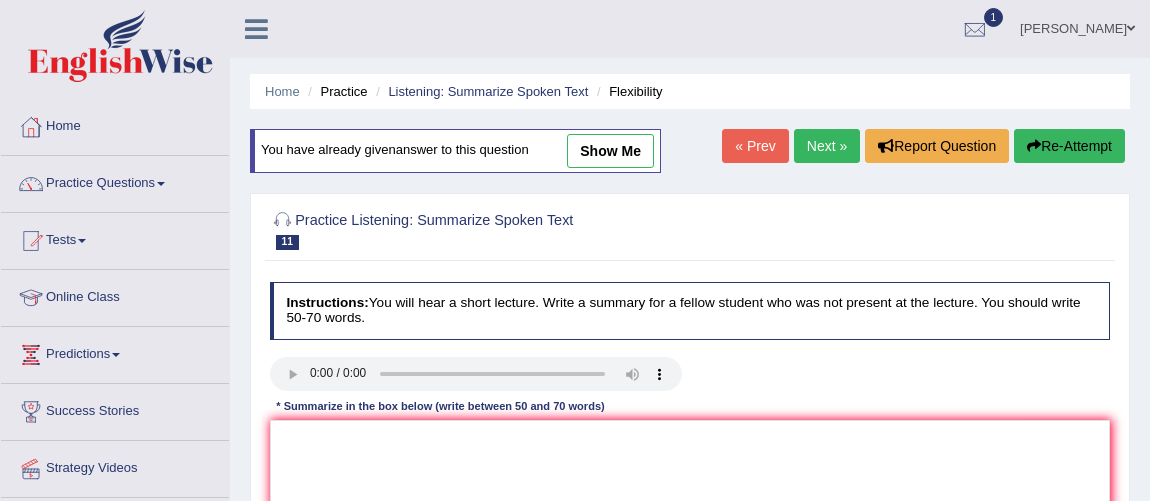 scroll, scrollTop: 181, scrollLeft: 0, axis: vertical 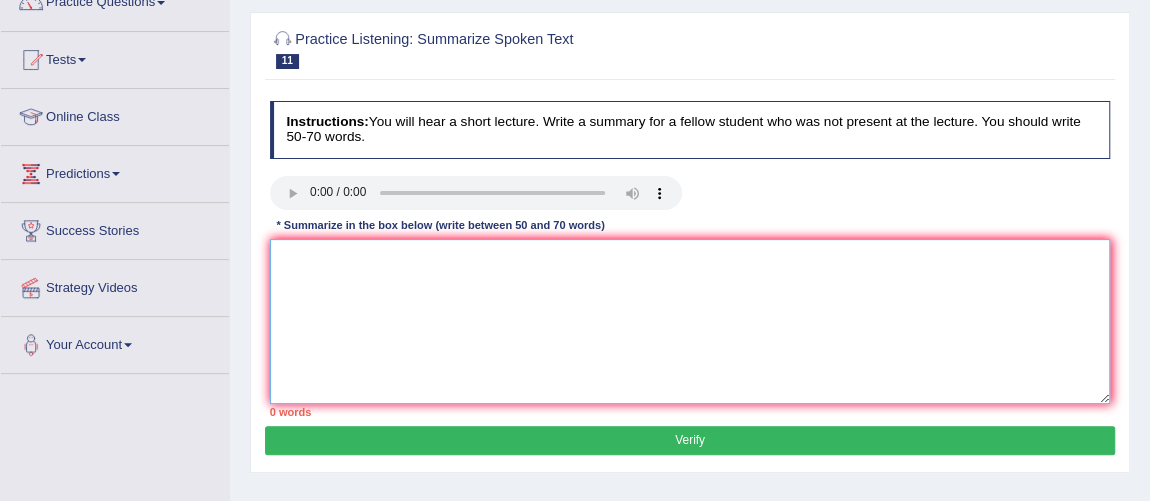 click at bounding box center [690, 321] 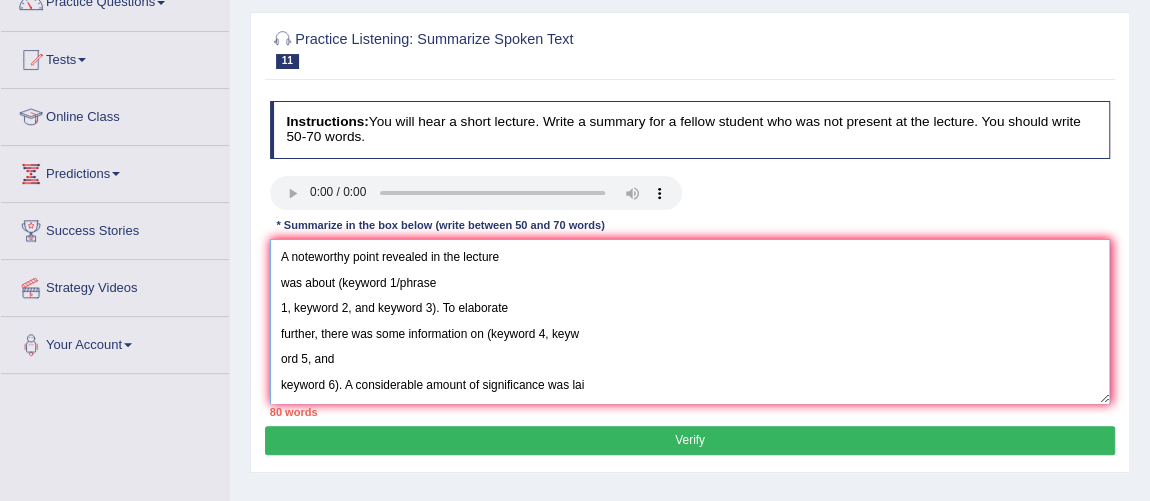 scroll, scrollTop: 257, scrollLeft: 0, axis: vertical 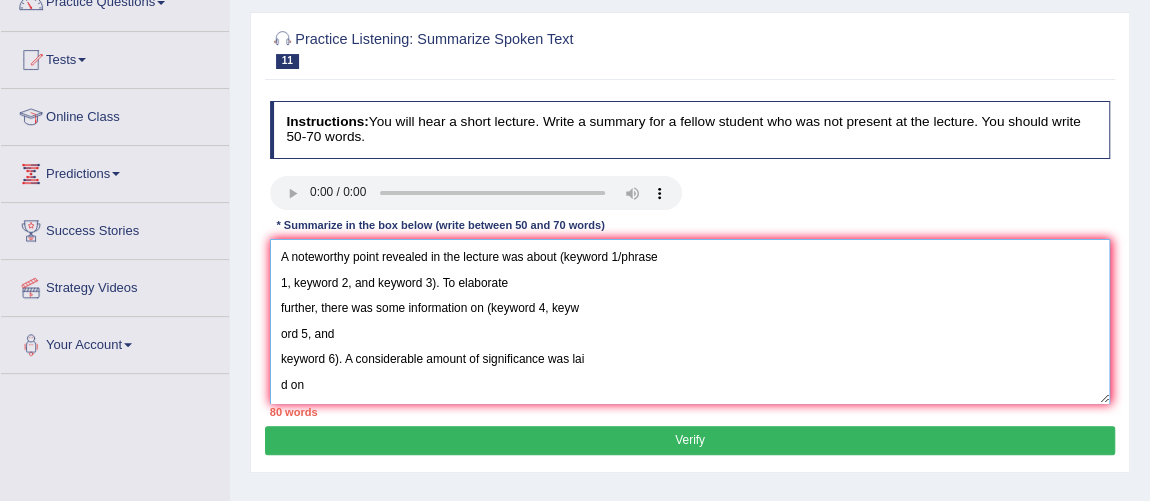 drag, startPoint x: 436, startPoint y: 287, endPoint x: 260, endPoint y: 280, distance: 176.13914 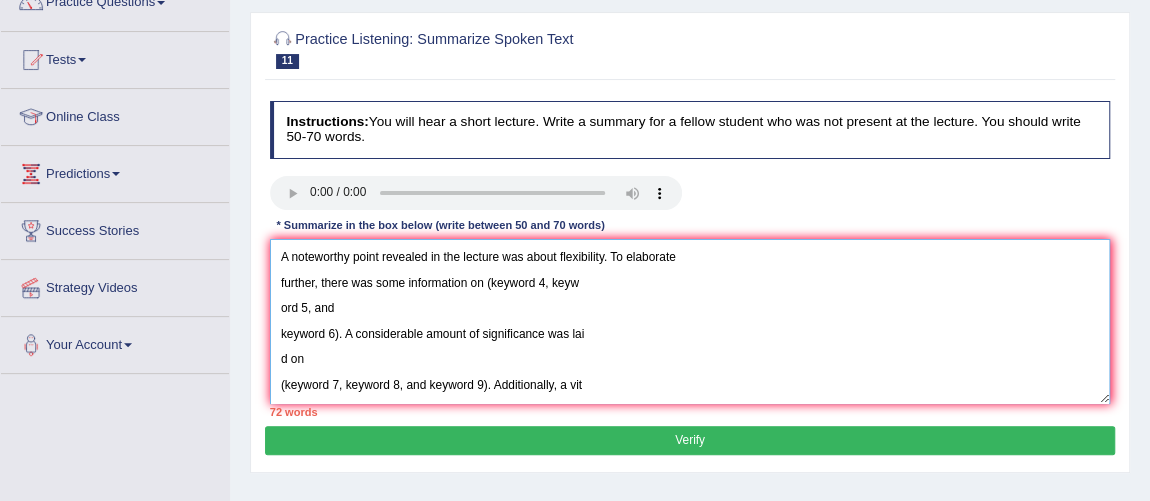 click on "A noteworthy point revealed in the lecture was about flexibility. To elaborate
further, there was some information on (keyword 4, keyw
ord 5, and
keyword 6). A considerable amount of significance was lai
d on
(keyword 7, keyword 8, and keyword 9). Additionally, a vit
al point
was about
(keyword 10, keyword 11, and keyword 12). In conclusion,
the
lecture provides crucial details about (keyword 13, keywor
d 14, and
keyword 15)." at bounding box center [690, 321] 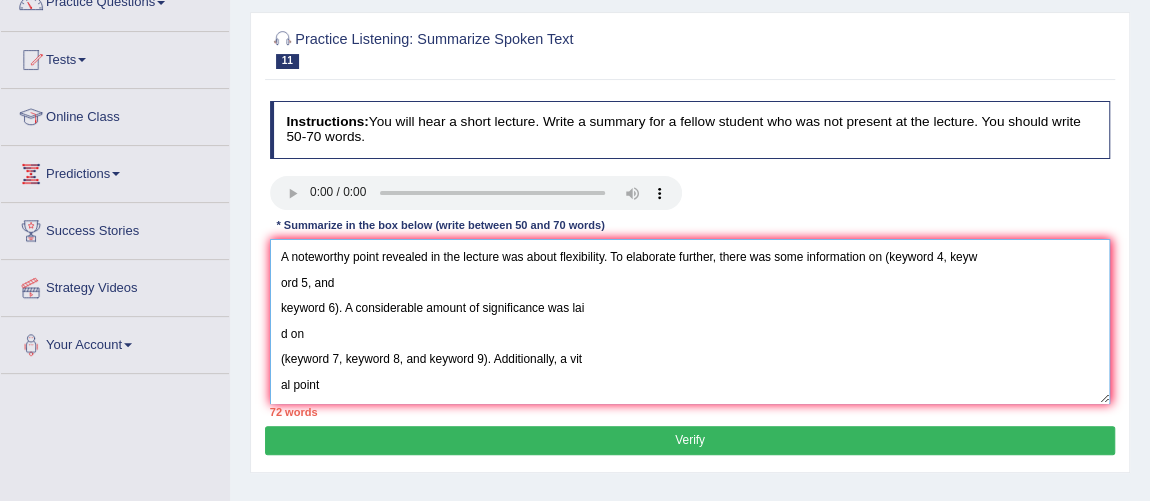 drag, startPoint x: 339, startPoint y: 310, endPoint x: 272, endPoint y: 280, distance: 73.409805 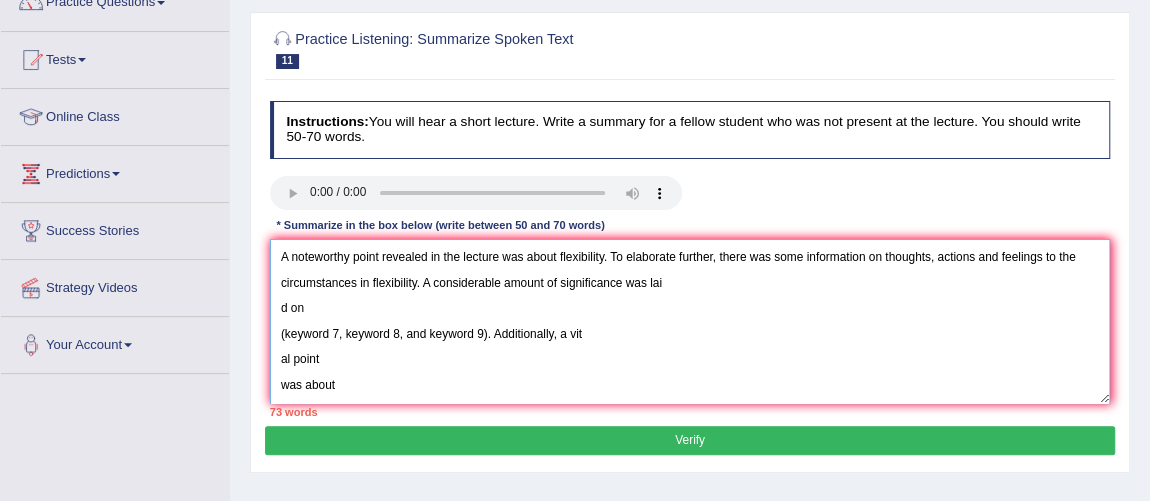 drag, startPoint x: 281, startPoint y: 305, endPoint x: 266, endPoint y: 305, distance: 15 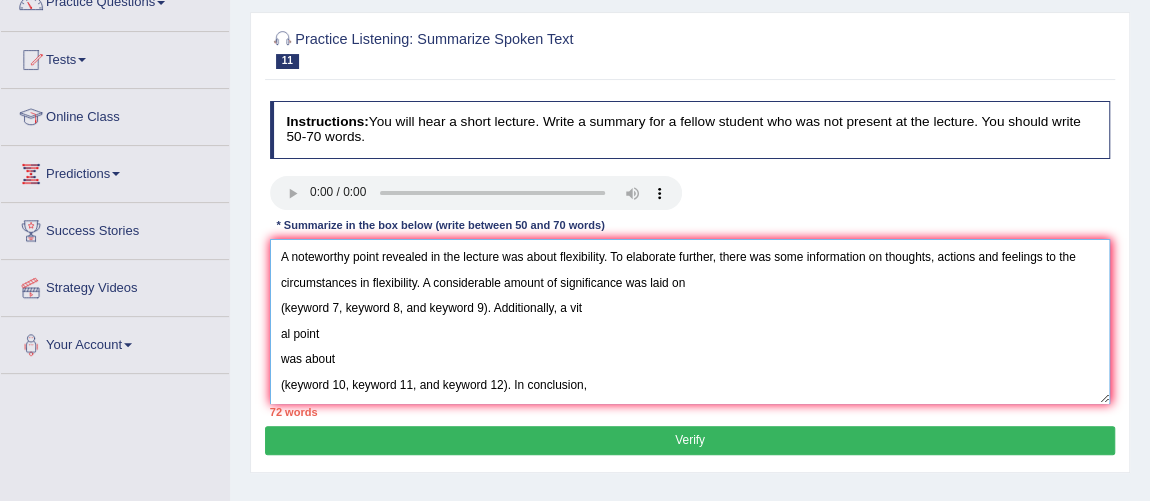 drag, startPoint x: 275, startPoint y: 305, endPoint x: 489, endPoint y: 309, distance: 214.03738 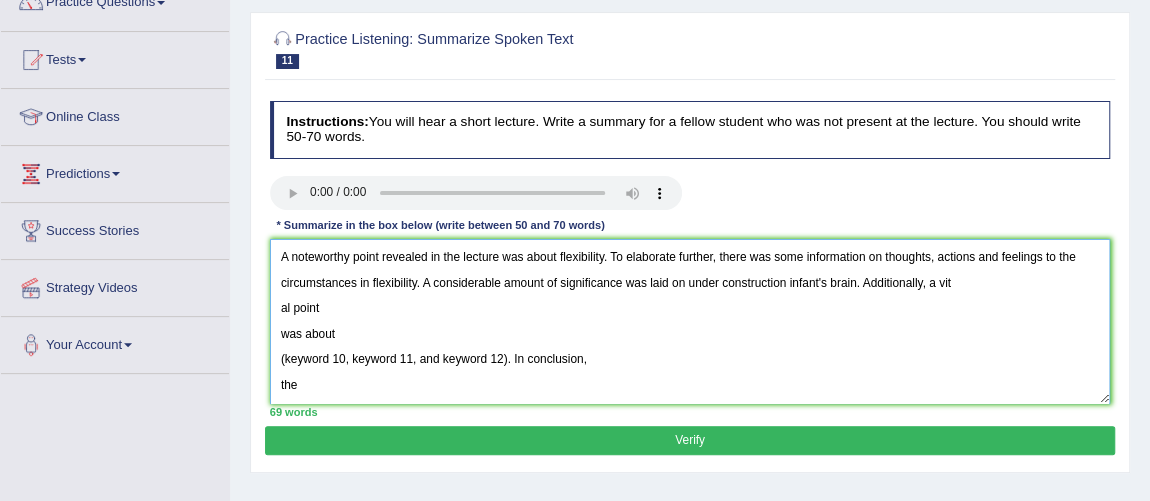 click on "A noteworthy point revealed in the lecture was about flexibility. To elaborate further, there was some information on thoughts, actions and feelings to the circumstances in flexibility. A considerable amount of significance was laid on under construction infant's brain. Additionally, a vit
al point
was about
(keyword 10, keyword 11, and keyword 12). In conclusion,
the
lecture provides crucial details about (keyword 13, keywor
d 14, and
keyword 15)." at bounding box center [690, 321] 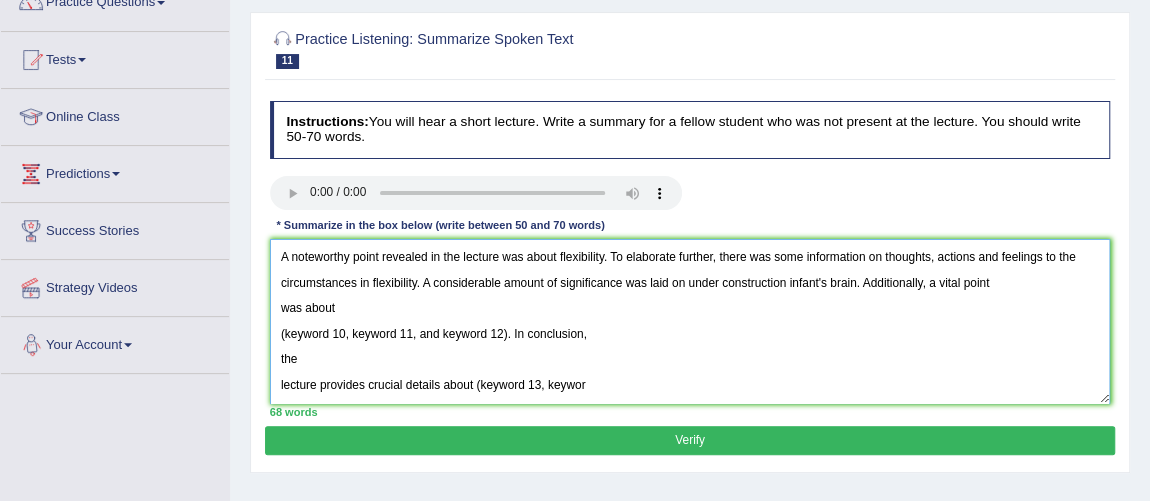 click on "A noteworthy point revealed in the lecture was about flexibility. To elaborate further, there was some information on thoughts, actions and feelings to the circumstances in flexibility. A considerable amount of significance was laid on under construction infant's brain. Additionally, a vital point
was about
(keyword 10, keyword 11, and keyword 12). In conclusion,
the
lecture provides crucial details about (keyword 13, keywor
d 14, and
keyword 15)." at bounding box center (690, 321) 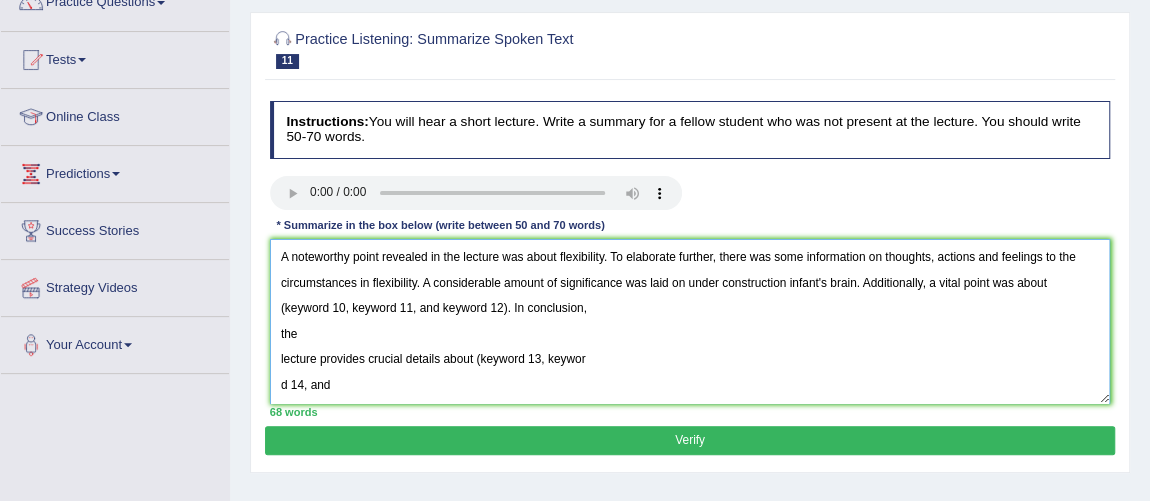 drag, startPoint x: 280, startPoint y: 310, endPoint x: 506, endPoint y: 311, distance: 226.00221 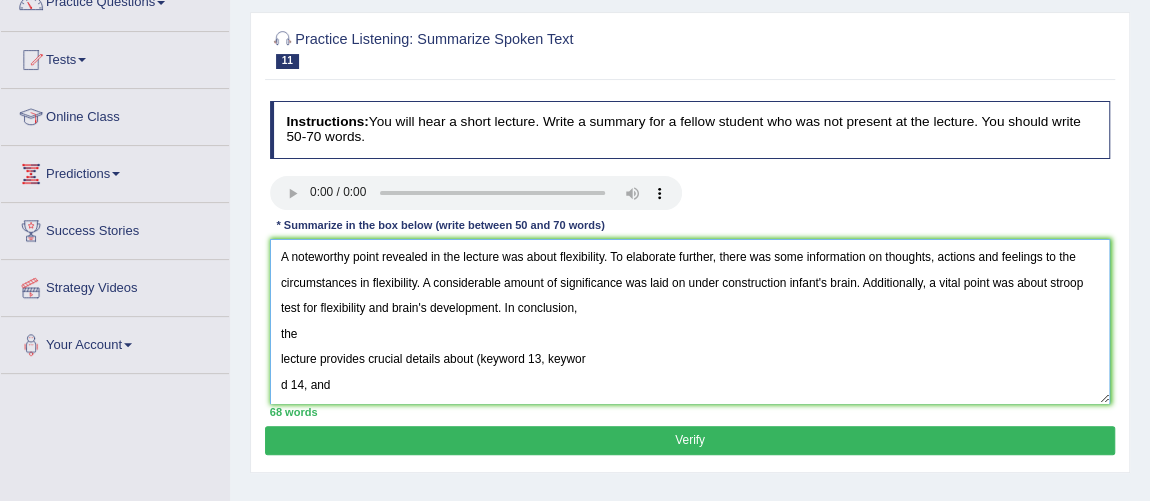 click on "A noteworthy point revealed in the lecture was about flexibility. To elaborate further, there was some information on thoughts, actions and feelings to the circumstances in flexibility. A considerable amount of significance was laid on under construction infant's brain. Additionally, a vital point was about stroop test for flexibility and brain's development. In conclusion,
the
lecture provides crucial details about (keyword 13, keywor
d 14, and
keyword 15)." at bounding box center (690, 321) 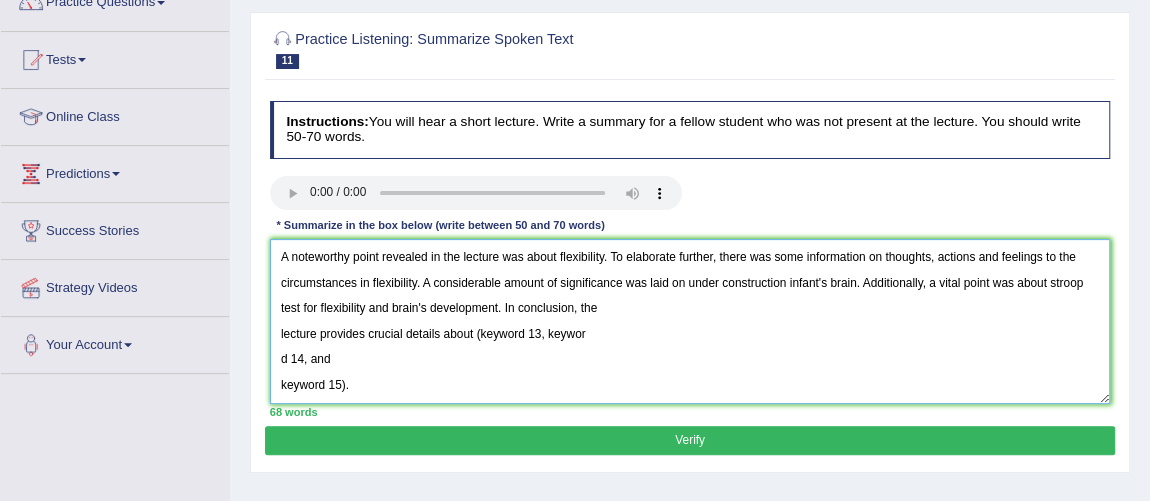 click on "A noteworthy point revealed in the lecture was about flexibility. To elaborate further, there was some information on thoughts, actions and feelings to the circumstances in flexibility. A considerable amount of significance was laid on under construction infant's brain. Additionally, a vital point was about stroop test for flexibility and brain's development. In conclusion, the
lecture provides crucial details about (keyword 13, keywor
d 14, and
keyword 15)." at bounding box center [690, 321] 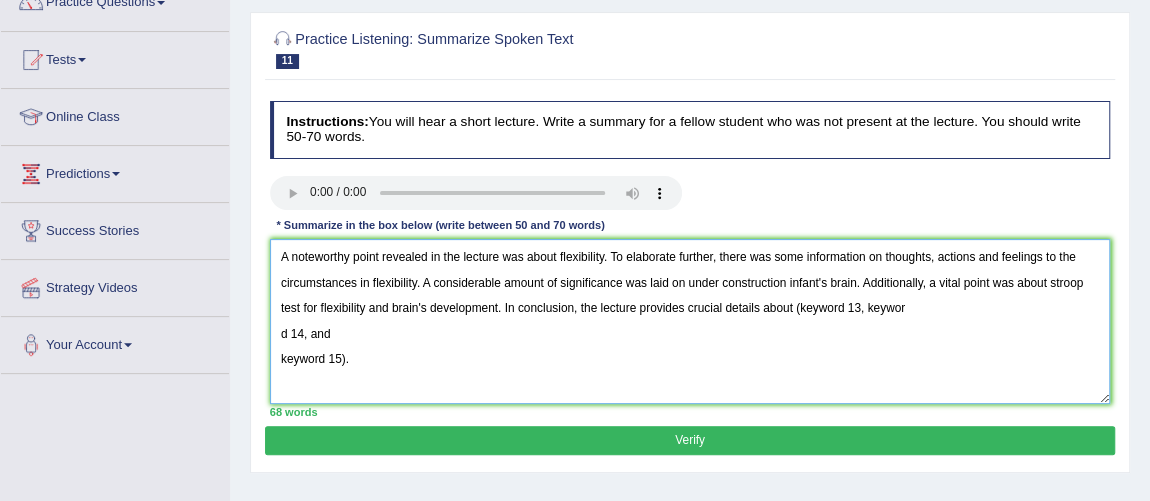 drag, startPoint x: 349, startPoint y: 364, endPoint x: 255, endPoint y: 336, distance: 98.0816 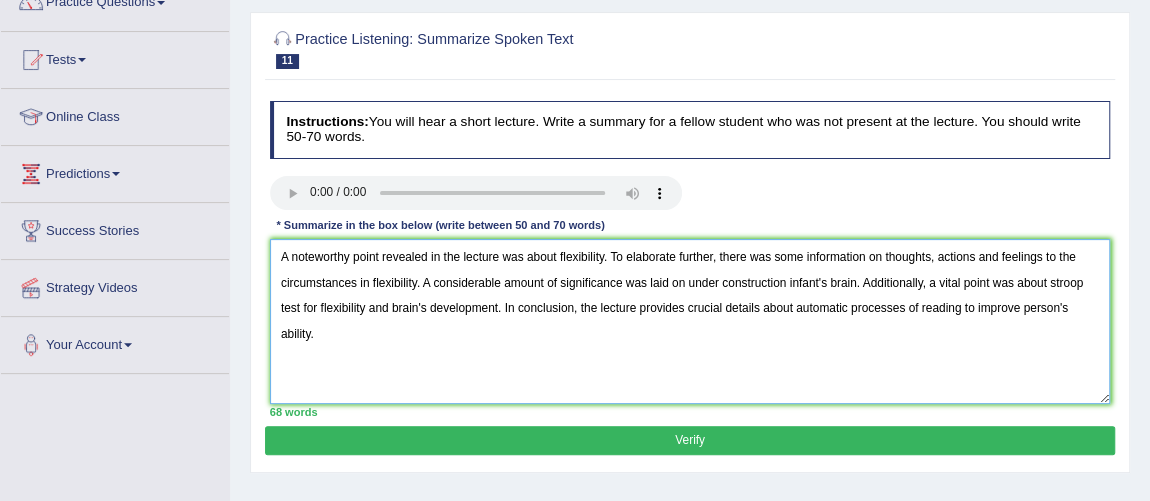 type on "A noteworthy point revealed in the lecture was about flexibility. To elaborate further, there was some information on thoughts, actions and feelings to the circumstances in flexibility. A considerable amount of significance was laid on under construction infant's brain. Additionally, a vital point was about stroop test for flexibility and brain's development. In conclusion, the lecture provides crucial details about automatic processes of reading to improve person's ability." 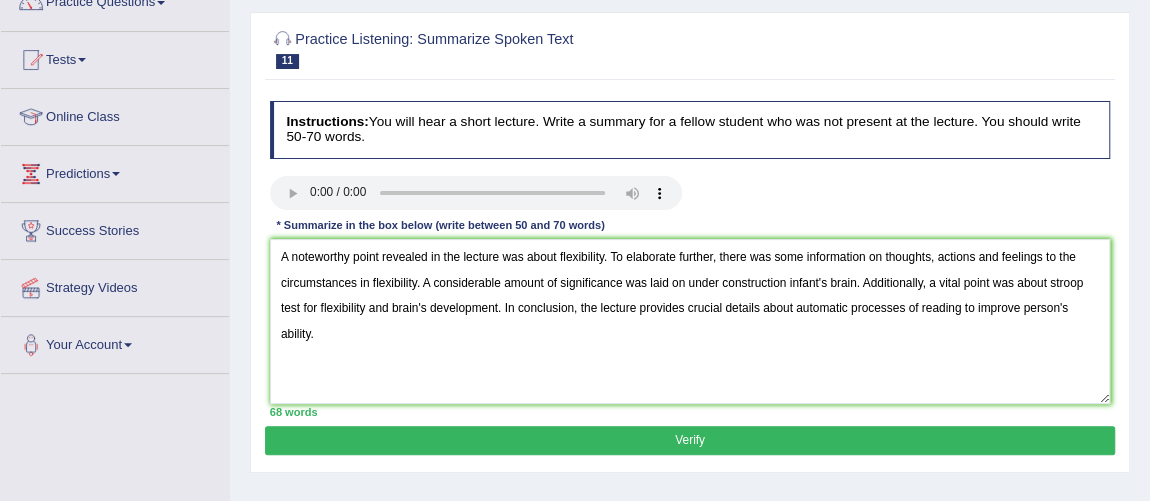 click on "68 words" at bounding box center (690, 412) 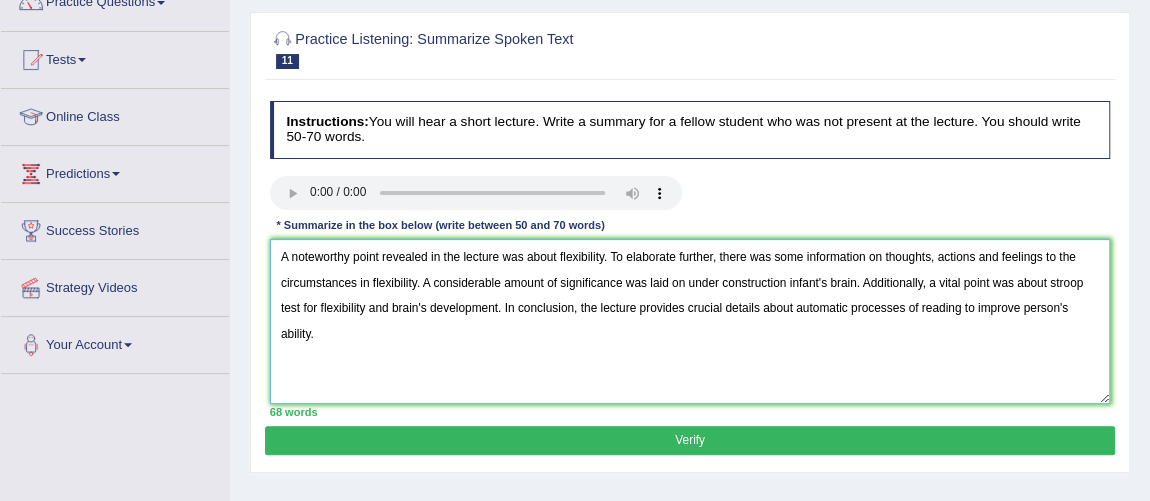 drag, startPoint x: 977, startPoint y: 302, endPoint x: 675, endPoint y: 394, distance: 315.7024 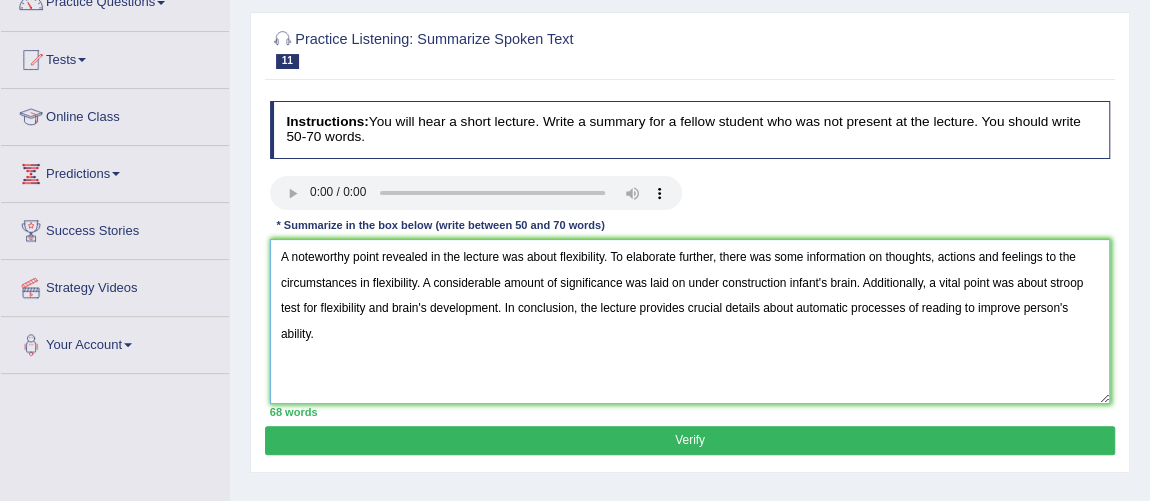 scroll, scrollTop: 181, scrollLeft: 0, axis: vertical 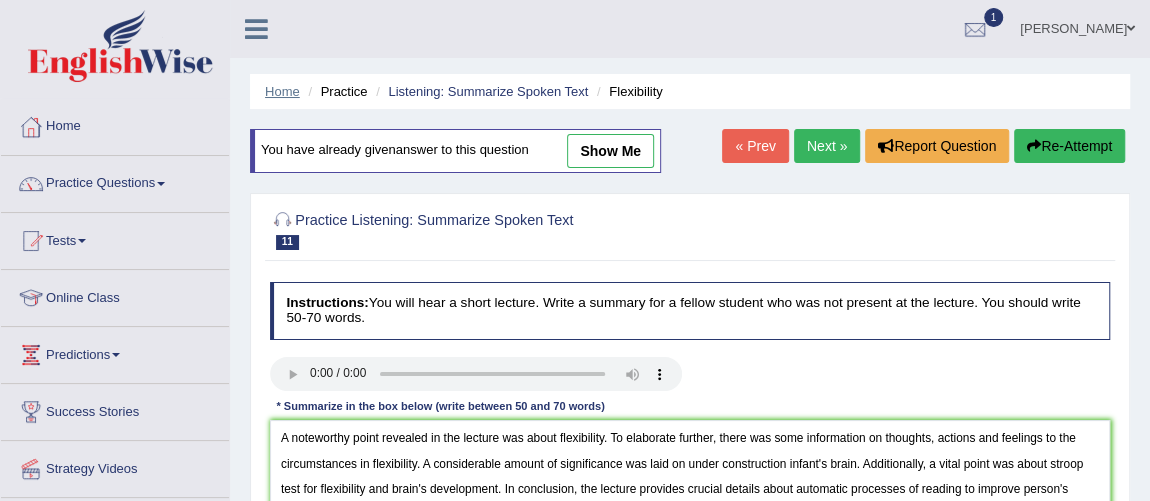 click on "Home" at bounding box center (282, 91) 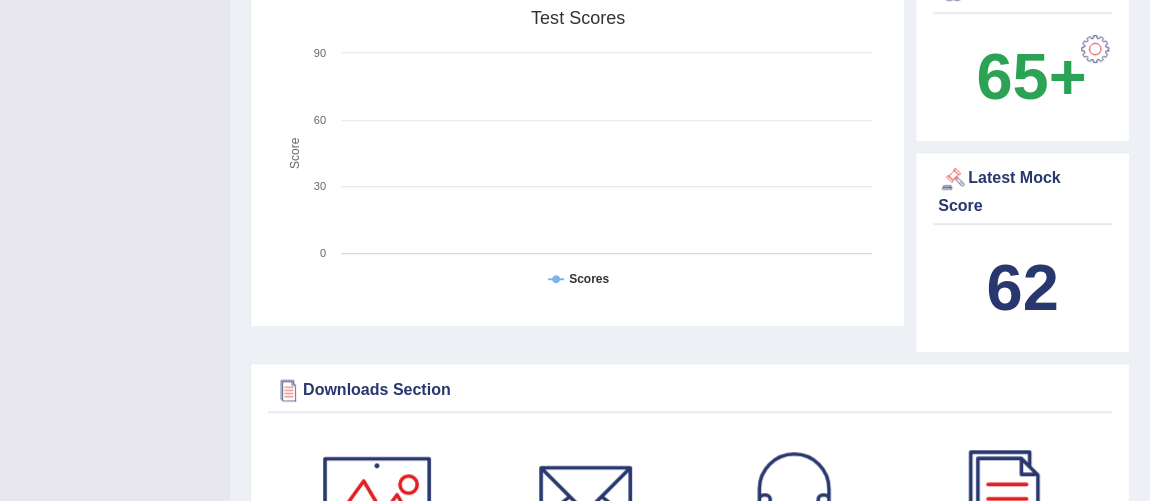 scroll, scrollTop: 0, scrollLeft: 0, axis: both 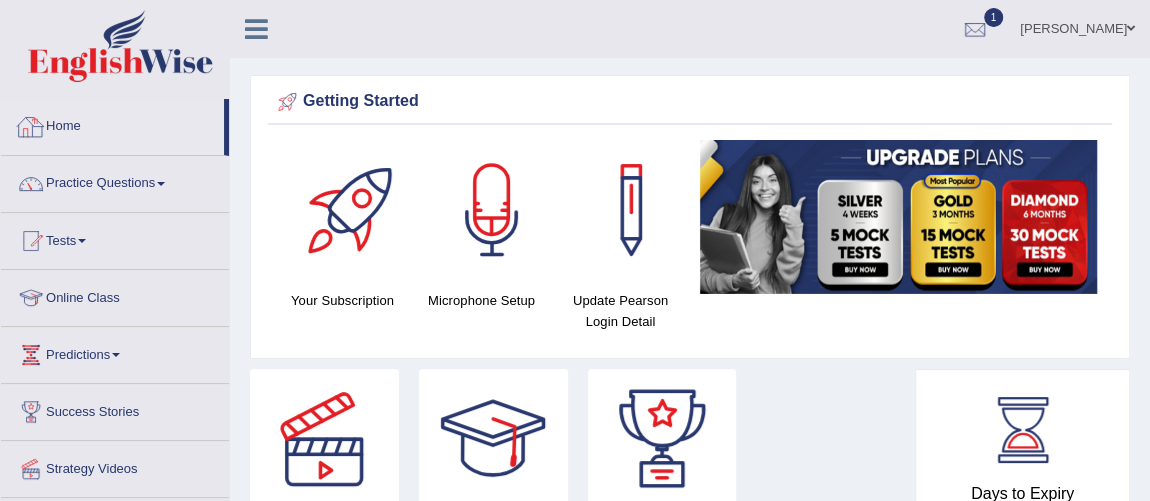click on "Home" at bounding box center (112, 124) 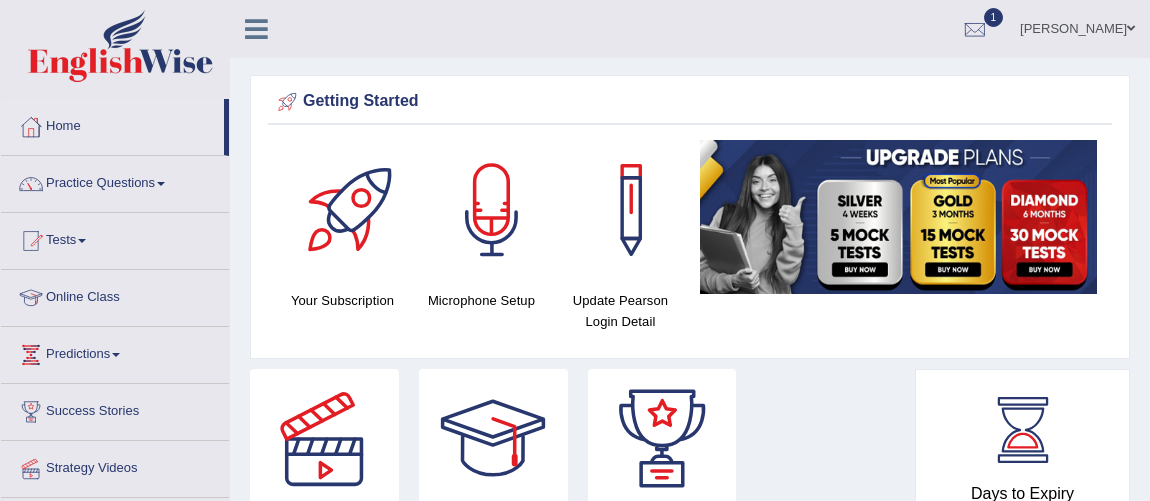 scroll, scrollTop: 672, scrollLeft: 0, axis: vertical 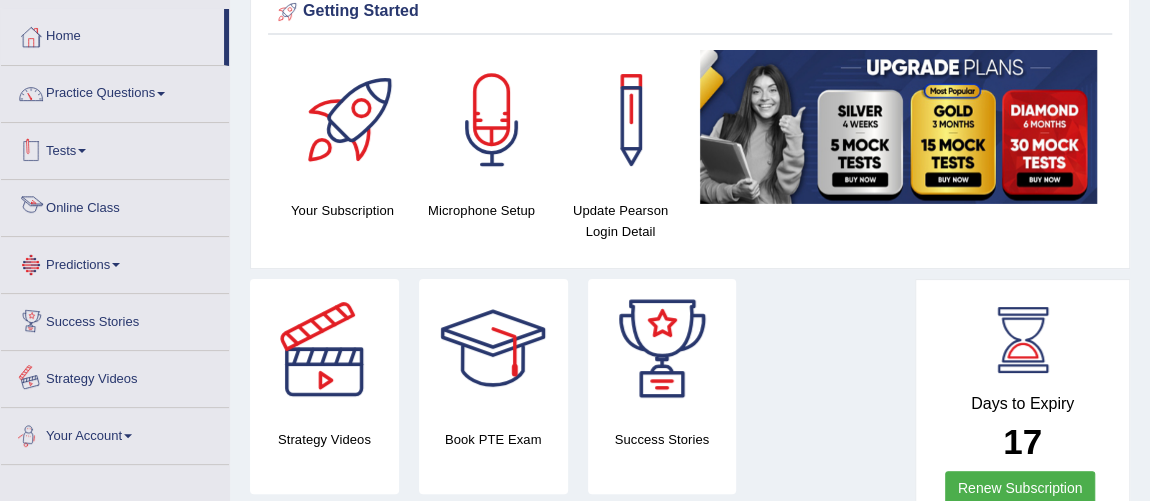 click on "Practice Questions" at bounding box center [115, 91] 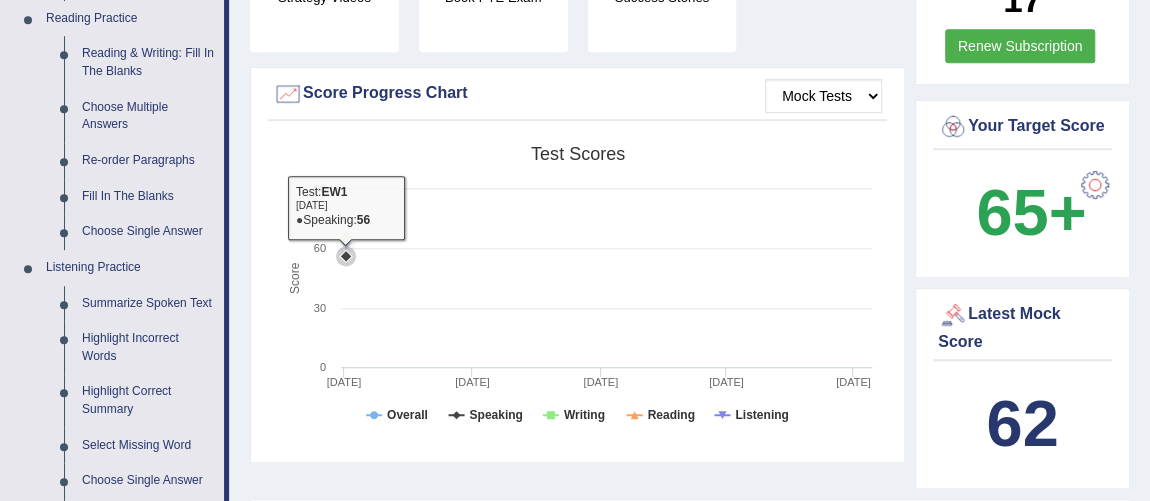 scroll, scrollTop: 636, scrollLeft: 0, axis: vertical 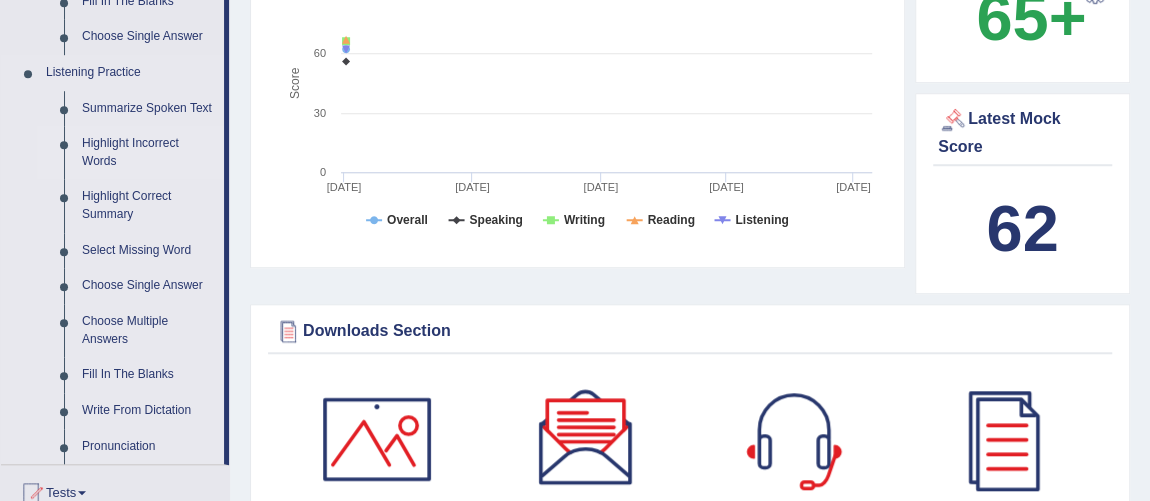 click on "Highlight Incorrect Words" at bounding box center (148, 152) 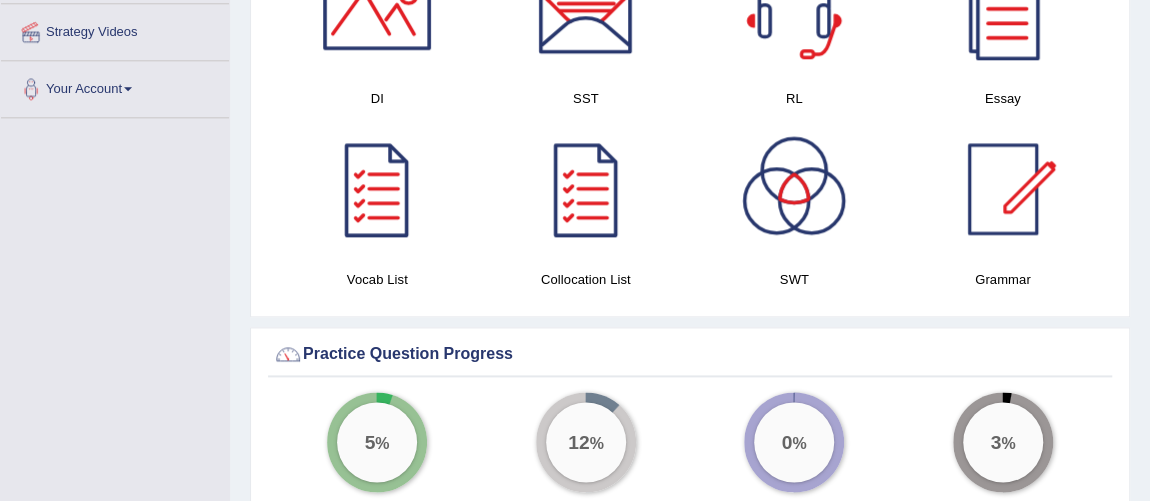 scroll, scrollTop: 993, scrollLeft: 0, axis: vertical 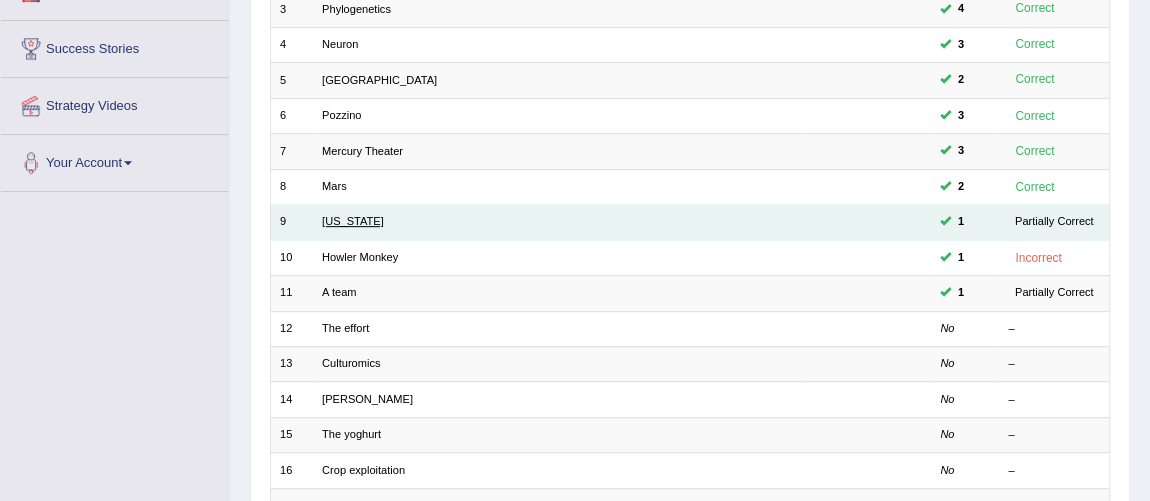 click on "[US_STATE]" at bounding box center (353, 221) 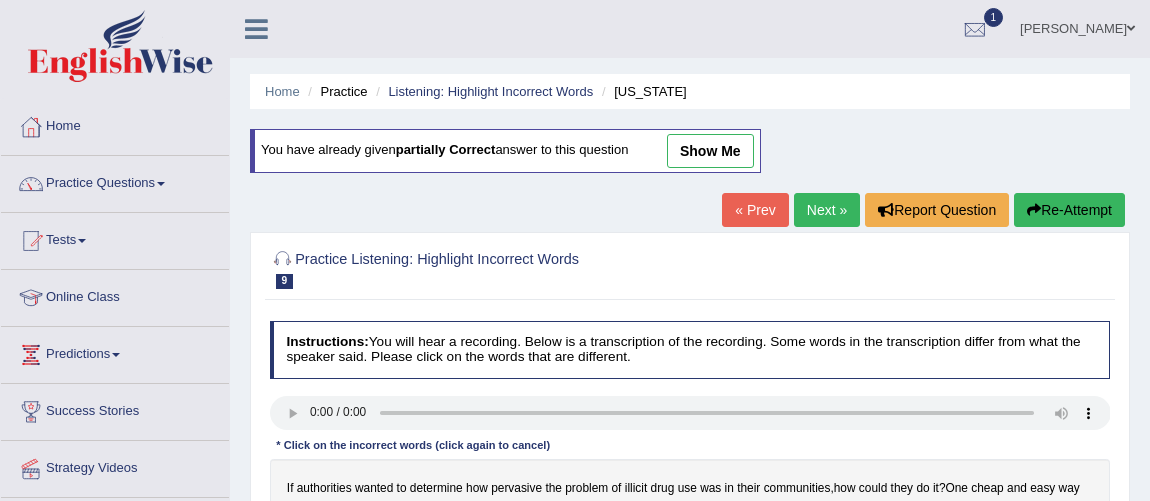 scroll, scrollTop: 363, scrollLeft: 0, axis: vertical 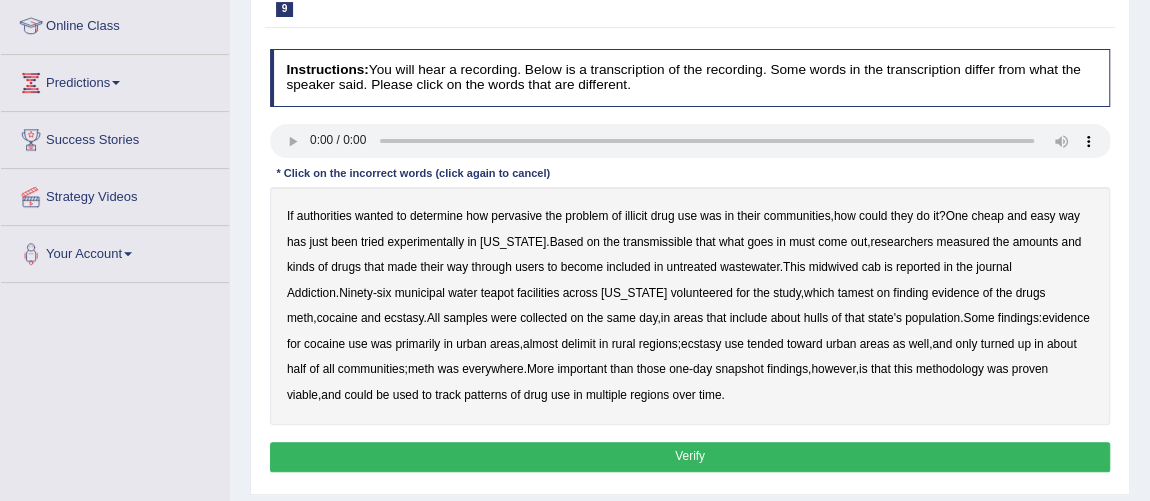 click on "authorities" at bounding box center [324, 216] 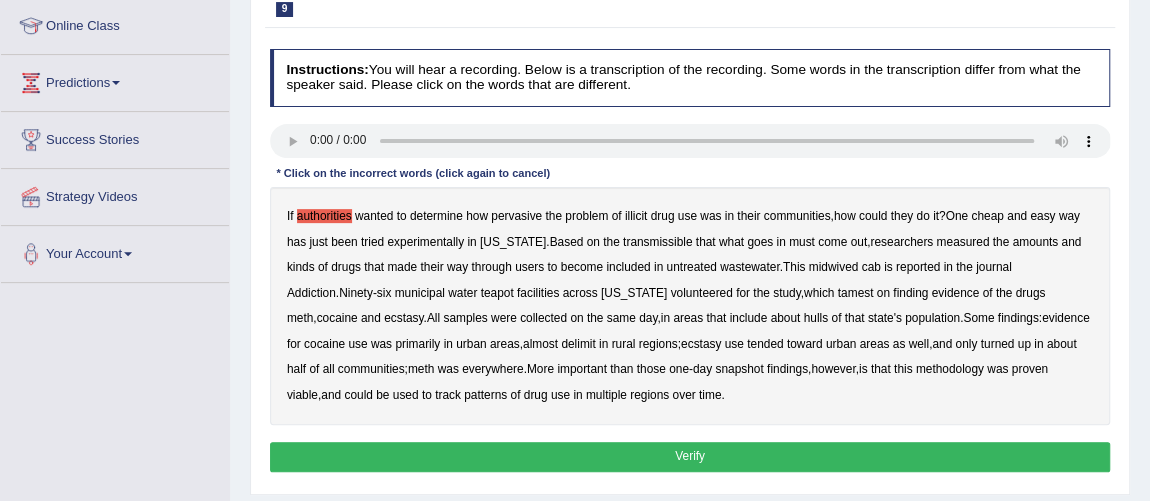 click on "authorities" at bounding box center (324, 216) 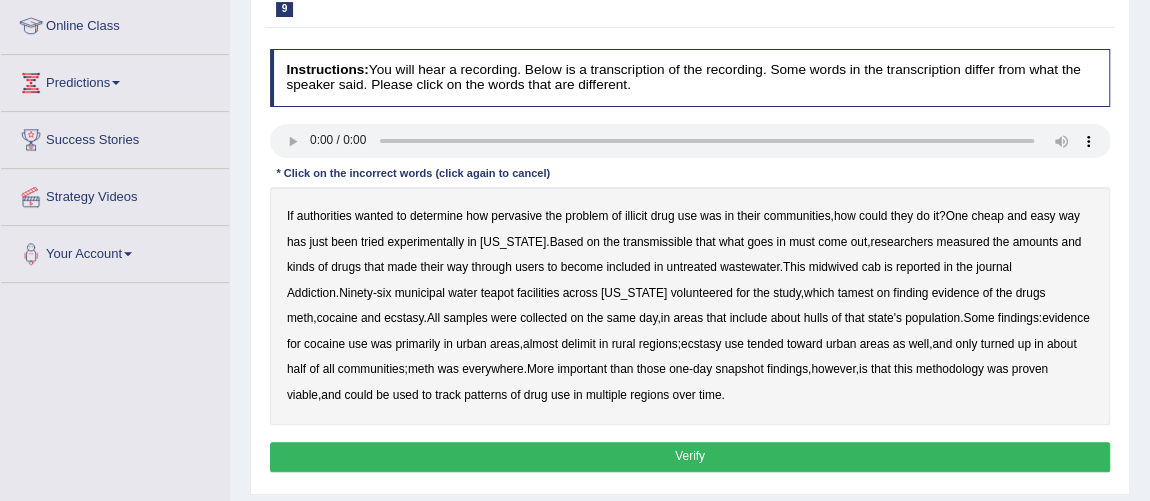 click on "transmissible" at bounding box center [657, 242] 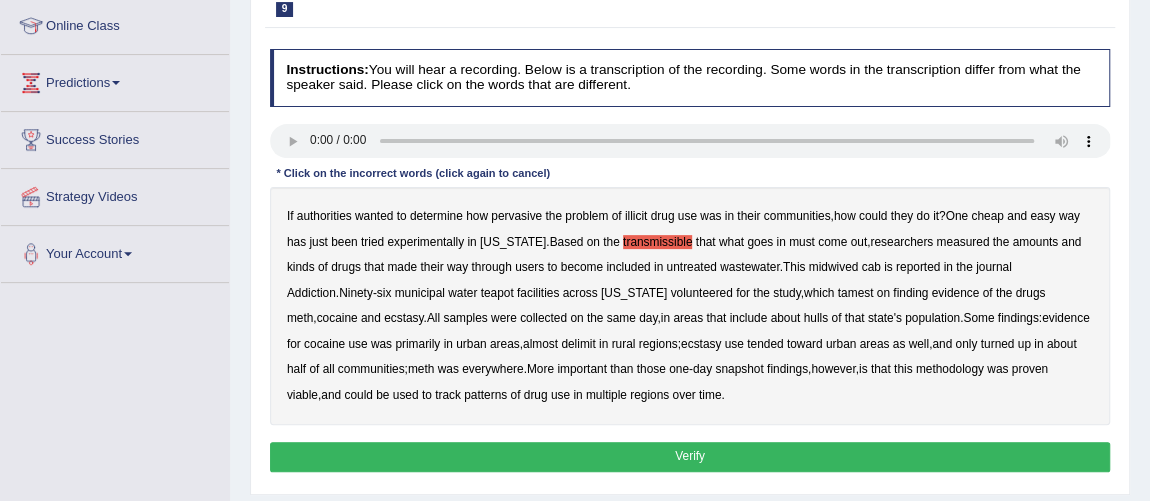 drag, startPoint x: 798, startPoint y: 264, endPoint x: 777, endPoint y: 257, distance: 22.135944 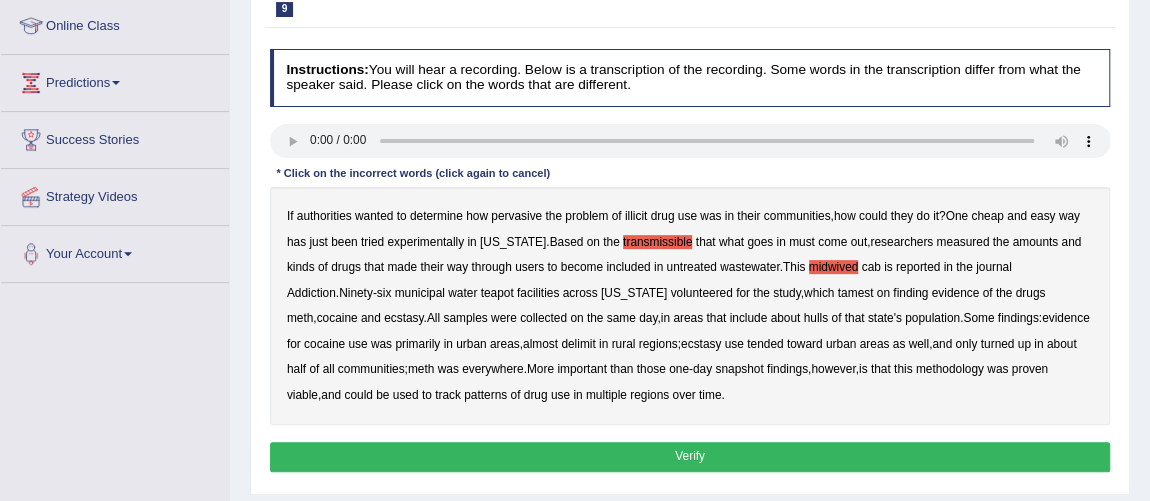 click on "cab" at bounding box center [870, 267] 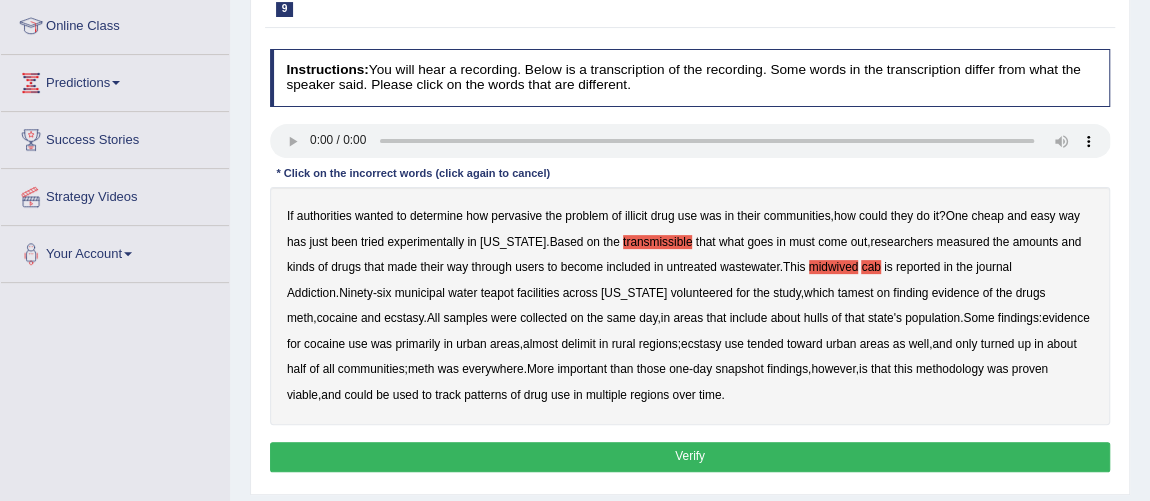type 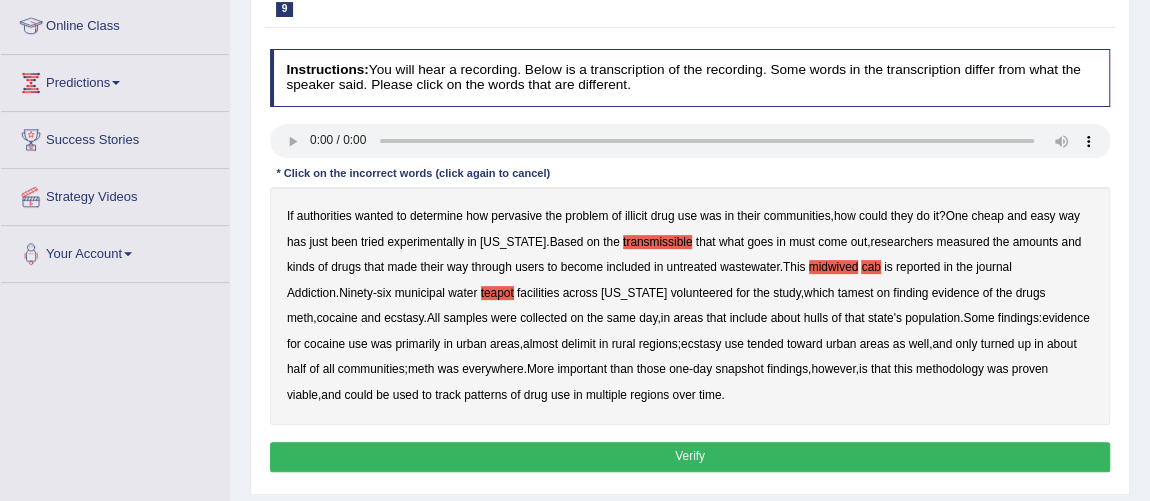 click on "tamest" at bounding box center [856, 293] 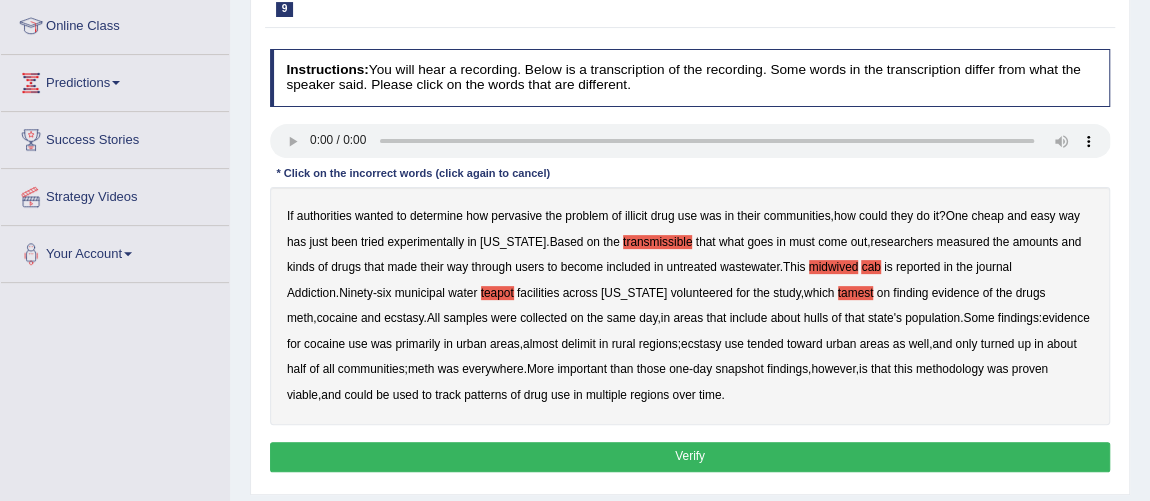 click on "hulls" at bounding box center (816, 318) 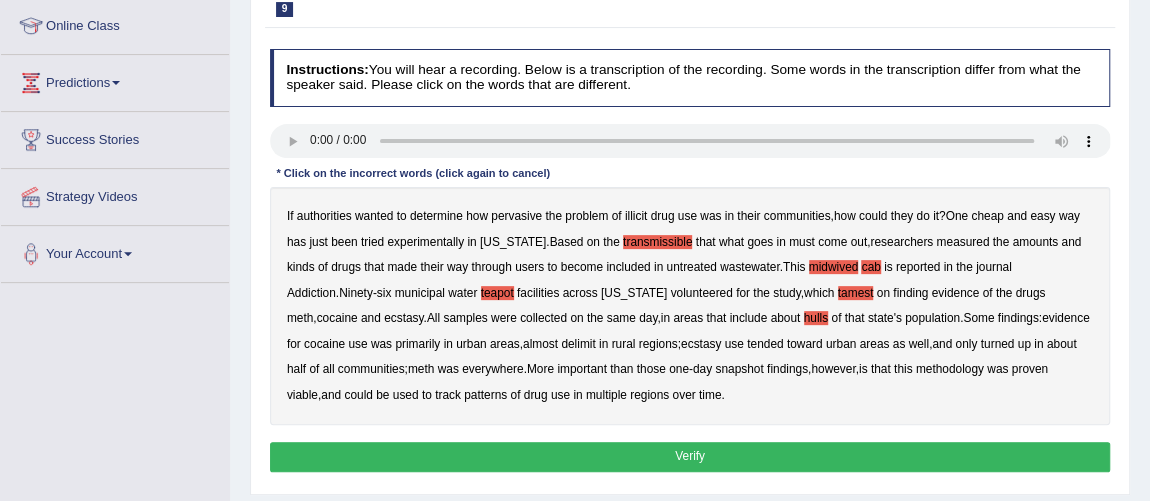 click on "delimit" at bounding box center [578, 344] 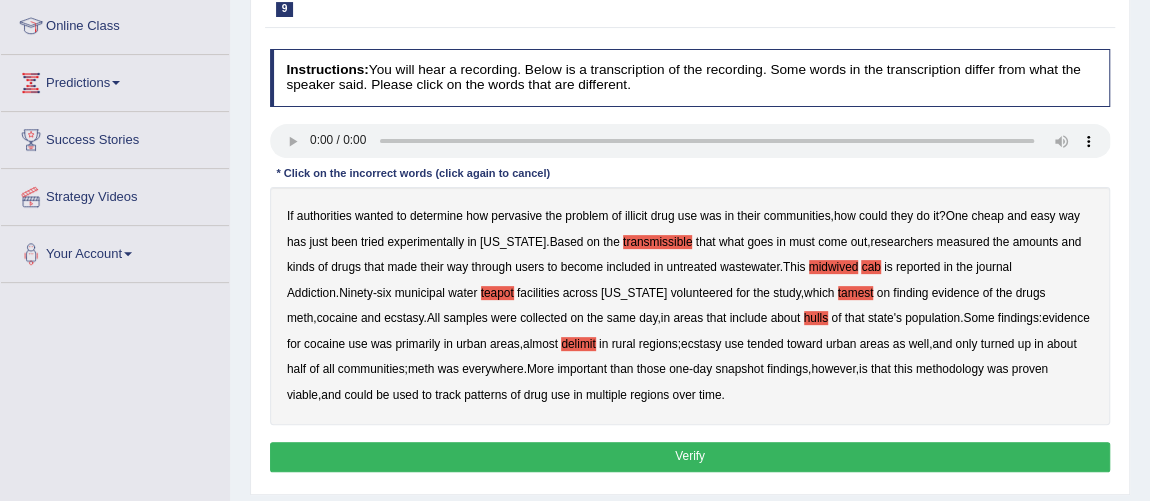 click on "Verify" at bounding box center [690, 456] 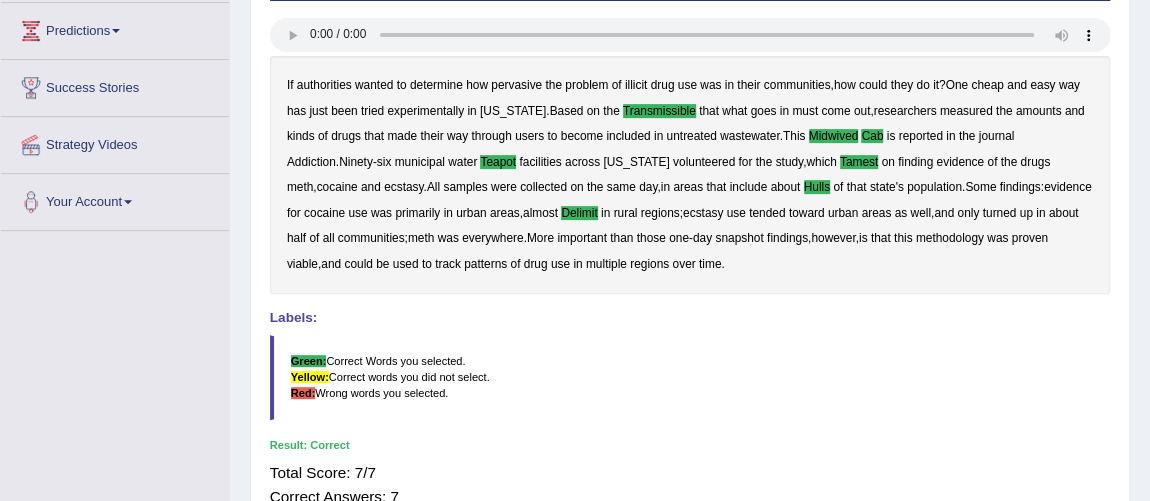 scroll, scrollTop: 363, scrollLeft: 0, axis: vertical 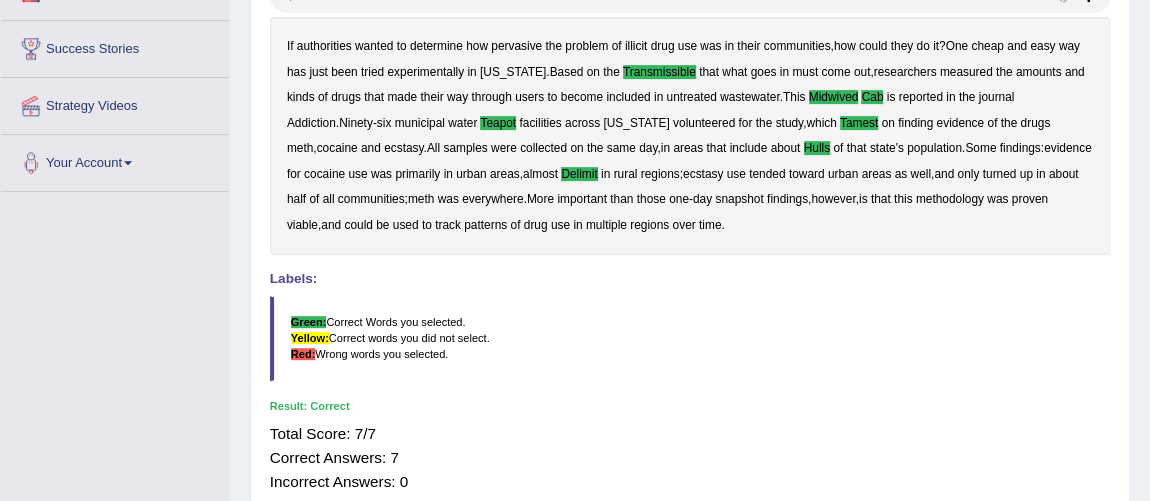 click on "delimit" at bounding box center [579, 174] 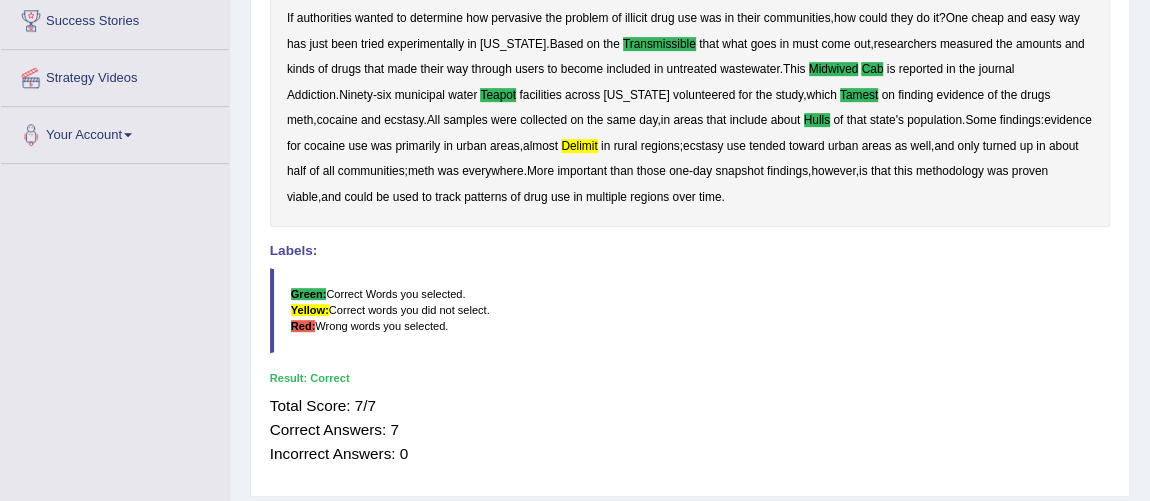scroll, scrollTop: 363, scrollLeft: 0, axis: vertical 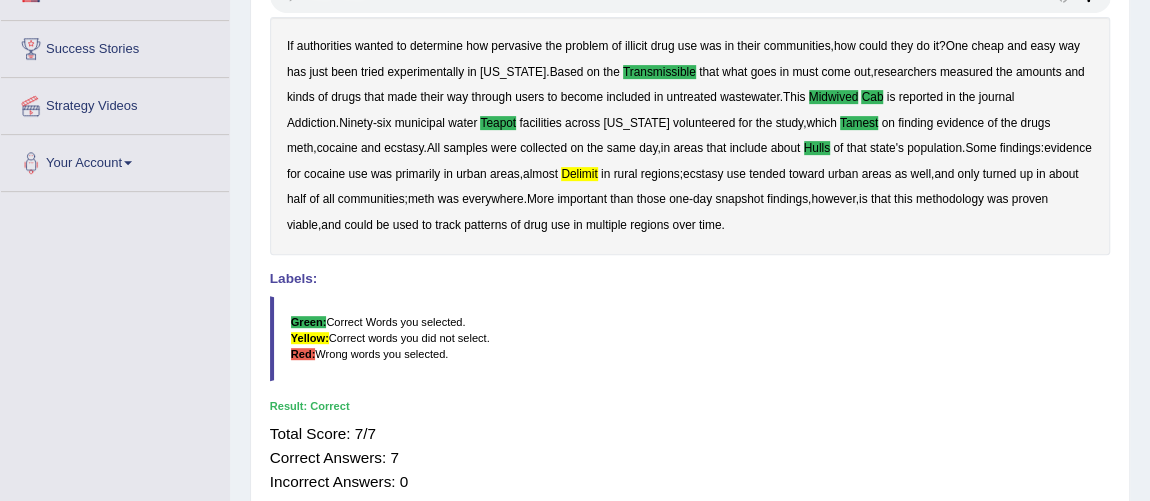 click on "delimit" at bounding box center [579, 174] 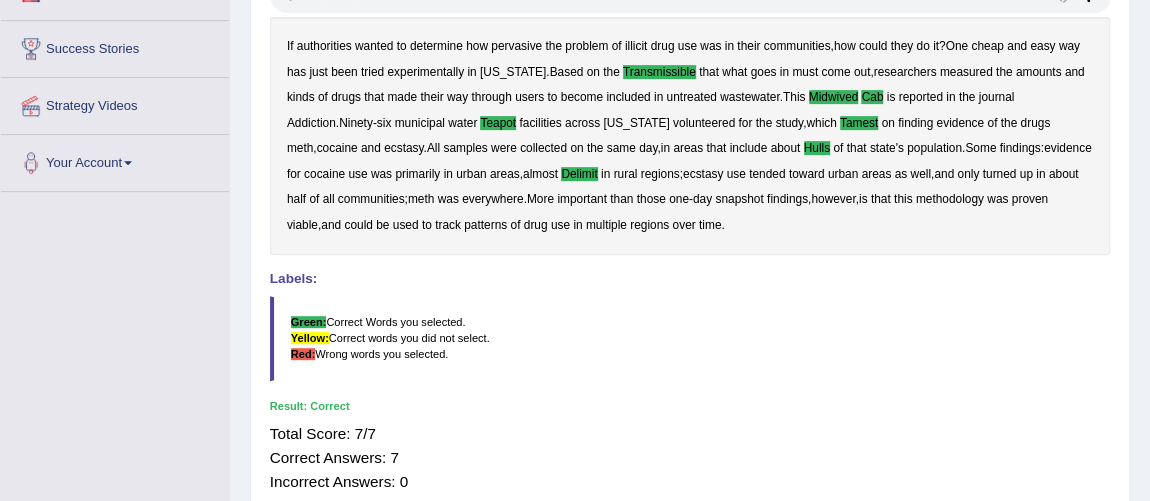 click on "time" at bounding box center (710, 225) 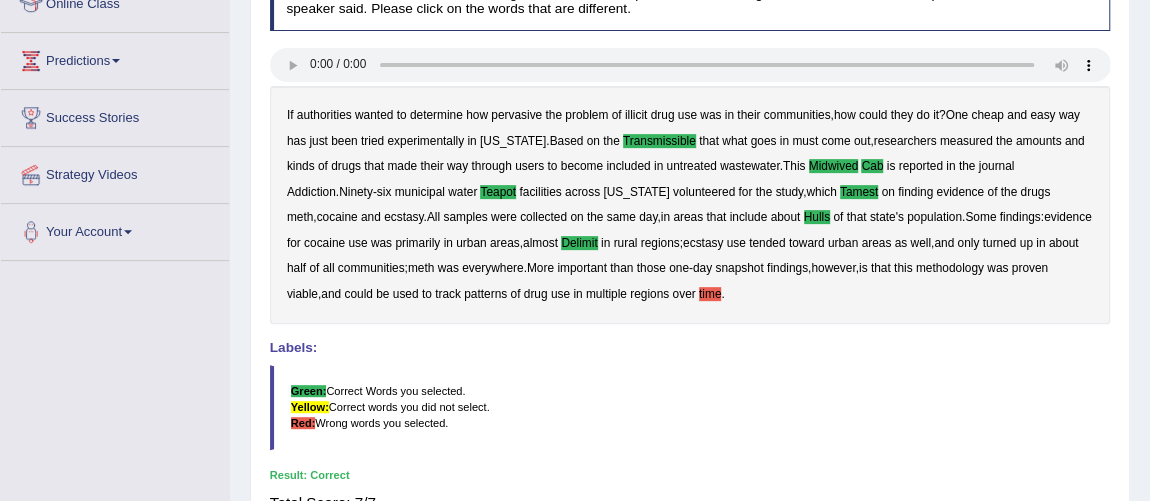 scroll, scrollTop: 272, scrollLeft: 0, axis: vertical 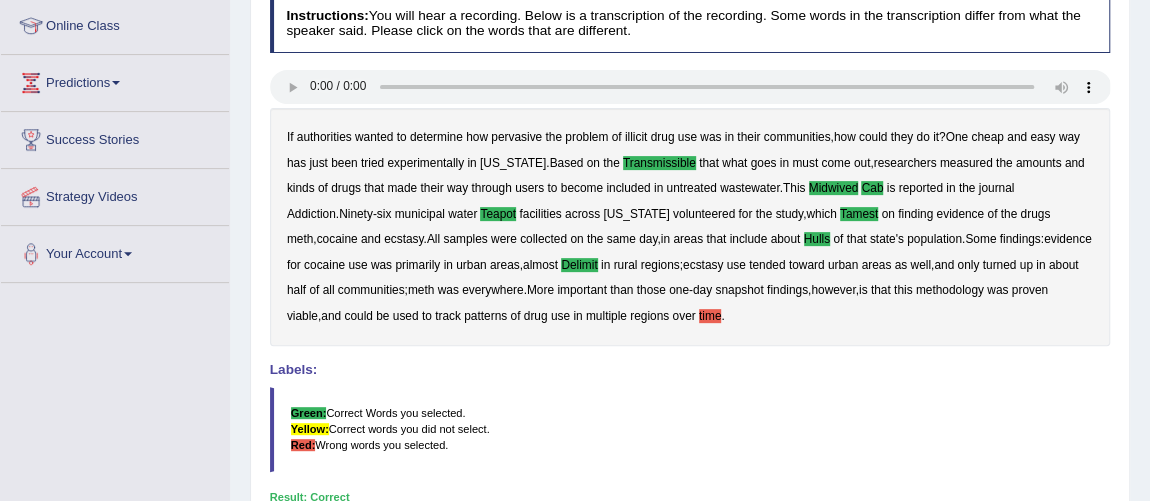 click on "delimit" at bounding box center [579, 265] 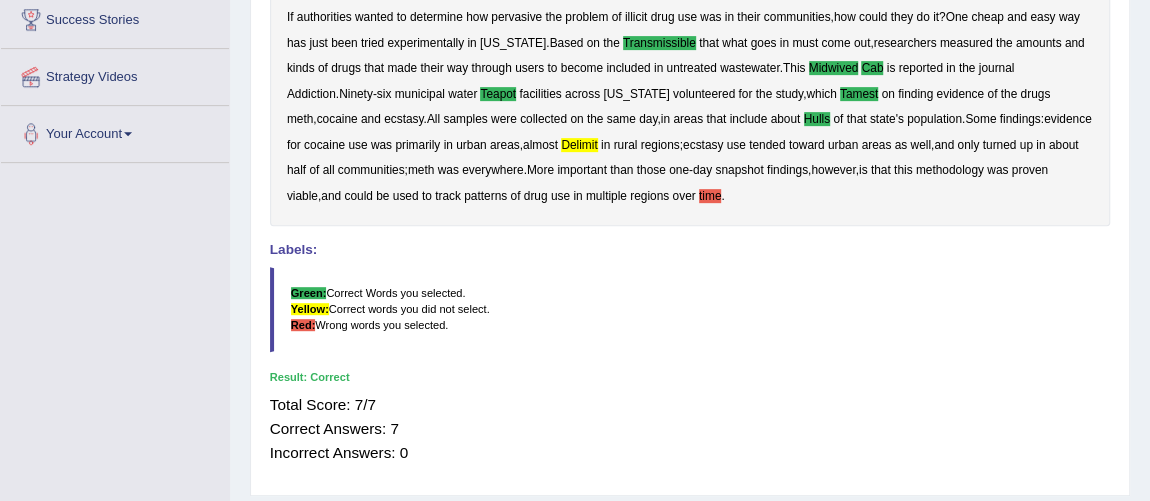scroll, scrollTop: 363, scrollLeft: 0, axis: vertical 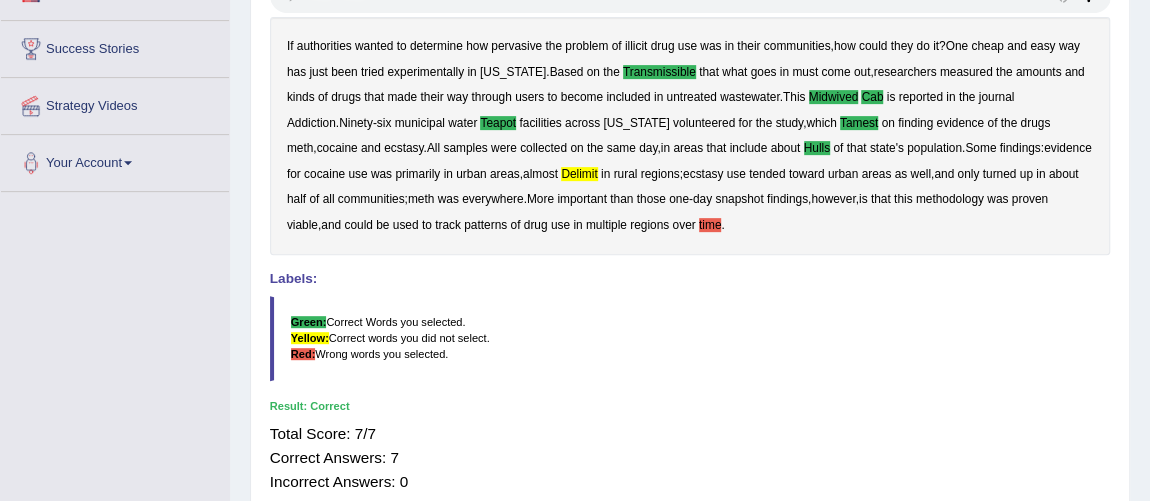 click on "time" at bounding box center (710, 225) 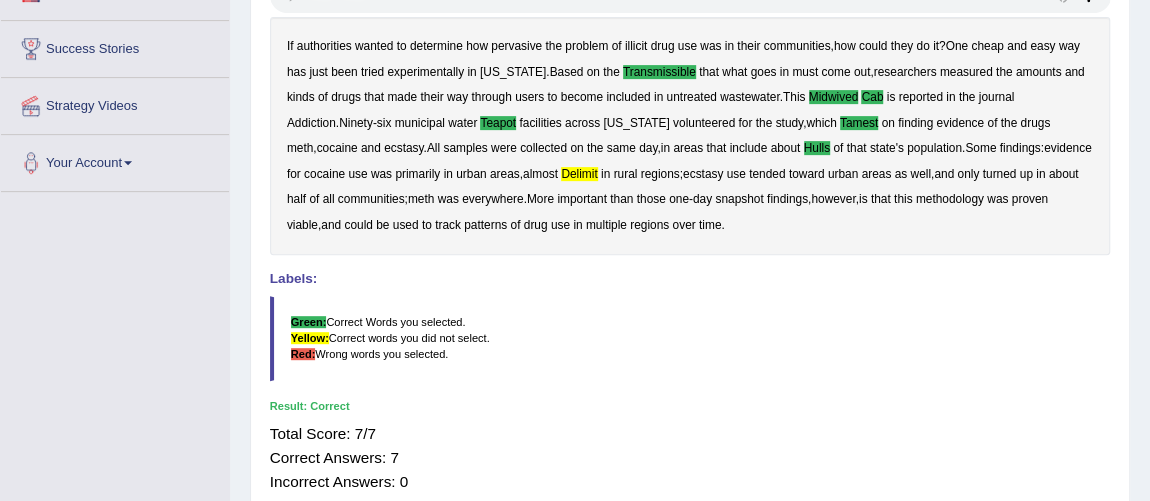 click on "delimit" at bounding box center [579, 174] 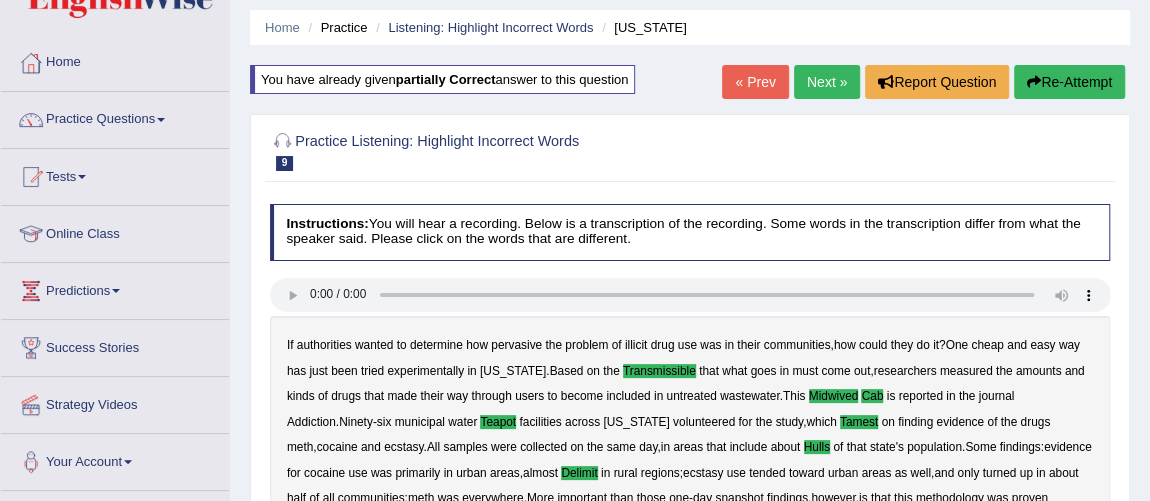 scroll, scrollTop: 0, scrollLeft: 0, axis: both 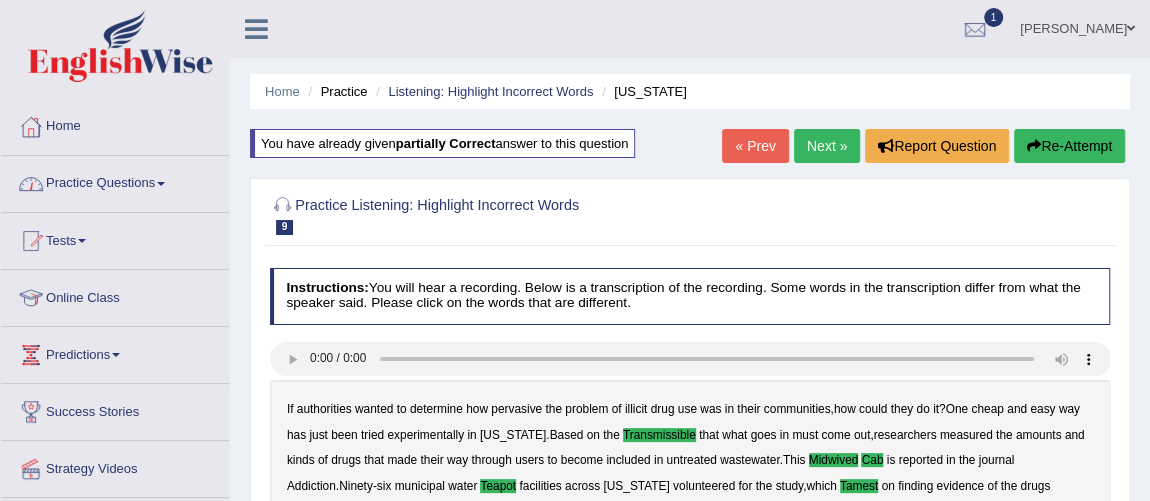 click on "Practice Questions   Speaking Practice Read Aloud
Repeat Sentence
Describe Image
Re-tell Lecture
Answer Short Question
Writing Practice  Summarize Written Text
Write Essay
Reading Practice  Reading & Writing: Fill In The Blanks
Choose Multiple Answers
Re-order Paragraphs
Fill In The Blanks
Choose Single Answer
Listening Practice  Summarize Spoken Text
Highlight Incorrect Words
Highlight Correct Summary
Select Missing Word
Choose Single Answer
Choose Multiple Answers
Fill In The Blanks
Write From Dictation
Pronunciation" at bounding box center [115, 184] 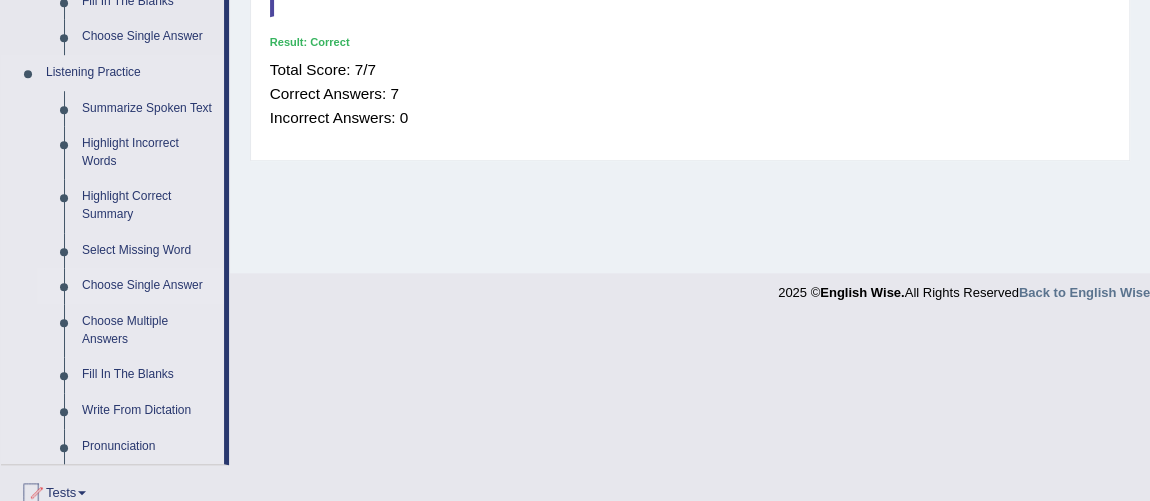 scroll, scrollTop: 818, scrollLeft: 0, axis: vertical 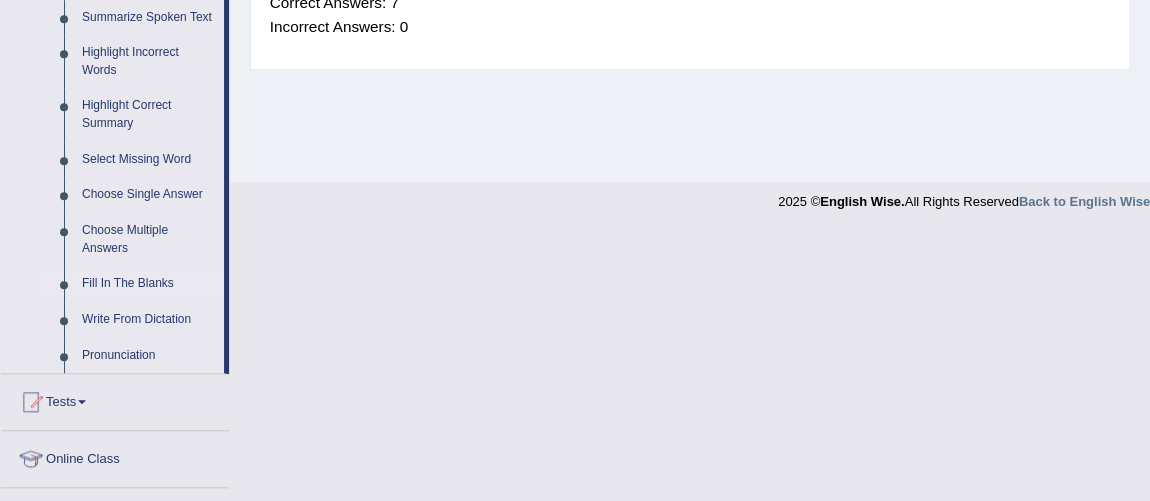click on "Fill In The Blanks" at bounding box center [148, 284] 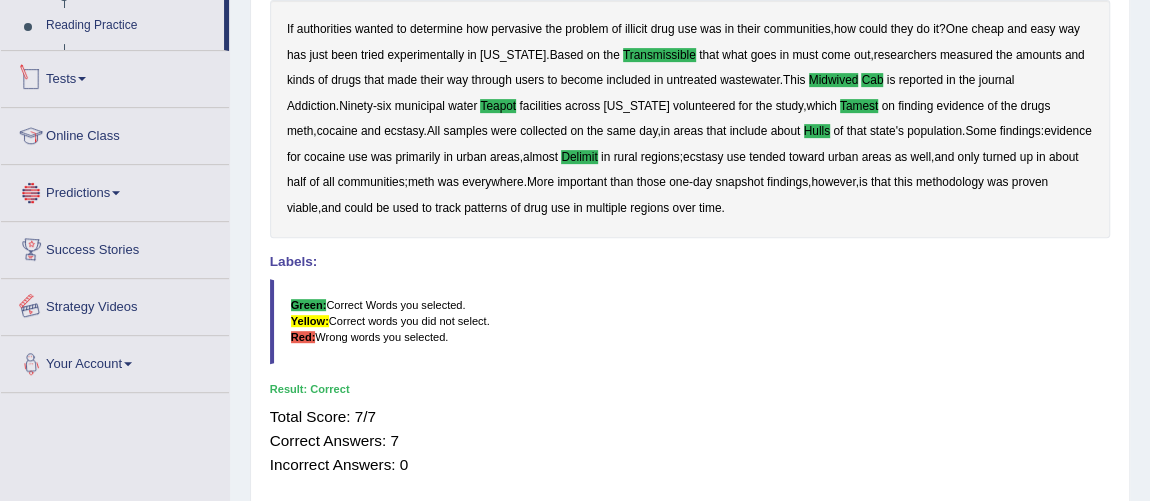 scroll, scrollTop: 549, scrollLeft: 0, axis: vertical 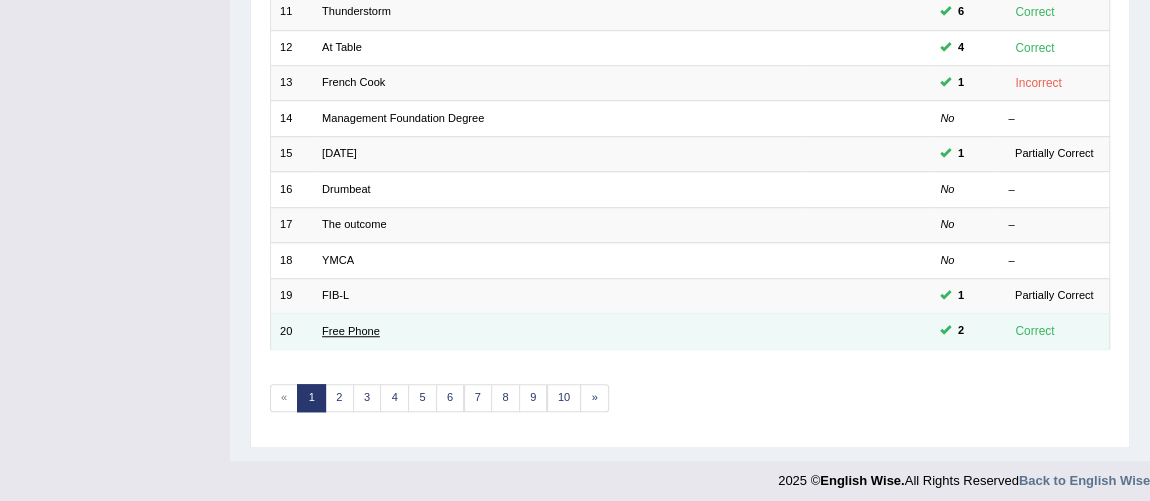 click on "Free Phone" at bounding box center (351, 331) 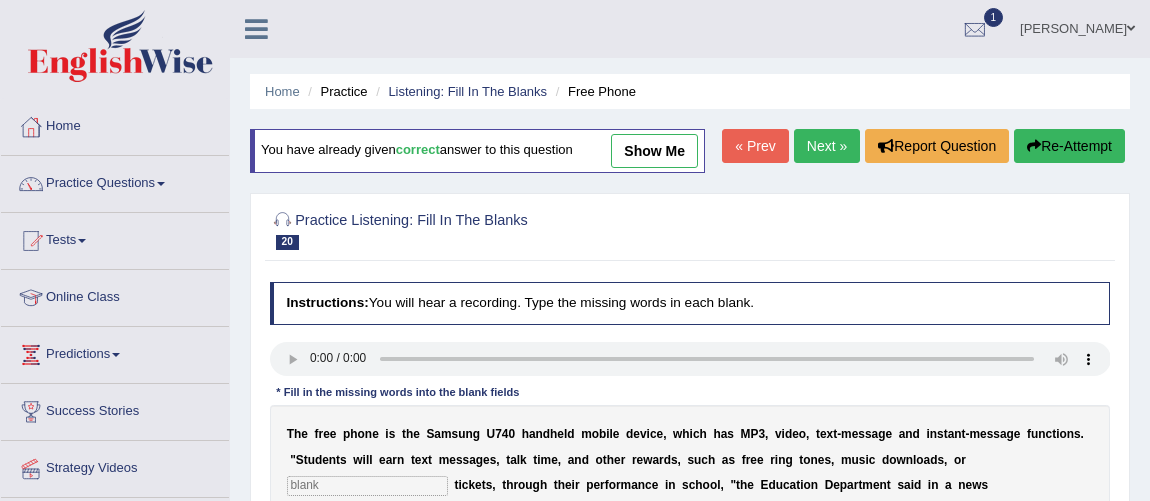 scroll, scrollTop: 0, scrollLeft: 0, axis: both 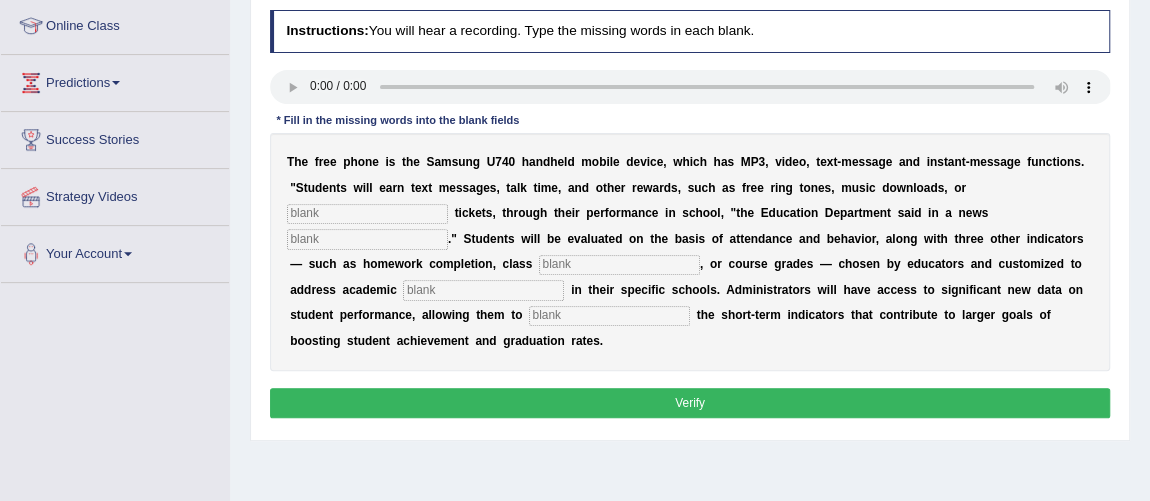 click on "T h e    f r e e    p h o n e    i s    t h e    S a m s u n g    U 7 4 0    h a n d h e l d    m o b i l e    d e v i c e ,    w h i c h    h a s    M P 3 ,    v i d e o ,    t e x t - m e s s a g e    a n d    i n s t a n t - m e s s a g e    f u n c t i o n s .    " S t u d e n t s    w i l l    e a r n    t e x t    m e s s a g e s ,    t a l k    t i m e ,    a n d    o t h e r    r e w a r d s ,    s u c h    a s    f r e e    r i n g    t o n e s ,    m u s i c    d o w n l o a d s ,    o r       t i c k e t s ,    t h r o u g h    t h e i r    p e r f o r m a n c e    i n    s c h o o l ,    " t h e    E d u c a t i o n    D e p a r t m e n t    s a i d    i n    a    n e w s    . "    S t u d e n t s    w i l l    b e    e v a l u a t e d    o n    t h e    b a s i s    o f    a t t e n d a n c e    a n d    b e h a v i o r ,    a l o n g    w i t h    t h r e e    o t h e r    i n d i c a t o r s    —    s u c h    a s    h o m" at bounding box center [690, 252] 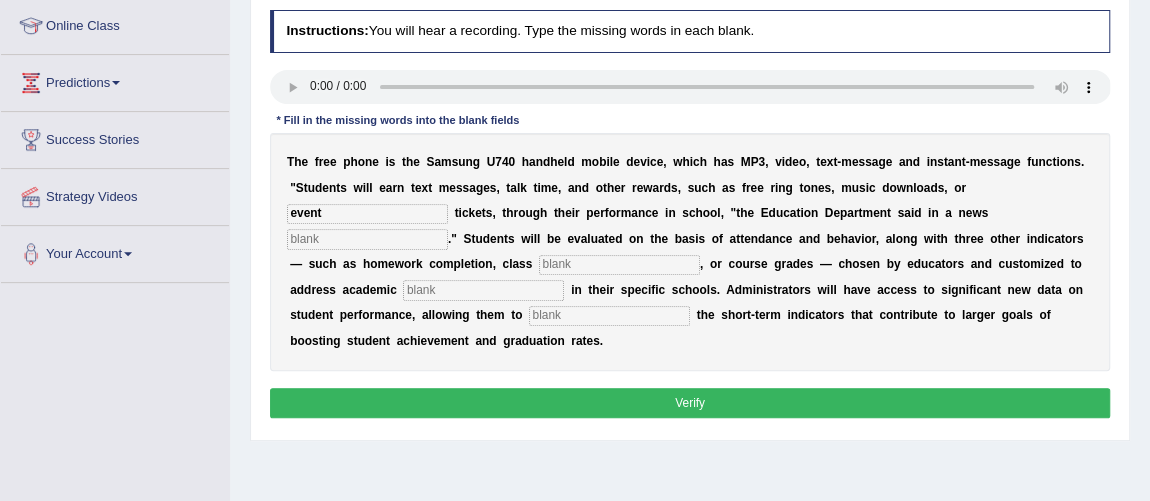 type on "event" 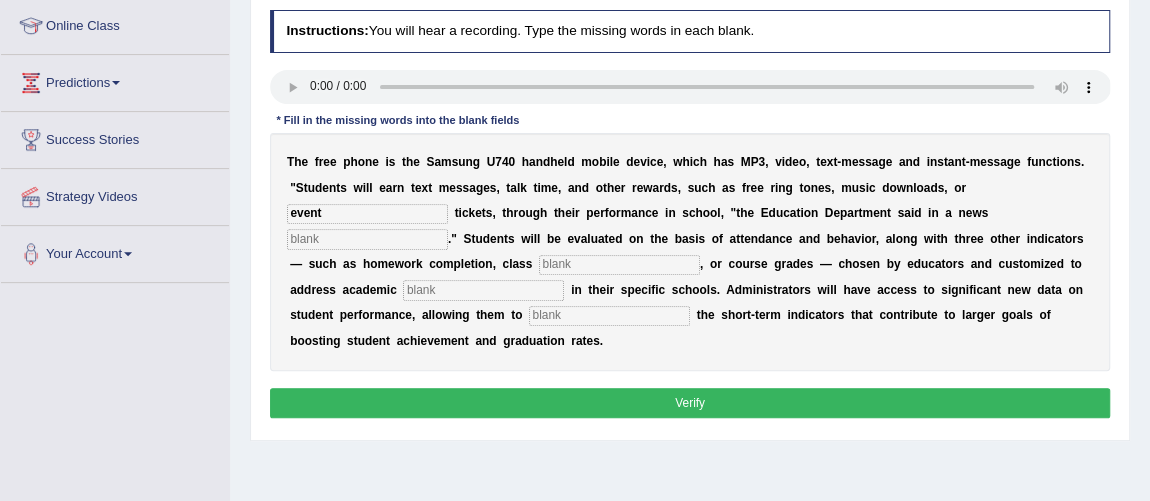 click at bounding box center (367, 239) 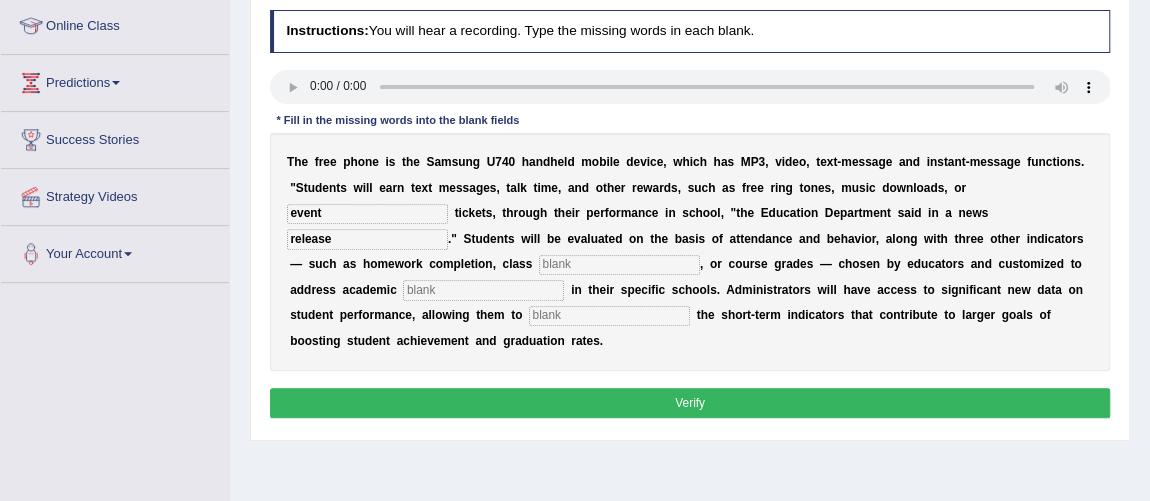 type on "release" 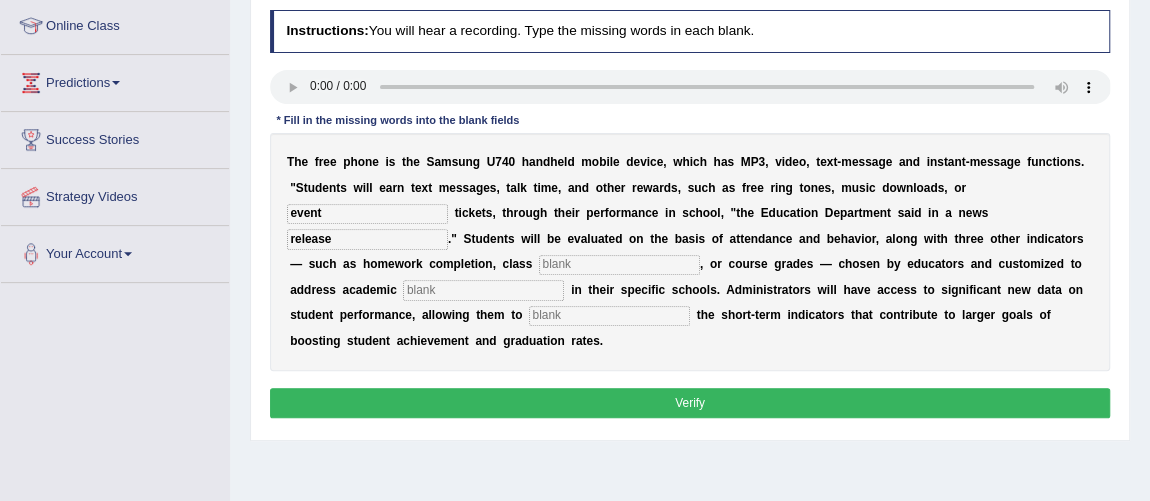 click at bounding box center (619, 265) 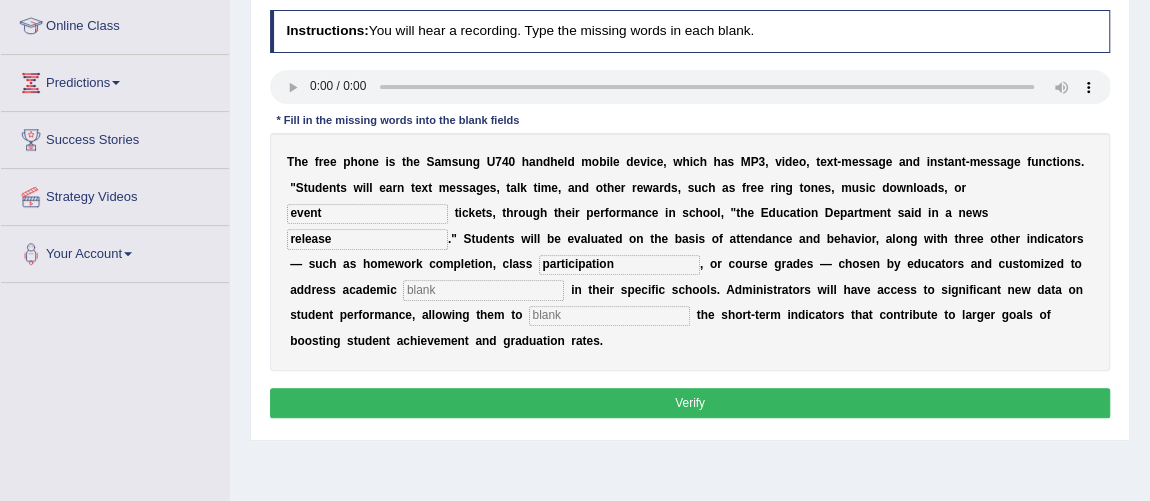 type on "participation" 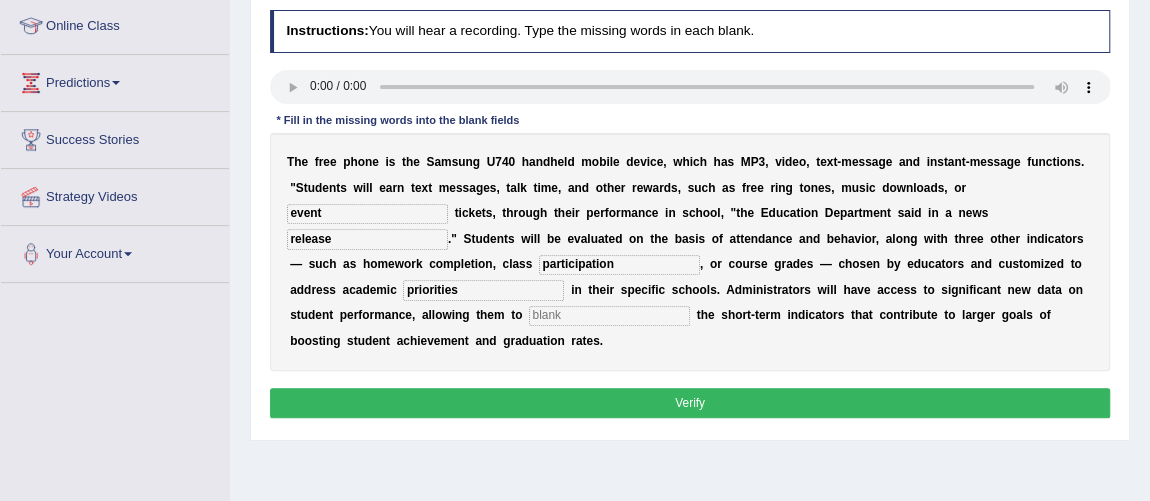 type on "priorities" 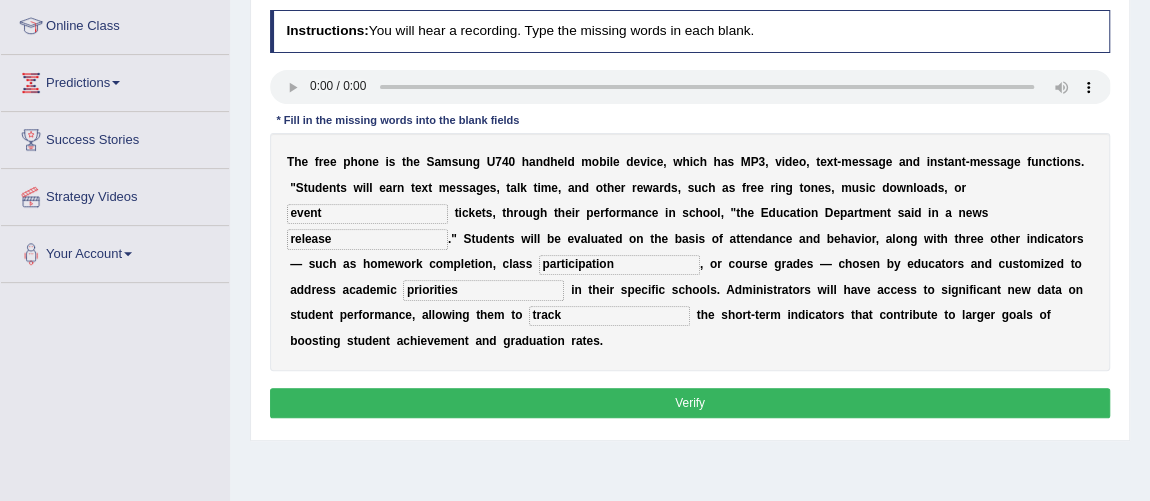 type on "track" 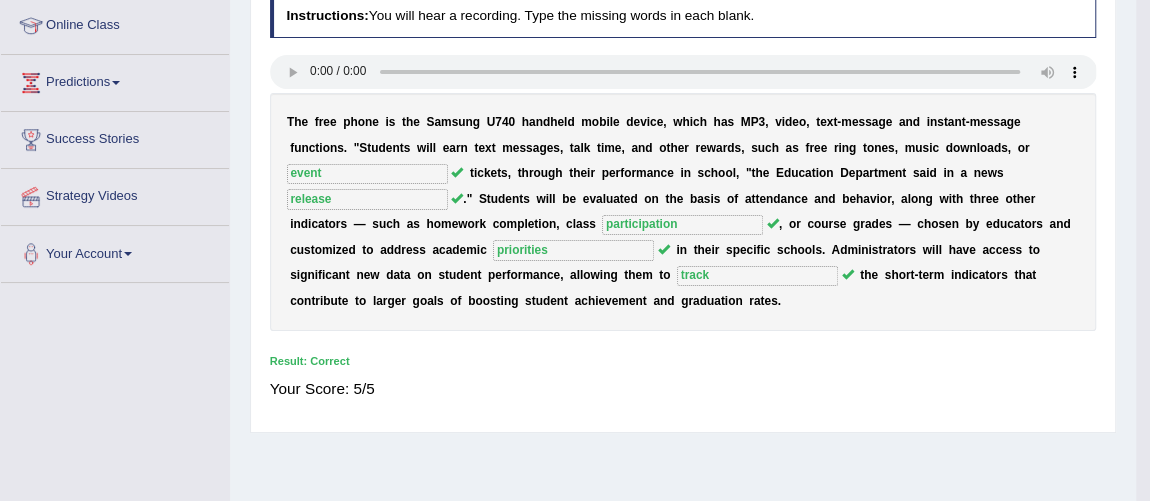 click on "Home
Practice
Listening: Fill In The Blanks
Free Phone
You have already given  correct  answer to this question
« Prev Next »  Report Question  Re-Attempt
Practice Listening: Fill In The Blanks
20
Free Phone
Instructions:  You will hear a recording. Type the missing words in each blank.
* Fill in the missing words into the blank fields T h e    f r e e    p h o n e    i s    t h e    S a m s u n g    U 7 4 0    h a n d h e l d    m o b i l e    d e v i c e ,    w h i c h    h a s    M P 3 ,    v i d e o ,    t e x t - m e s s a g e    a n d    i n s t a n t - m e s s a g e    f u n c t i o n s .    " S t u d e n t s    w i l l    e a r n    t e x t    m e s s a g e s ,    t a l k    t i m e ,    a n d    o t h e r    r e w a r d s ,    s u c h    a s" at bounding box center (683, 228) 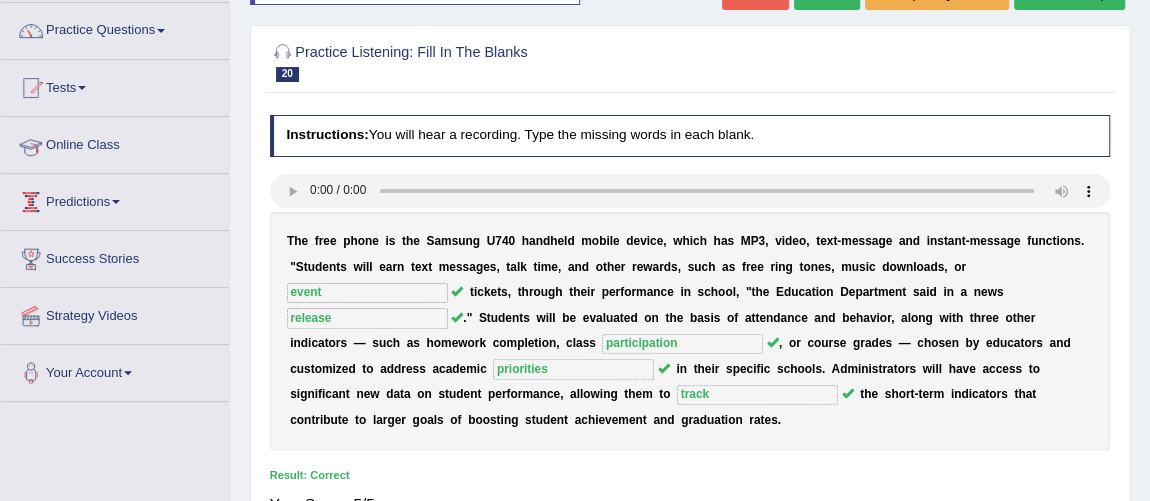 scroll, scrollTop: 0, scrollLeft: 0, axis: both 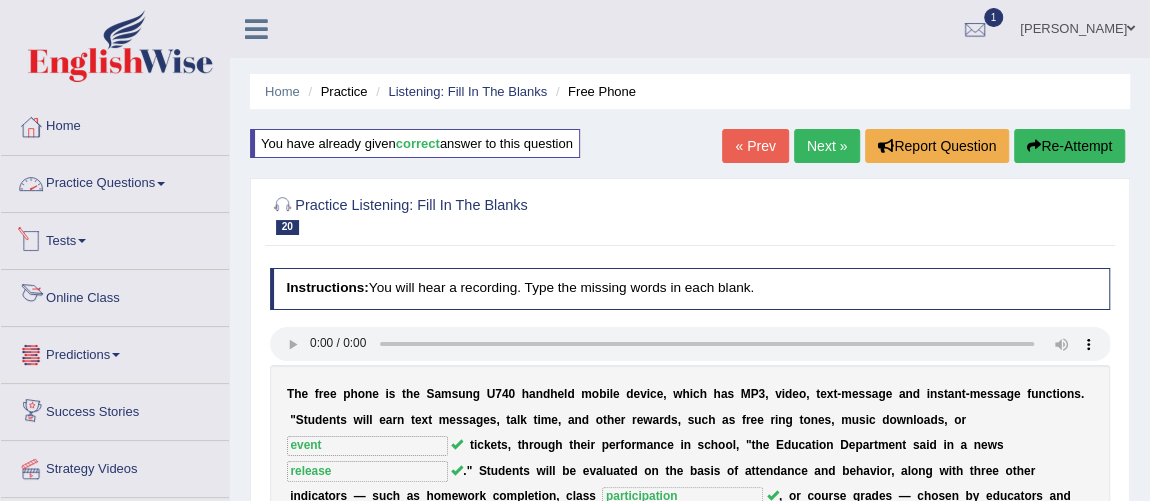 drag, startPoint x: 96, startPoint y: 186, endPoint x: 90, endPoint y: 176, distance: 11.661903 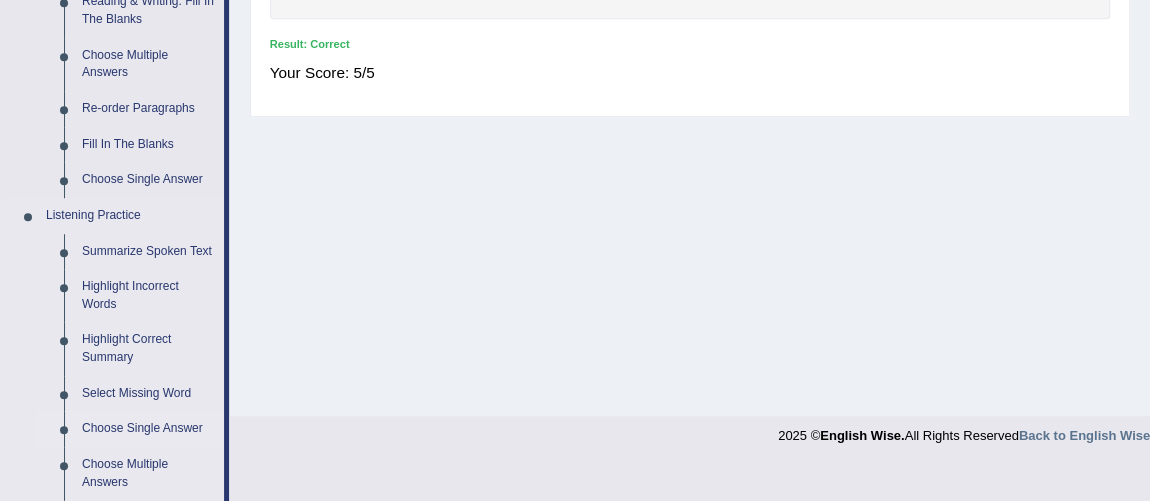 scroll, scrollTop: 727, scrollLeft: 0, axis: vertical 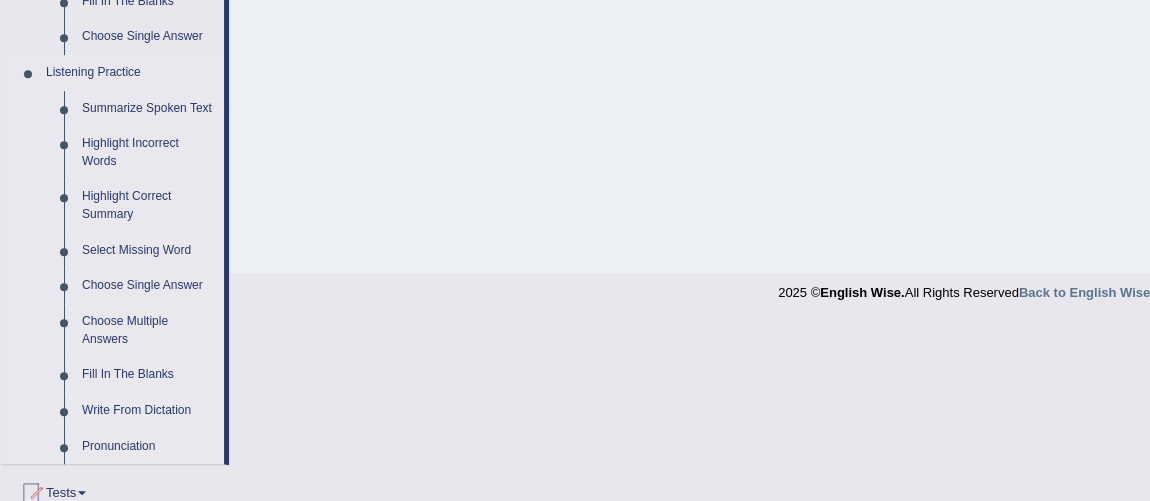 click on "Write From Dictation" at bounding box center (148, 411) 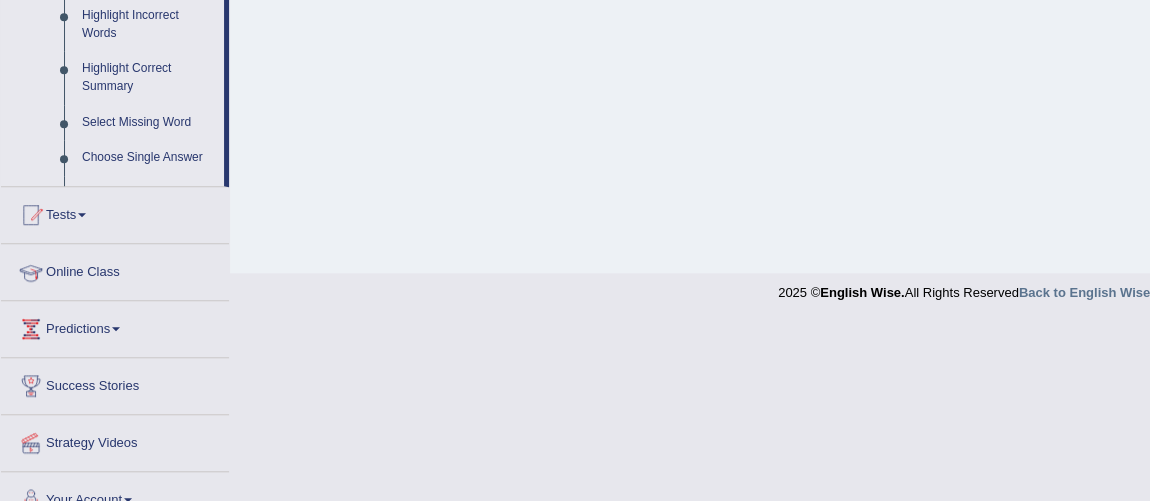 scroll, scrollTop: 415, scrollLeft: 0, axis: vertical 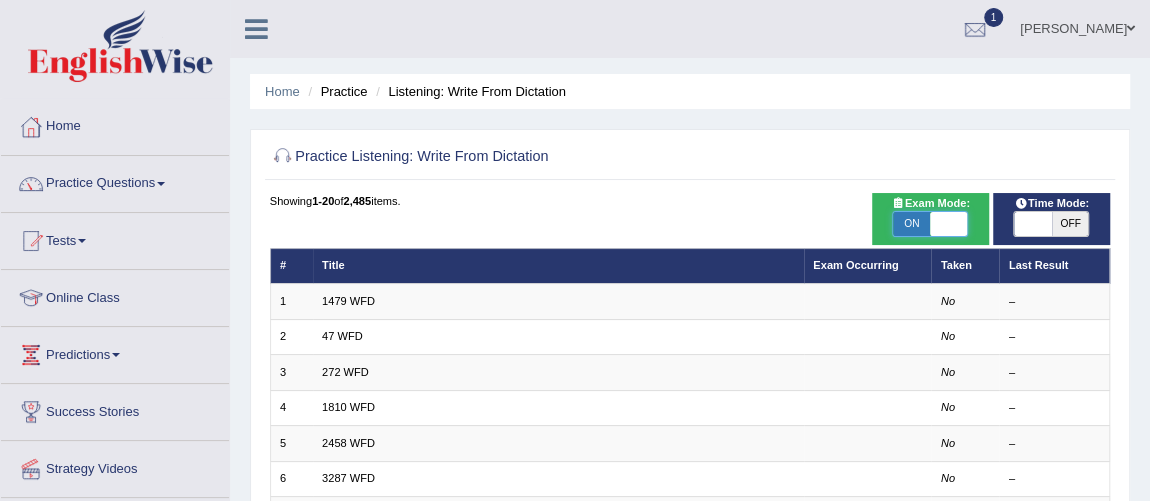 checkbox on "true" 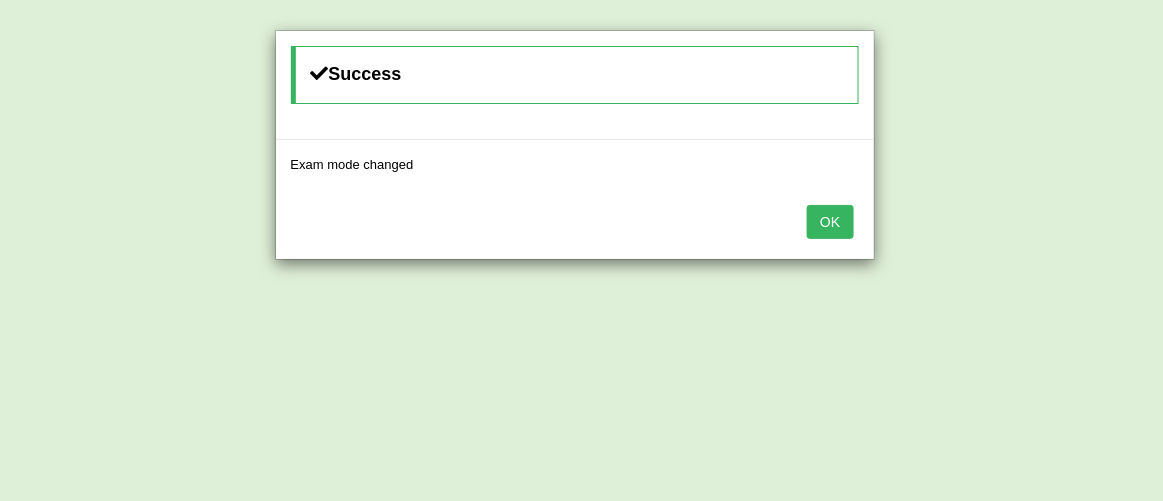 click on "OK" at bounding box center (830, 222) 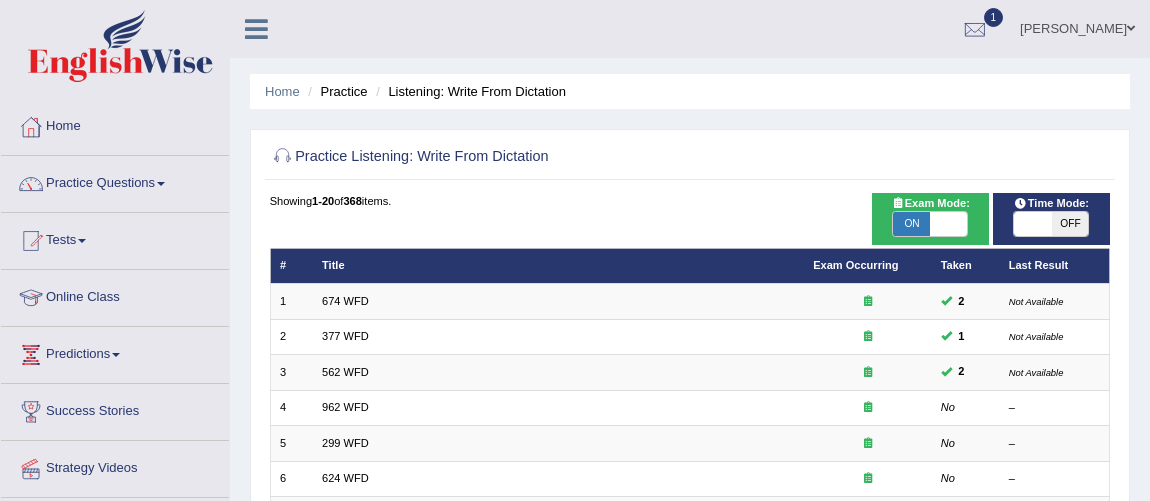 scroll, scrollTop: 0, scrollLeft: 0, axis: both 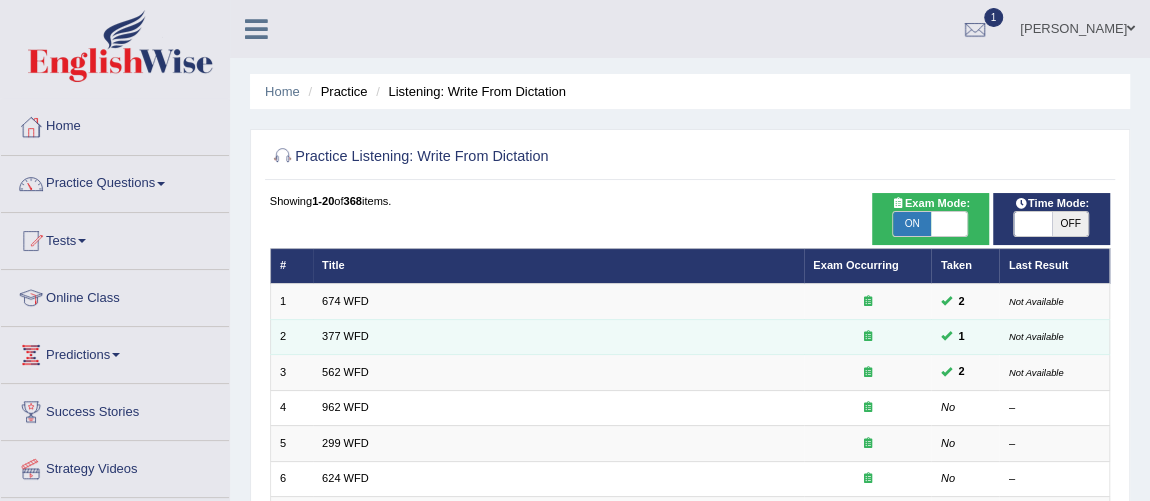 click on "377 WFD" at bounding box center (558, 336) 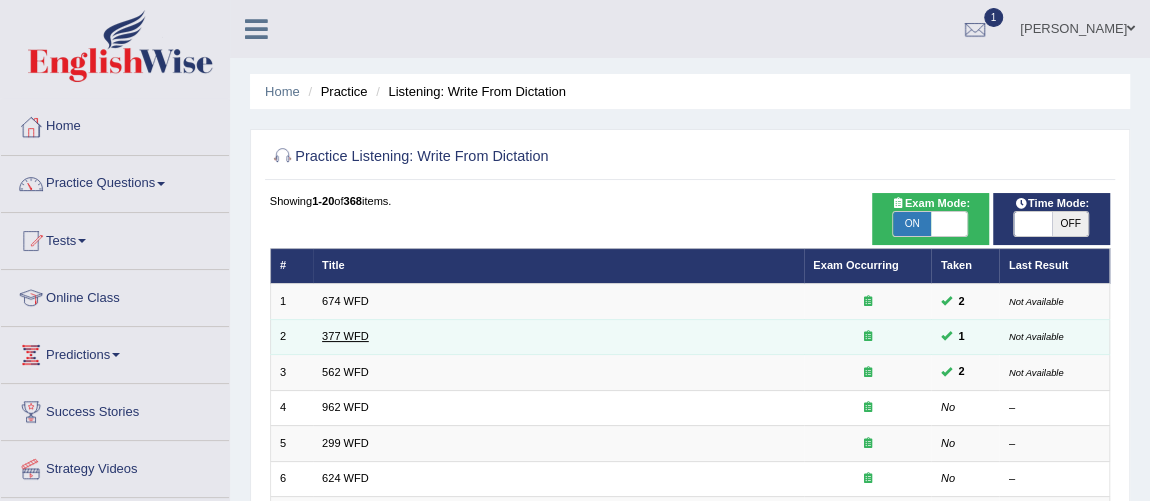 click on "377 WFD" at bounding box center [345, 336] 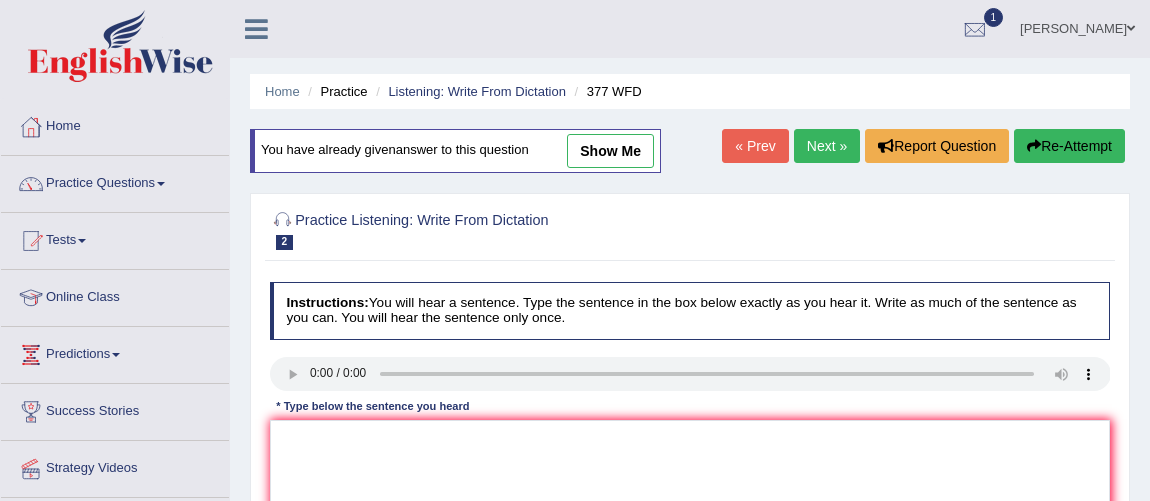 scroll, scrollTop: 49, scrollLeft: 0, axis: vertical 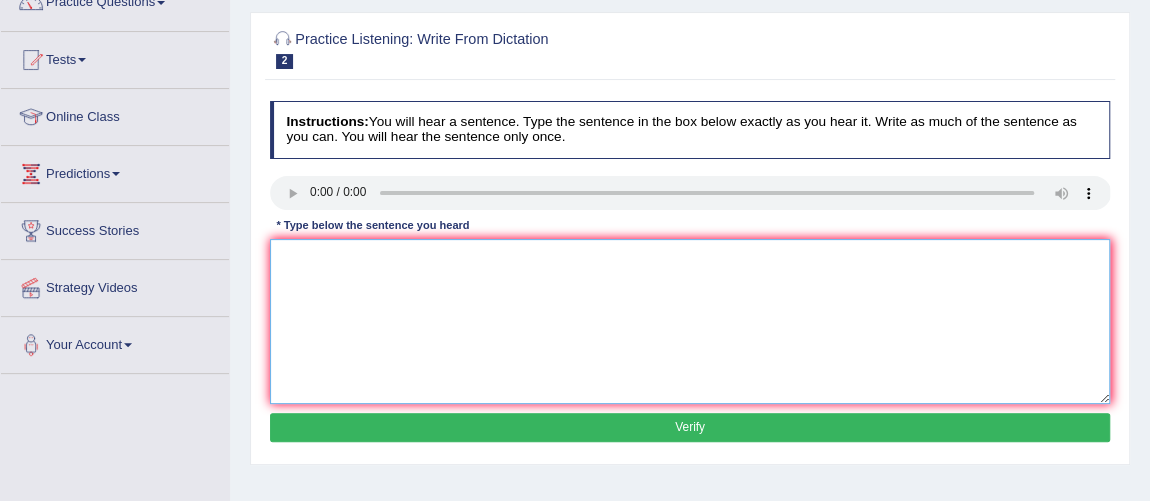 click at bounding box center [690, 321] 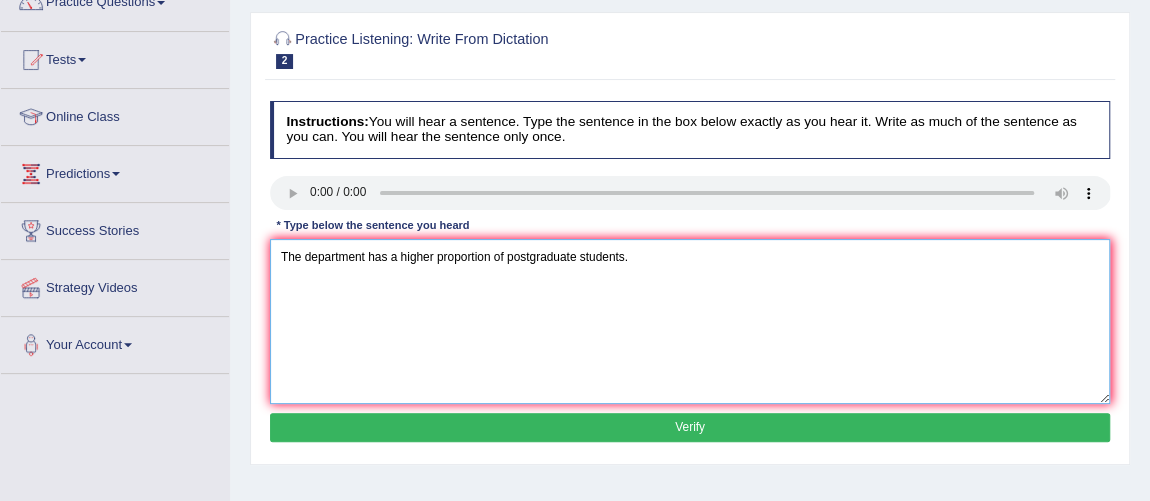 type on "The department has a higher proportion of postgraduate students." 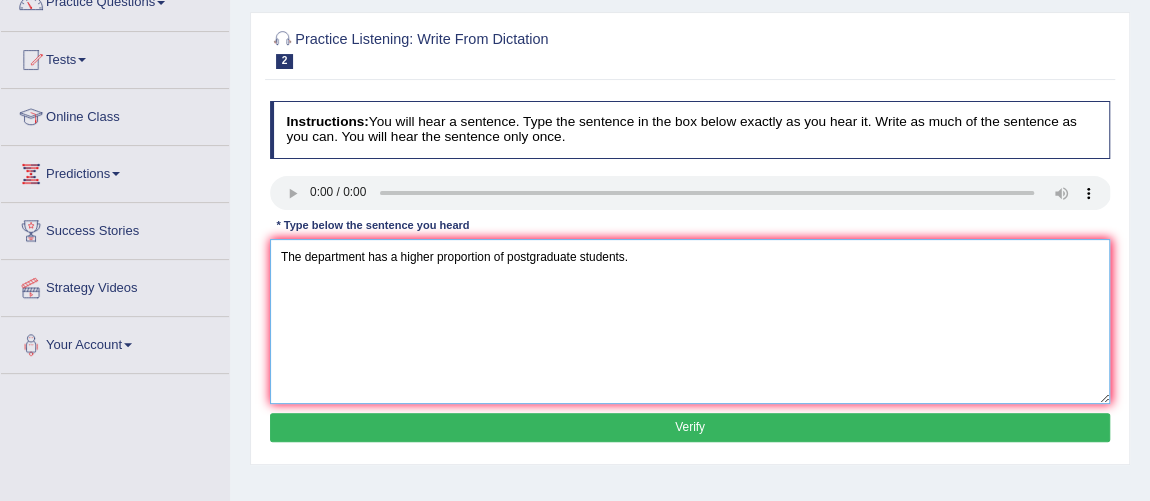 click on "The department has a higher proportion of postgraduate students." at bounding box center (690, 321) 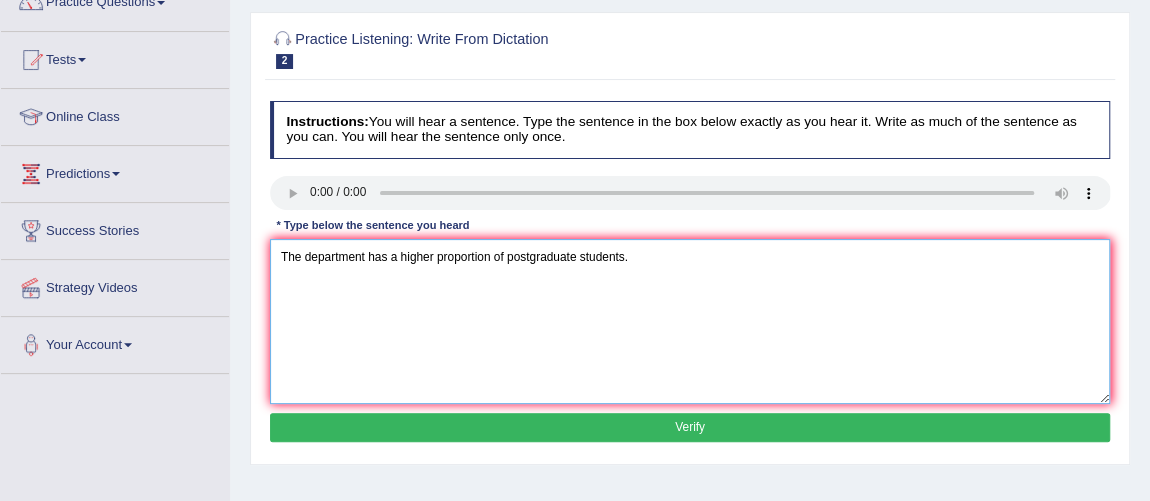 drag, startPoint x: 633, startPoint y: 265, endPoint x: 243, endPoint y: 251, distance: 390.2512 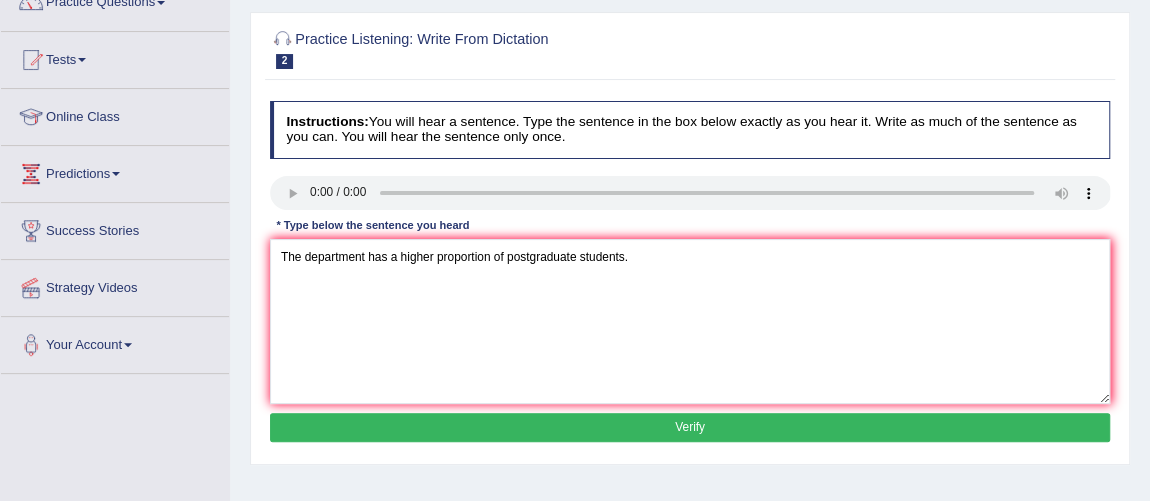 click on "Verify" at bounding box center [690, 427] 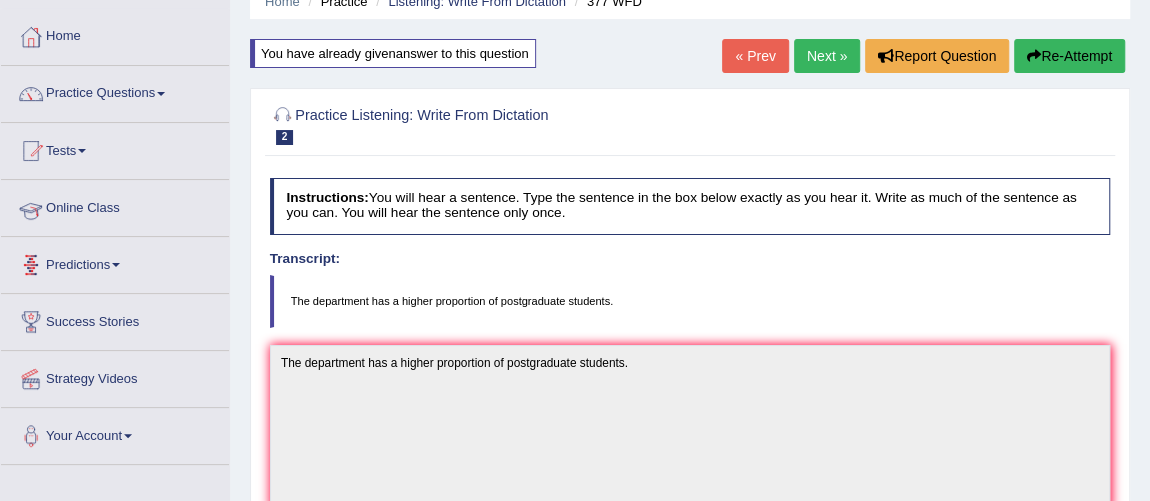 scroll, scrollTop: 0, scrollLeft: 0, axis: both 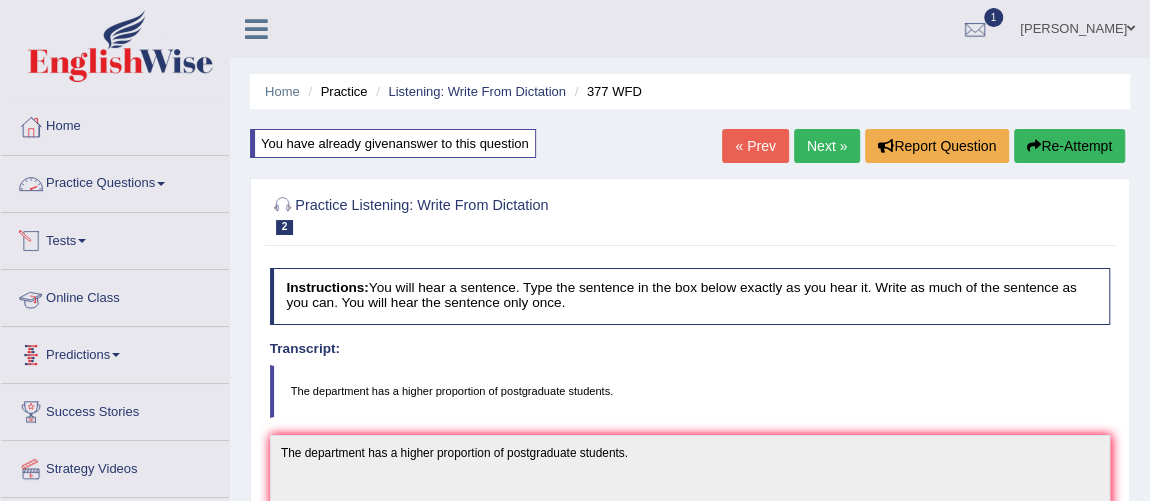 click on "Practice Questions" at bounding box center (115, 181) 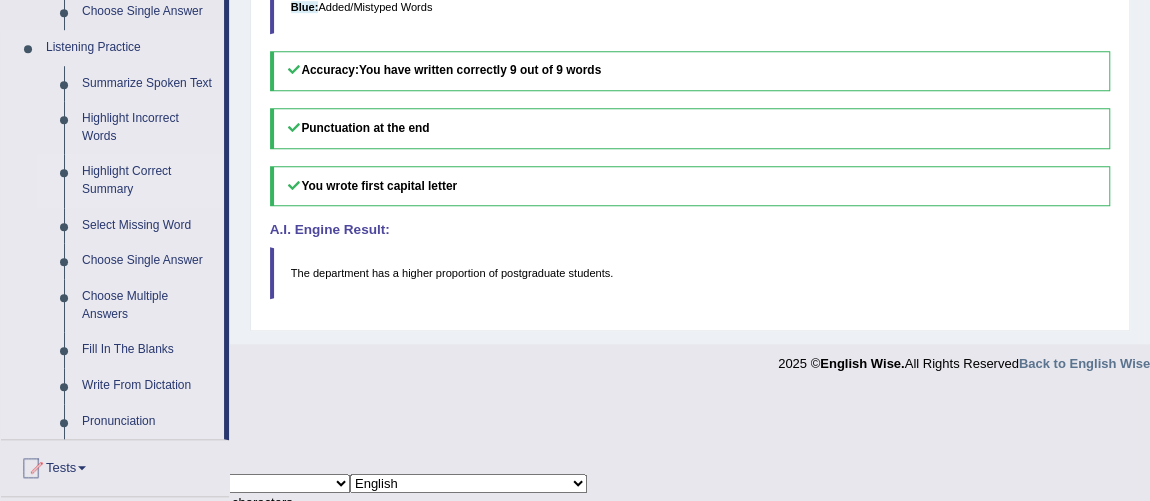 scroll, scrollTop: 727, scrollLeft: 0, axis: vertical 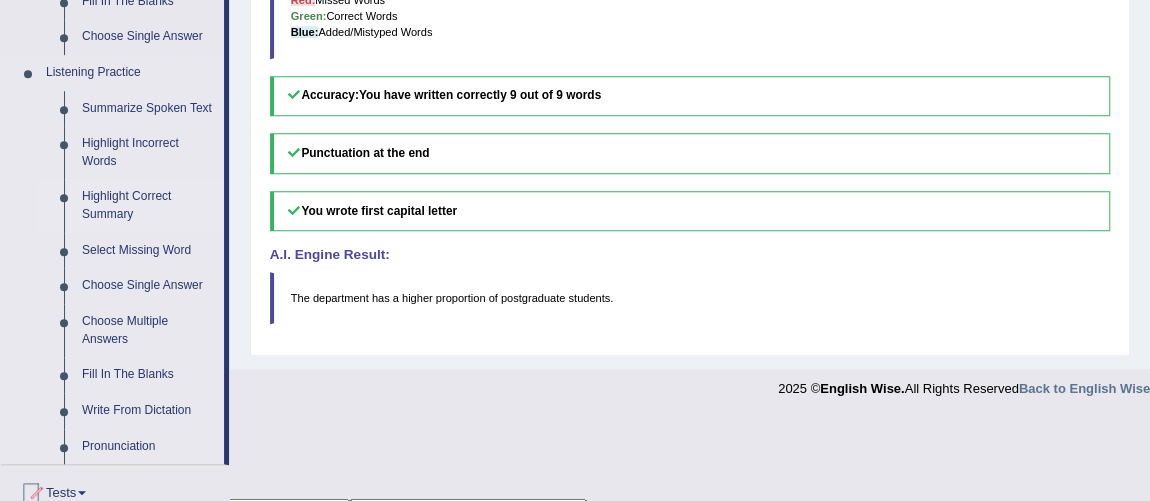 click on "Highlight Correct Summary" at bounding box center (148, 205) 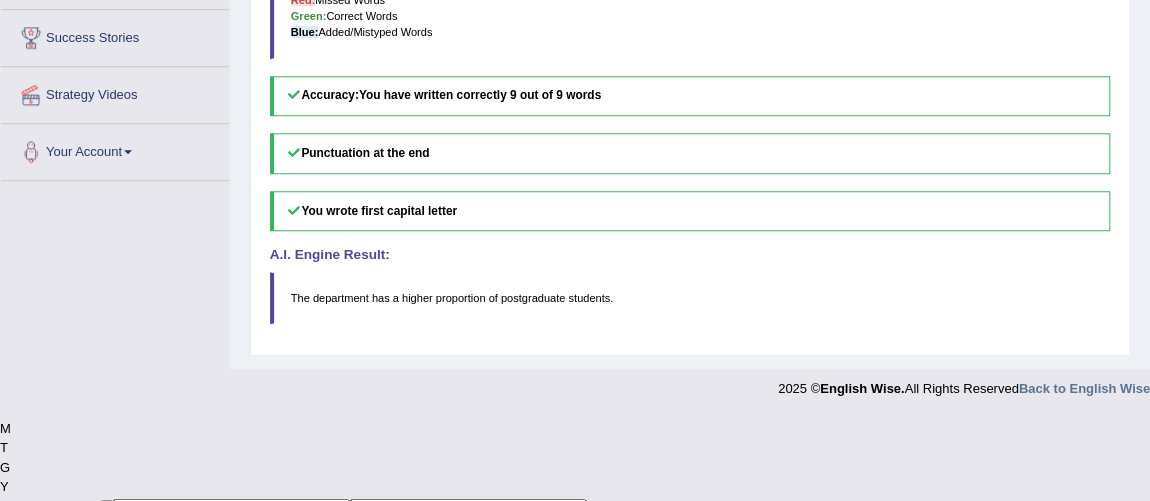 scroll, scrollTop: 480, scrollLeft: 0, axis: vertical 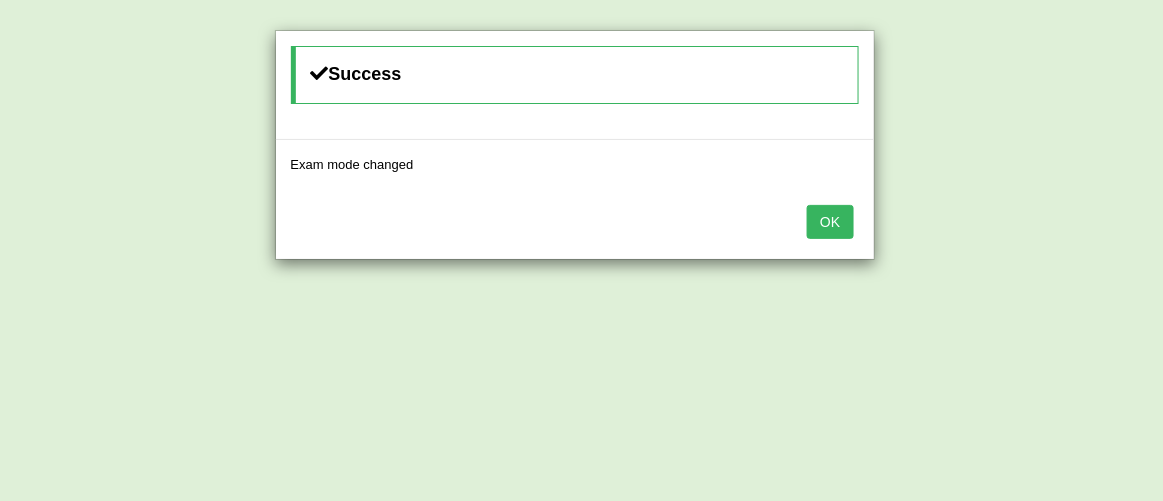 click on "OK" at bounding box center [830, 222] 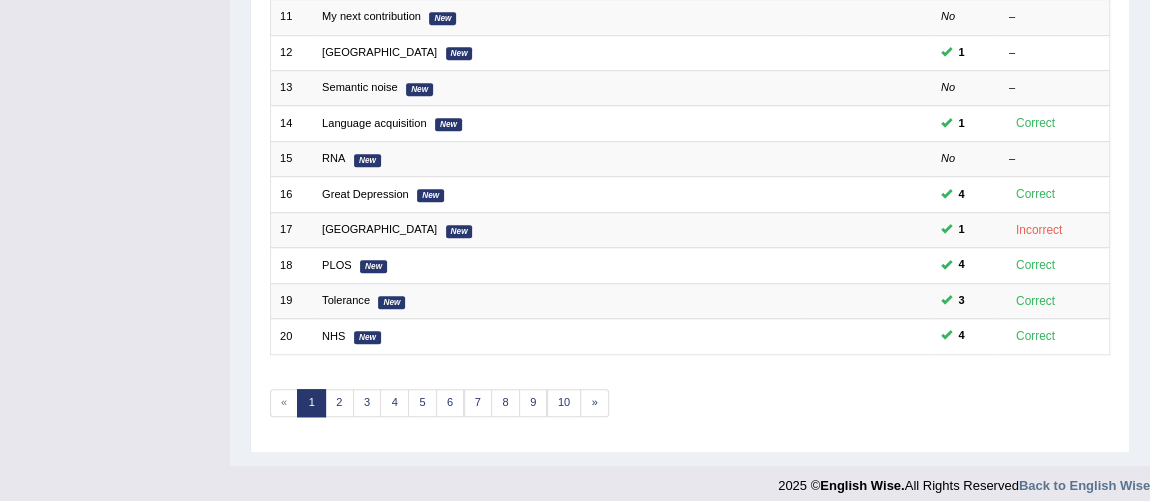 scroll, scrollTop: 639, scrollLeft: 0, axis: vertical 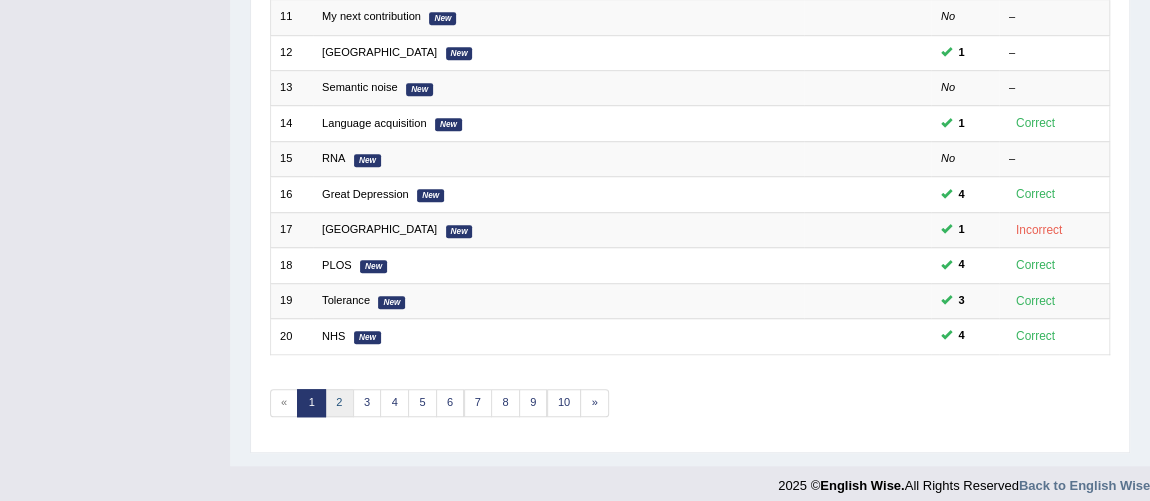 click on "2" at bounding box center [339, 403] 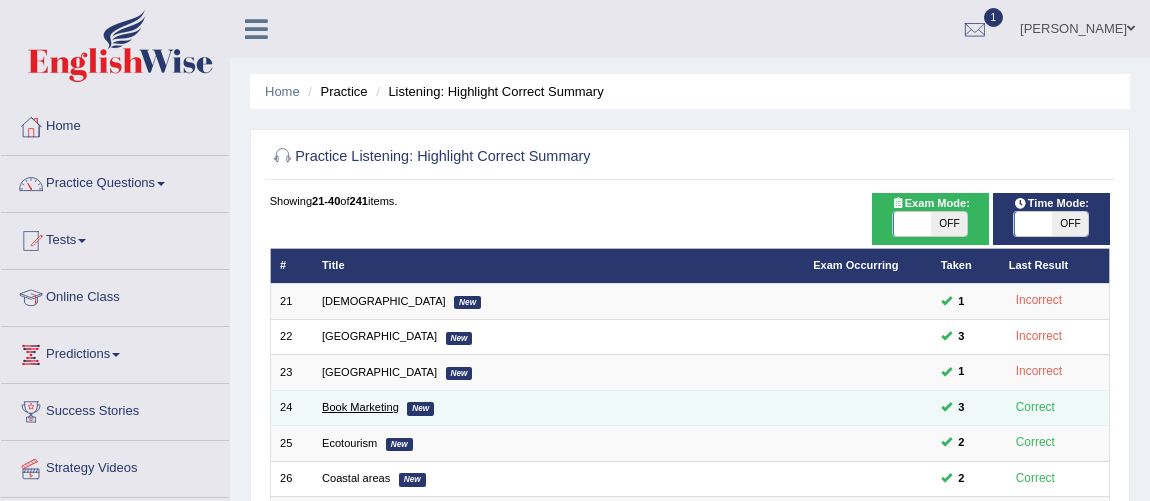 scroll, scrollTop: 0, scrollLeft: 0, axis: both 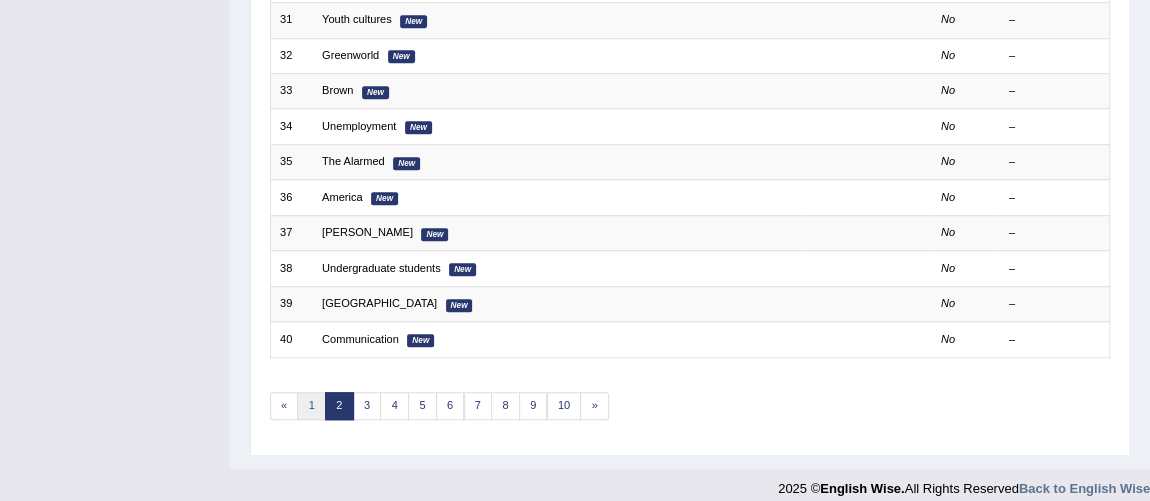 click on "1" at bounding box center [311, 406] 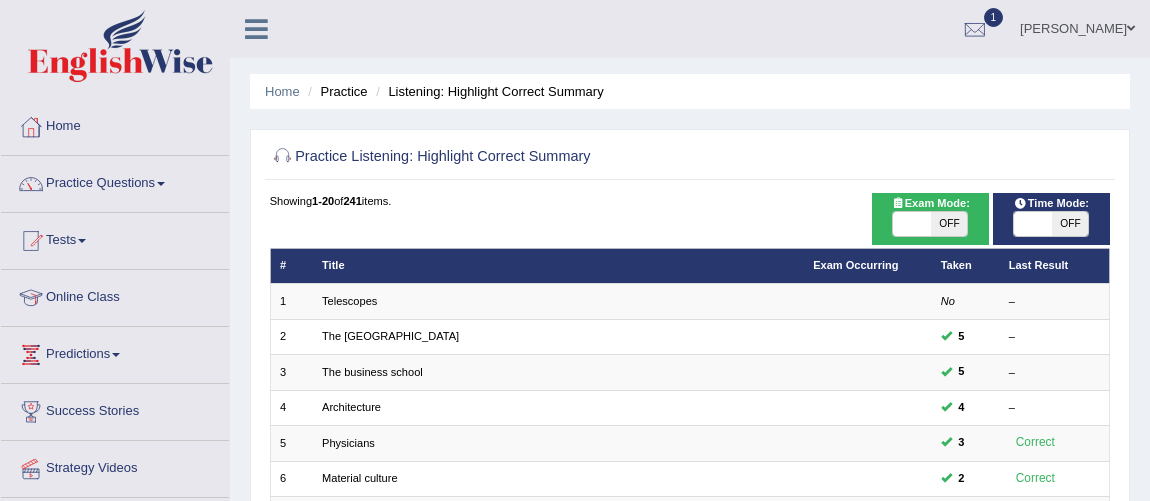 scroll, scrollTop: 644, scrollLeft: 0, axis: vertical 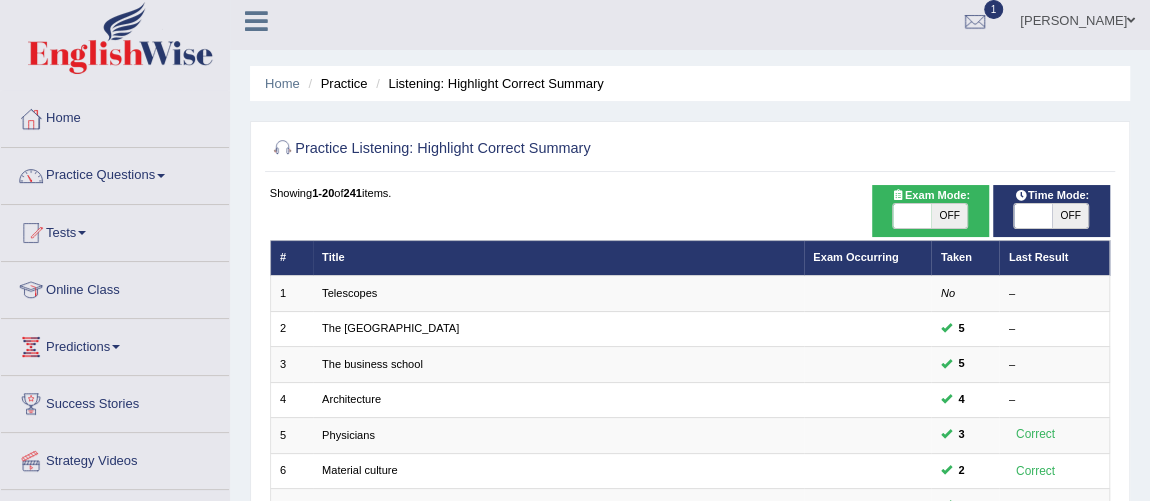 drag, startPoint x: 1060, startPoint y: 217, endPoint x: 1081, endPoint y: 217, distance: 21 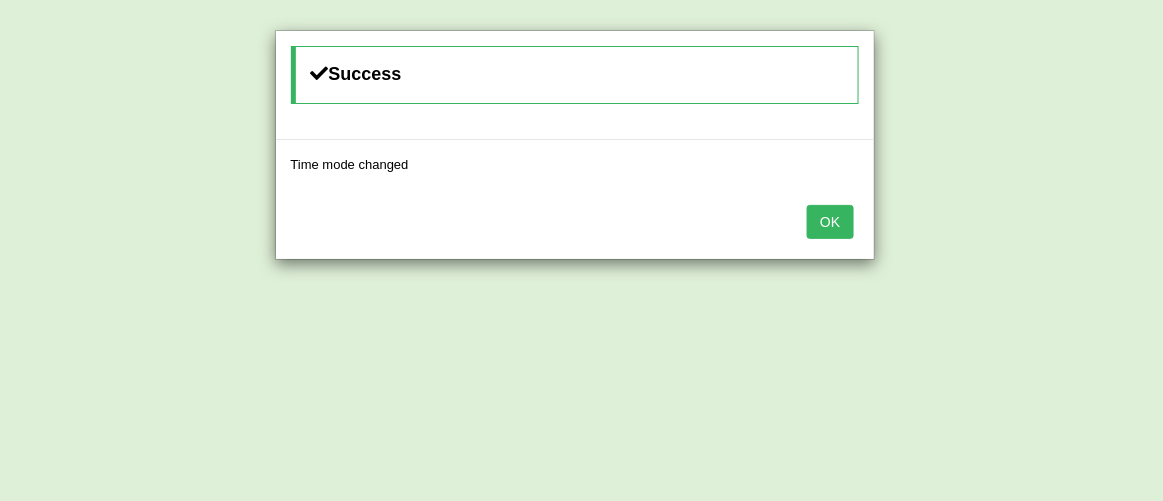 click on "OK" at bounding box center [830, 222] 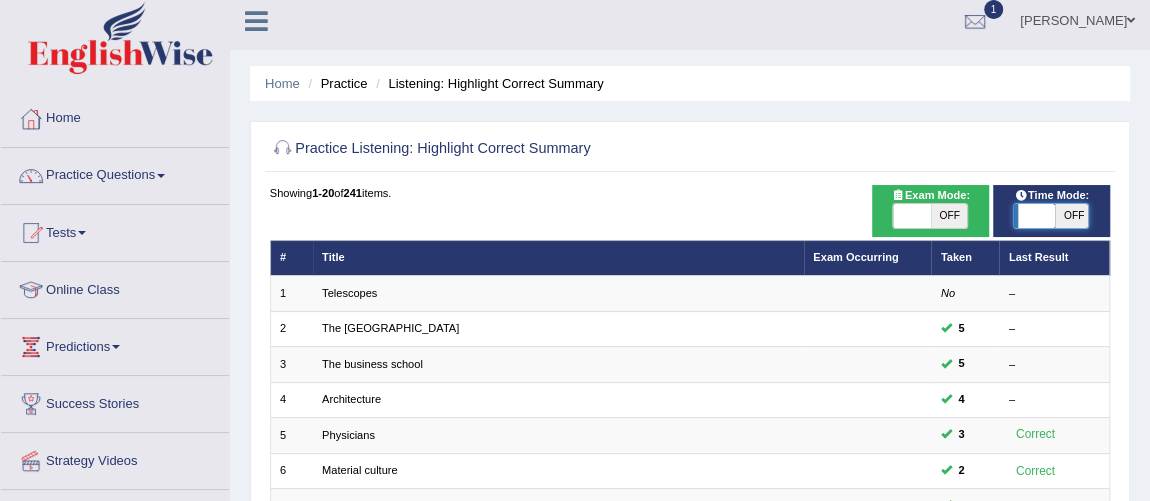 drag, startPoint x: 1069, startPoint y: 211, endPoint x: 984, endPoint y: 209, distance: 85.02353 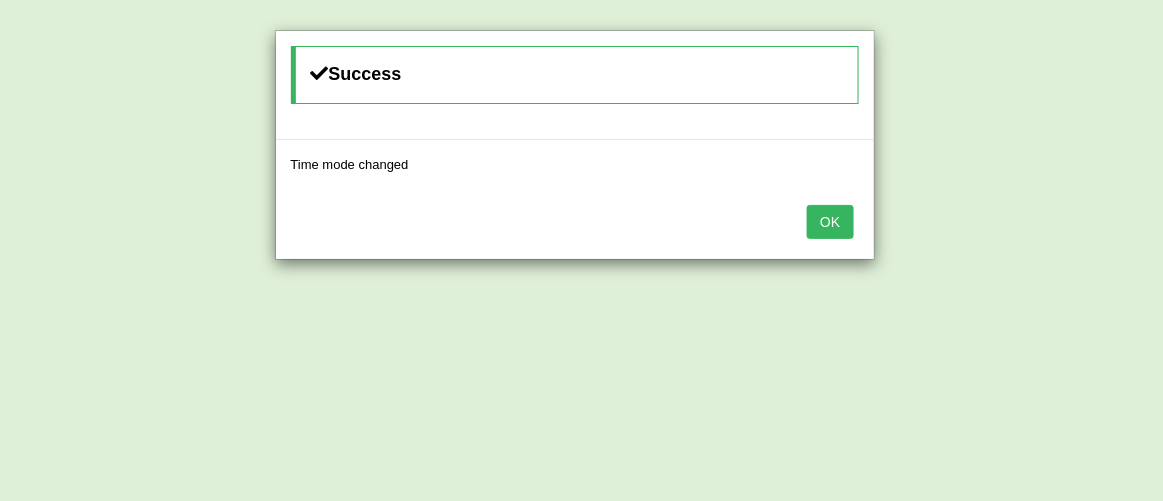 click on "OK" at bounding box center (830, 222) 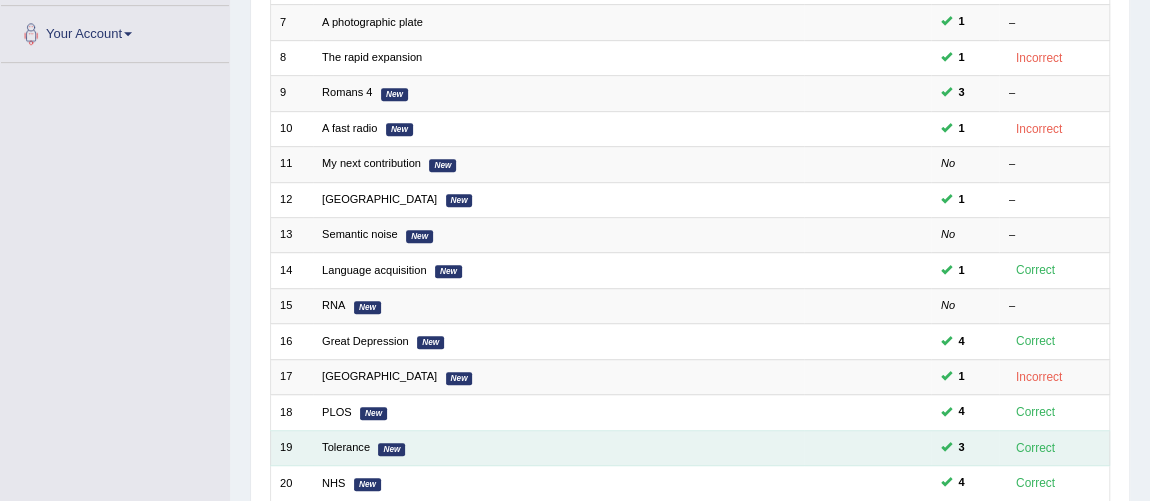 scroll, scrollTop: 644, scrollLeft: 0, axis: vertical 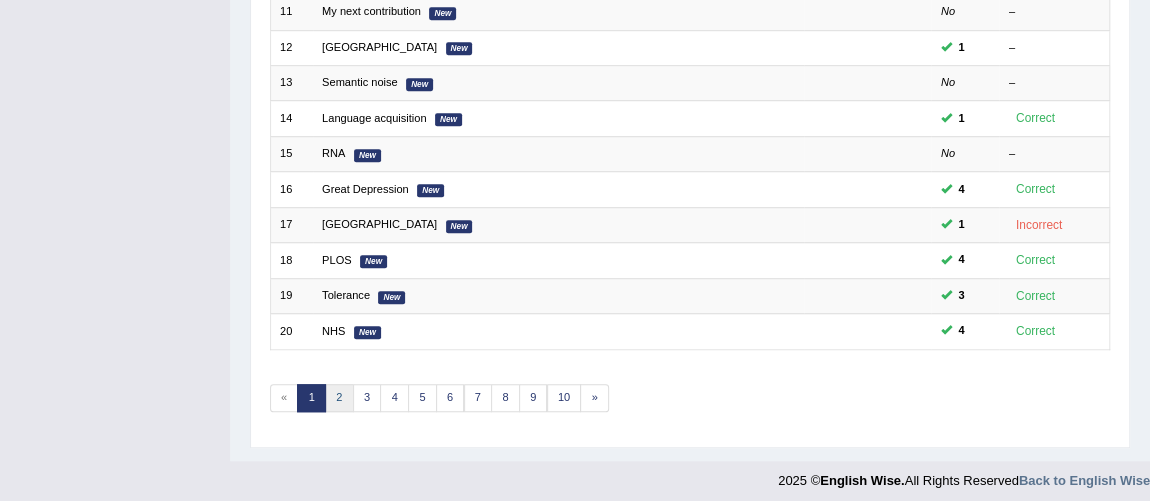 click on "2" at bounding box center [339, 398] 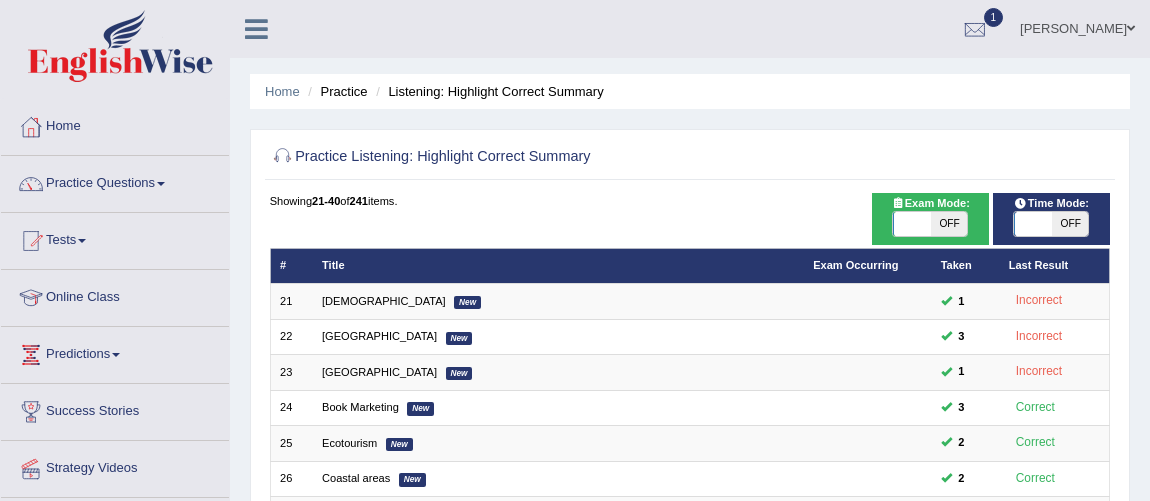 scroll, scrollTop: 0, scrollLeft: 0, axis: both 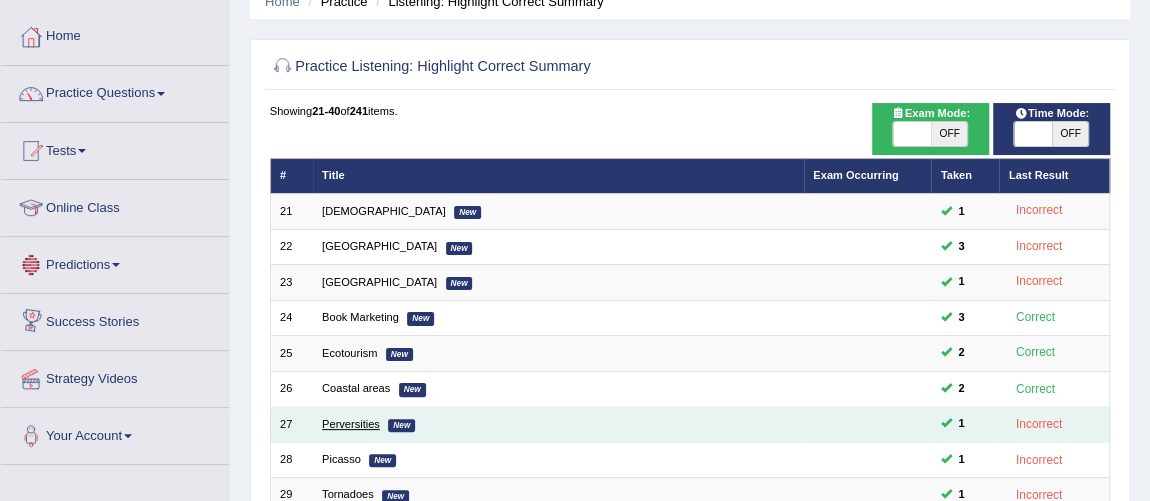 click on "Perversities" at bounding box center [351, 424] 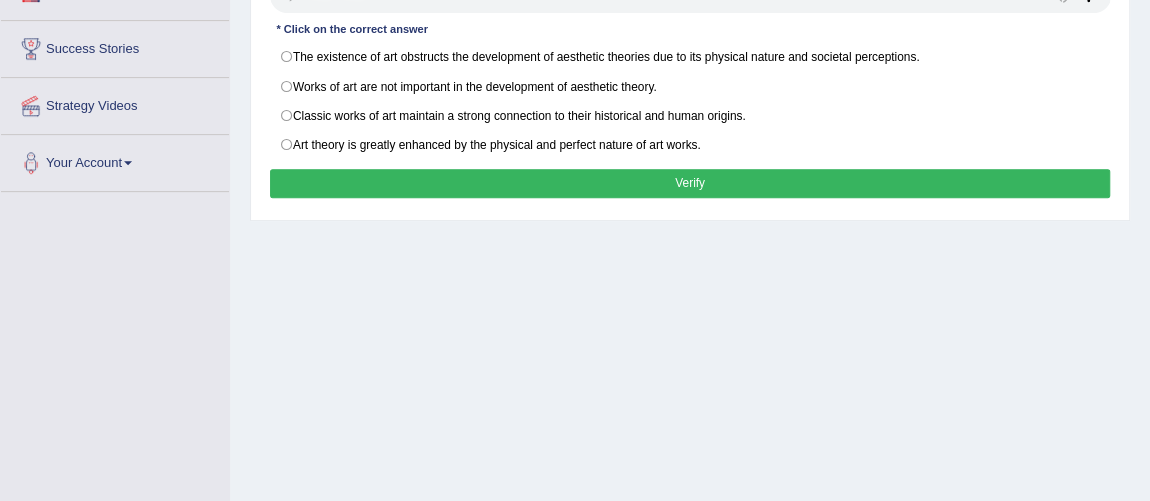 scroll, scrollTop: 363, scrollLeft: 0, axis: vertical 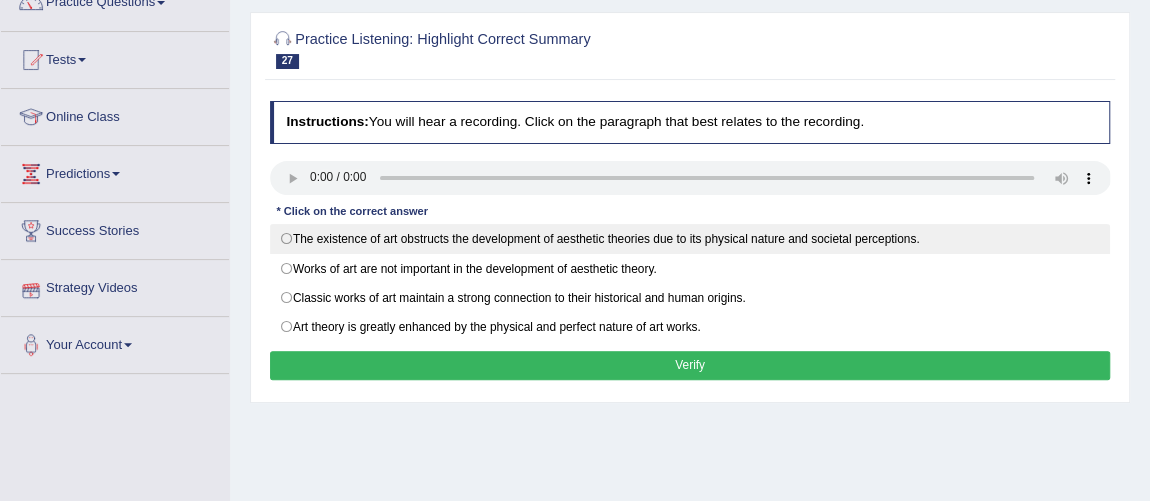 click on "The existence of art obstructs the development of aesthetic theories due to its physical nature and societal perceptions." at bounding box center (690, 239) 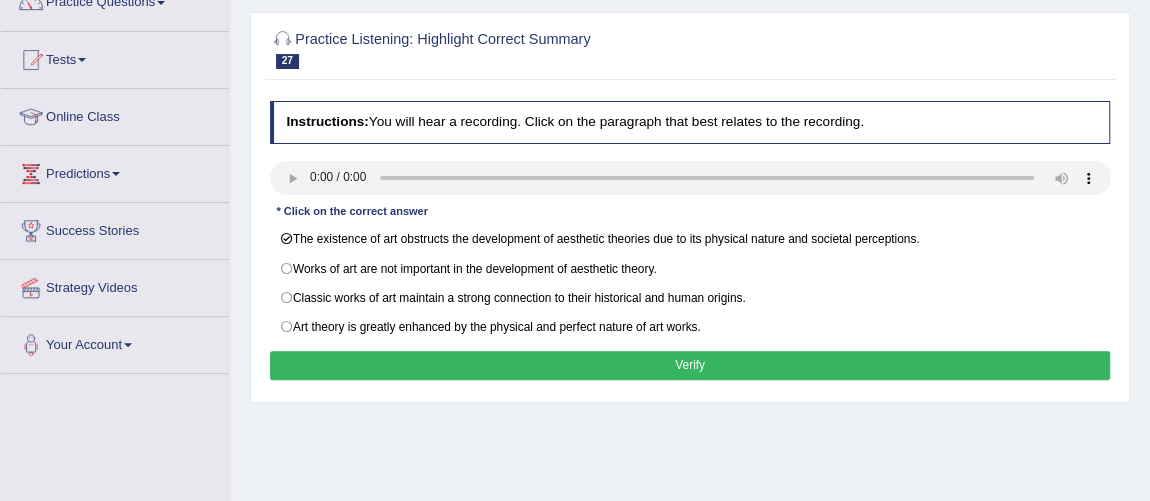 click on "Verify" at bounding box center (690, 365) 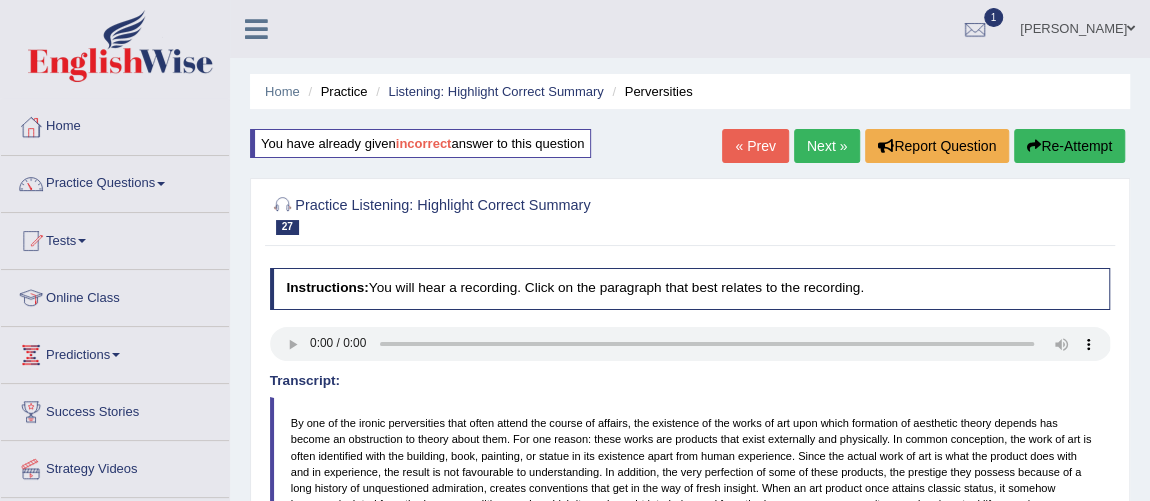 scroll, scrollTop: 0, scrollLeft: 0, axis: both 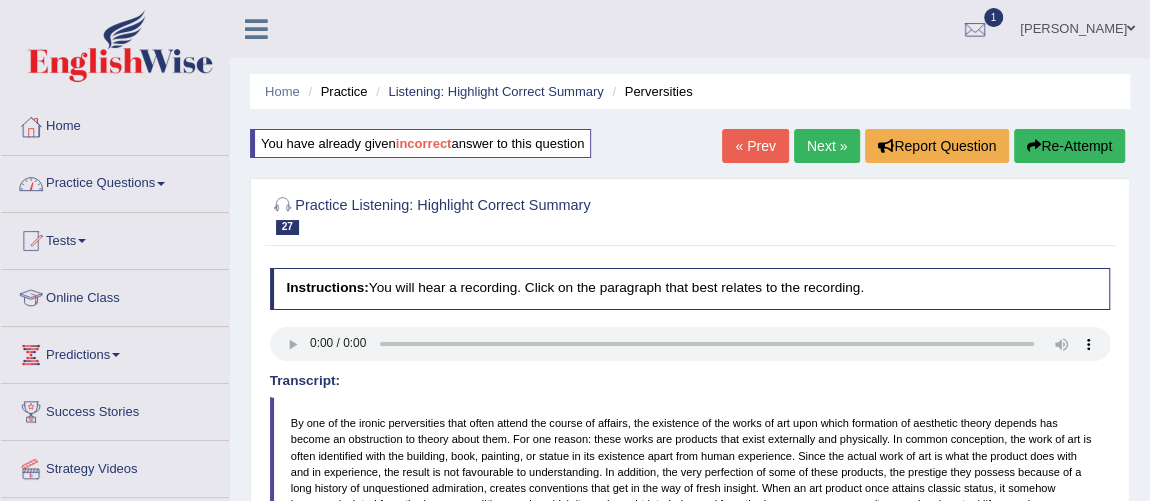 click on "Practice Questions" at bounding box center (115, 181) 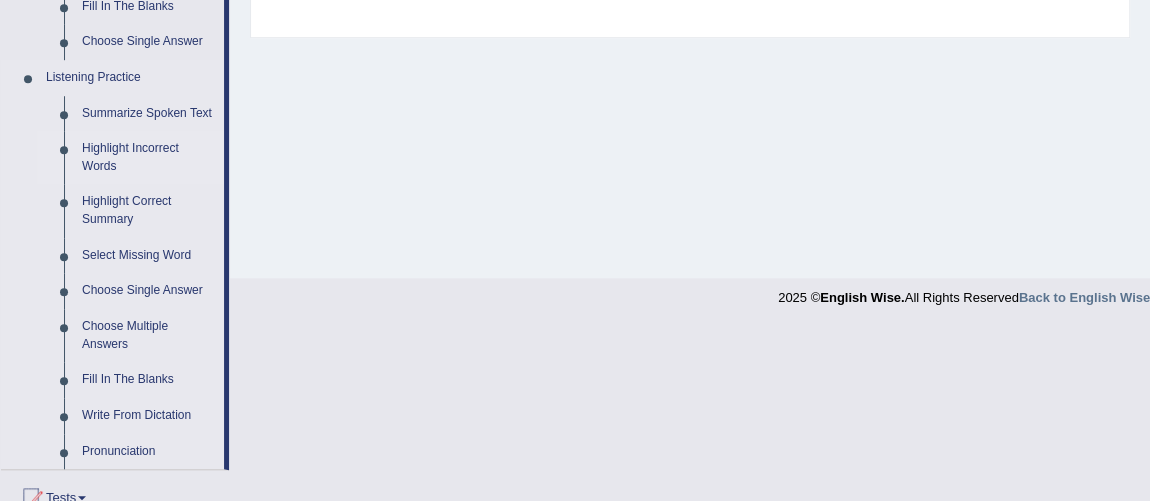 scroll, scrollTop: 727, scrollLeft: 0, axis: vertical 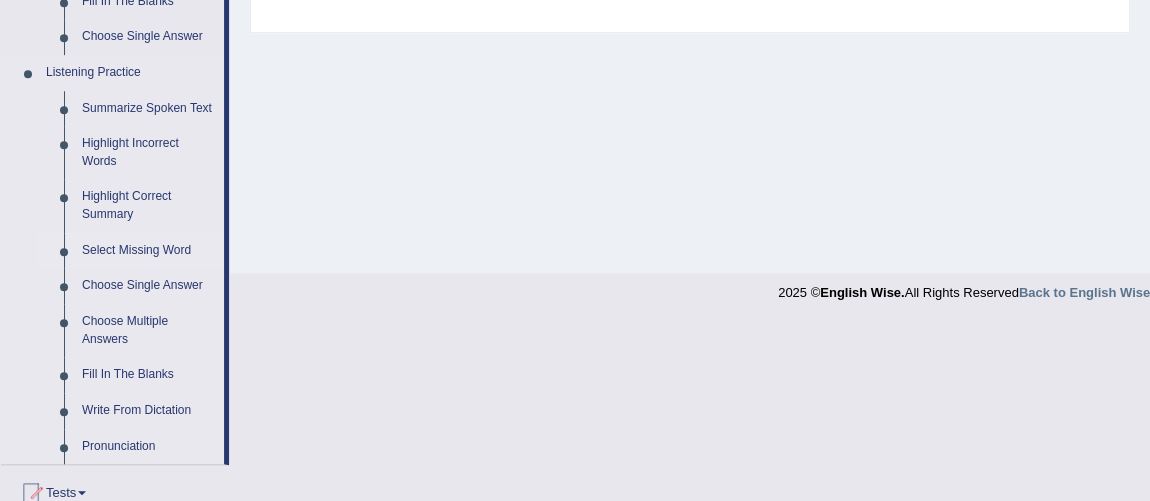 click on "Select Missing Word" at bounding box center [148, 251] 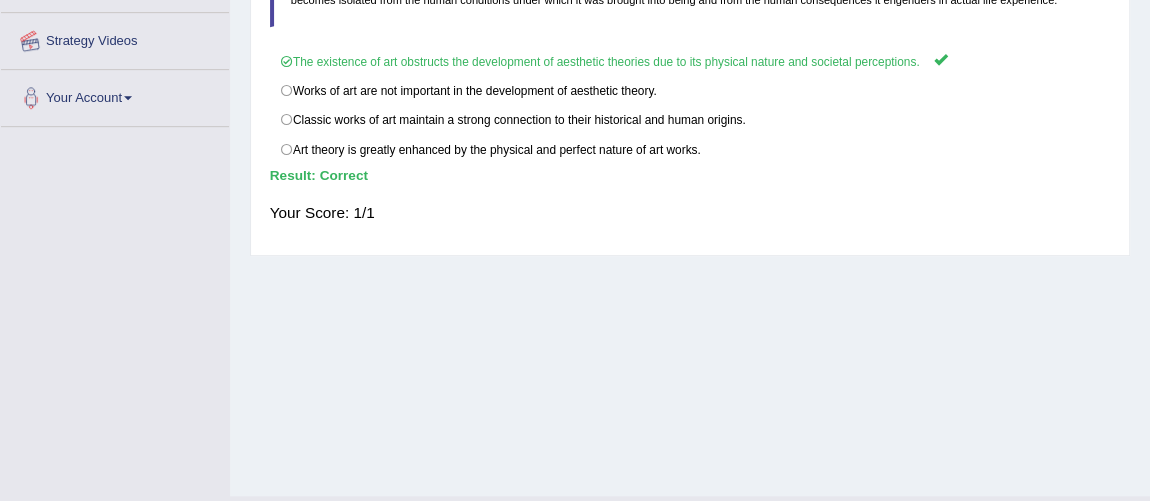 scroll, scrollTop: 549, scrollLeft: 0, axis: vertical 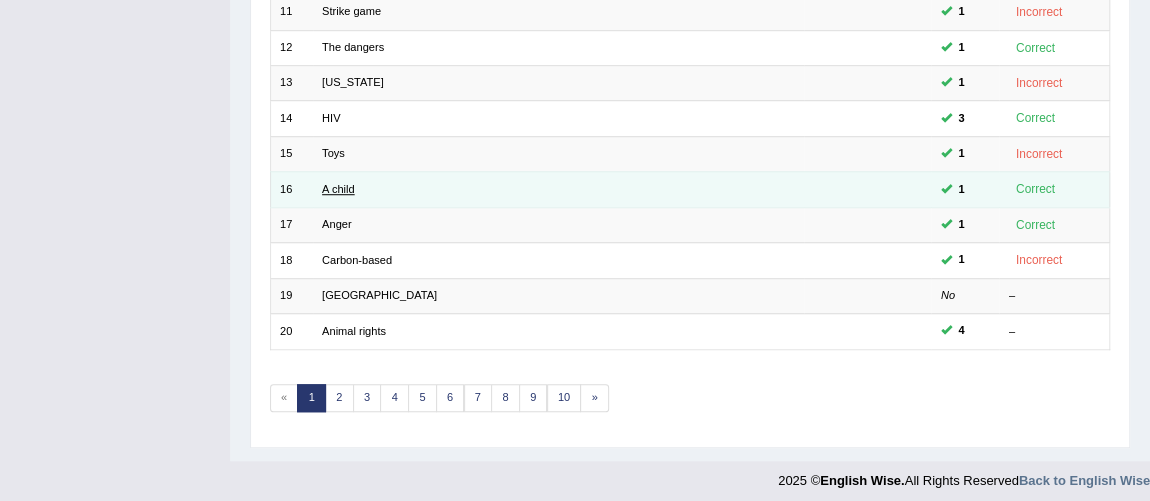 click on "A child" at bounding box center (338, 189) 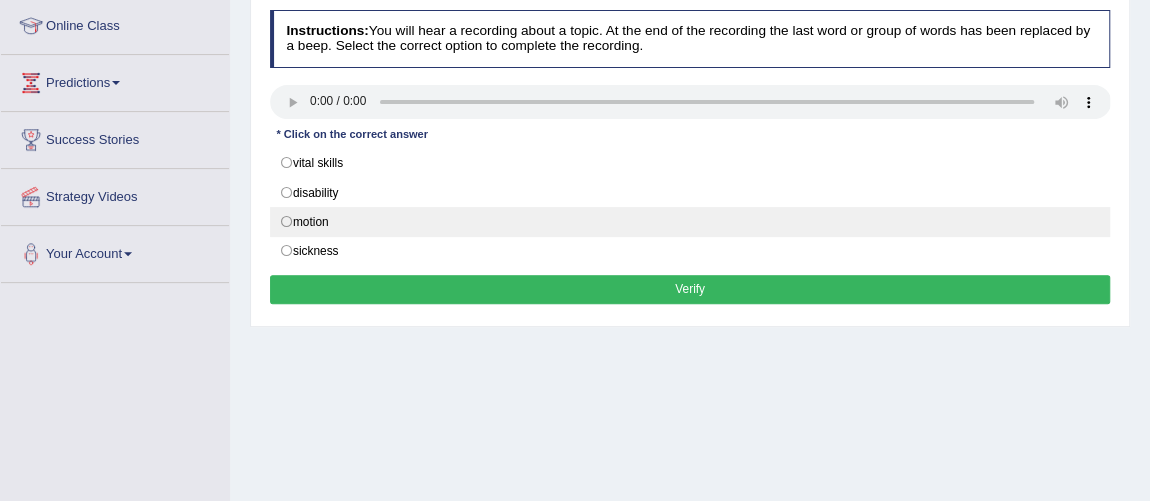 scroll, scrollTop: 0, scrollLeft: 0, axis: both 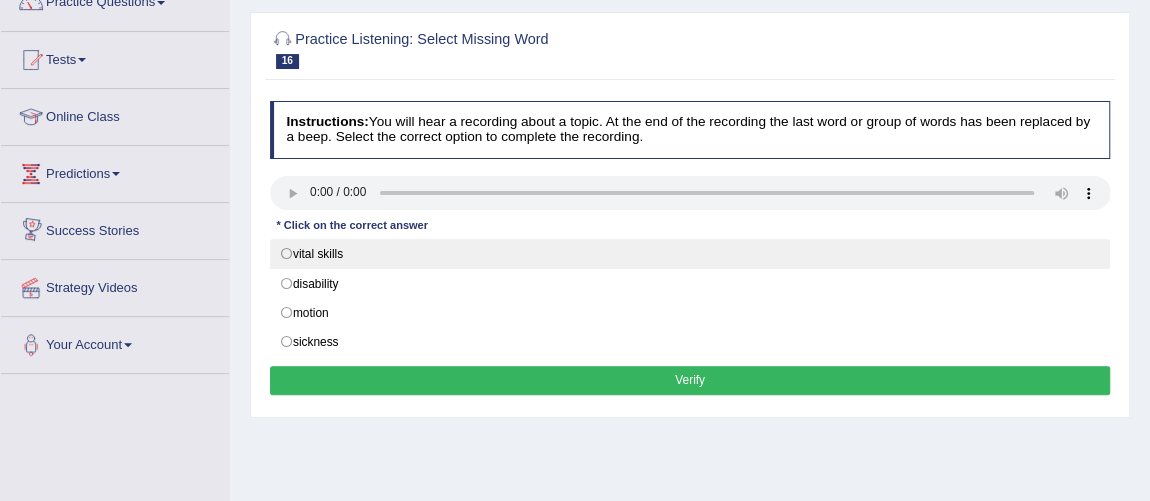 drag, startPoint x: 295, startPoint y: 251, endPoint x: 285, endPoint y: 254, distance: 10.440307 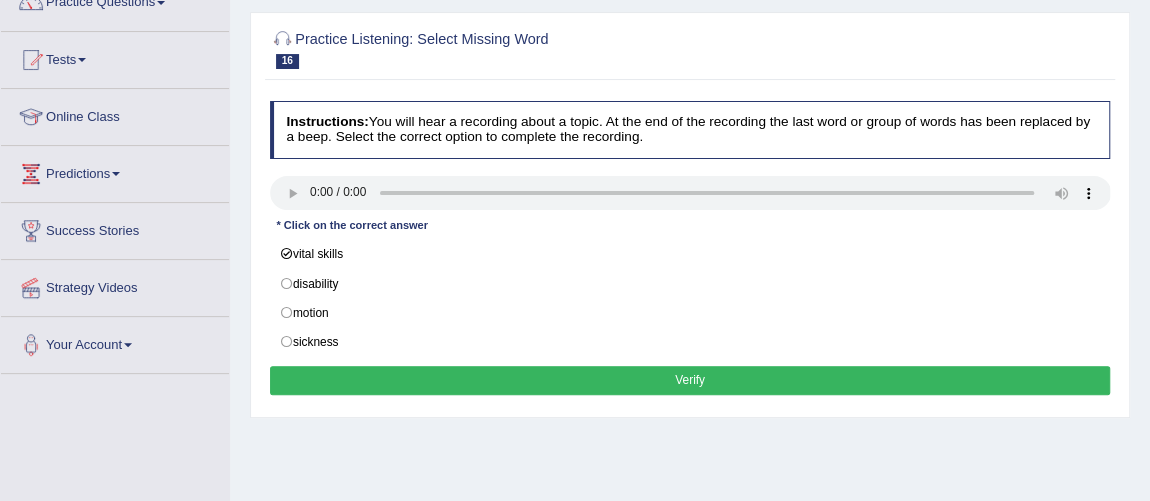 click on "Verify" at bounding box center (690, 380) 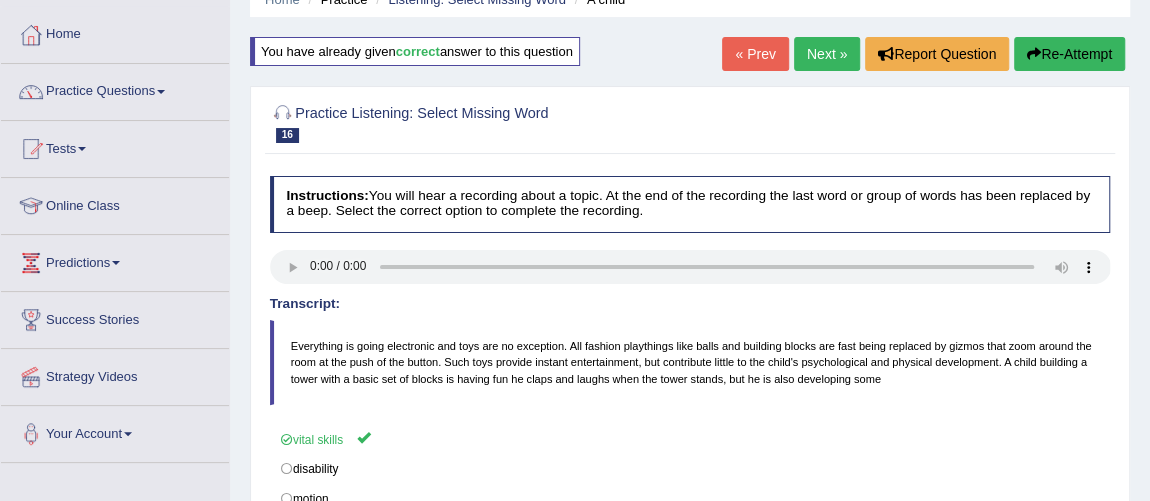 scroll, scrollTop: 0, scrollLeft: 0, axis: both 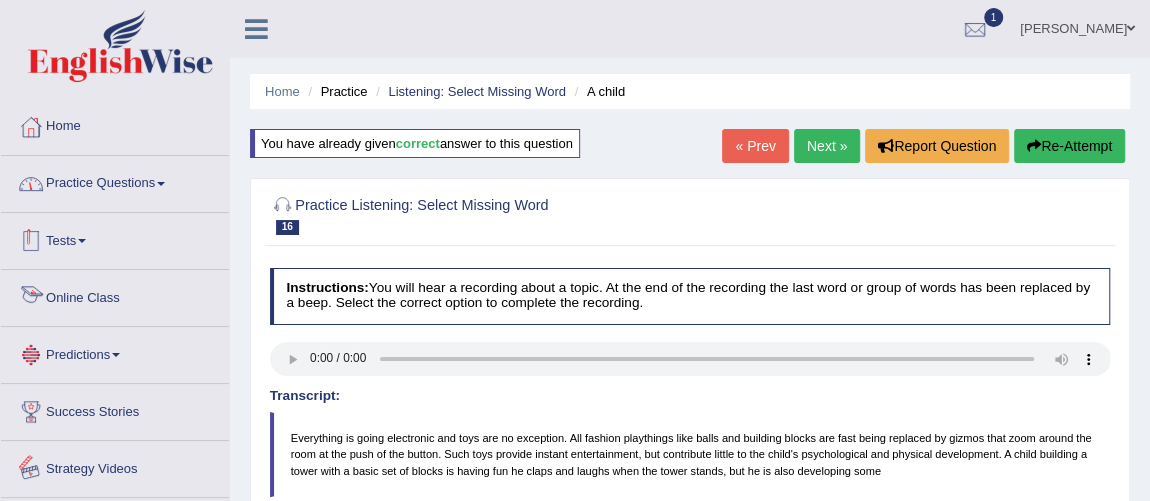 click on "Practice Questions" at bounding box center [115, 181] 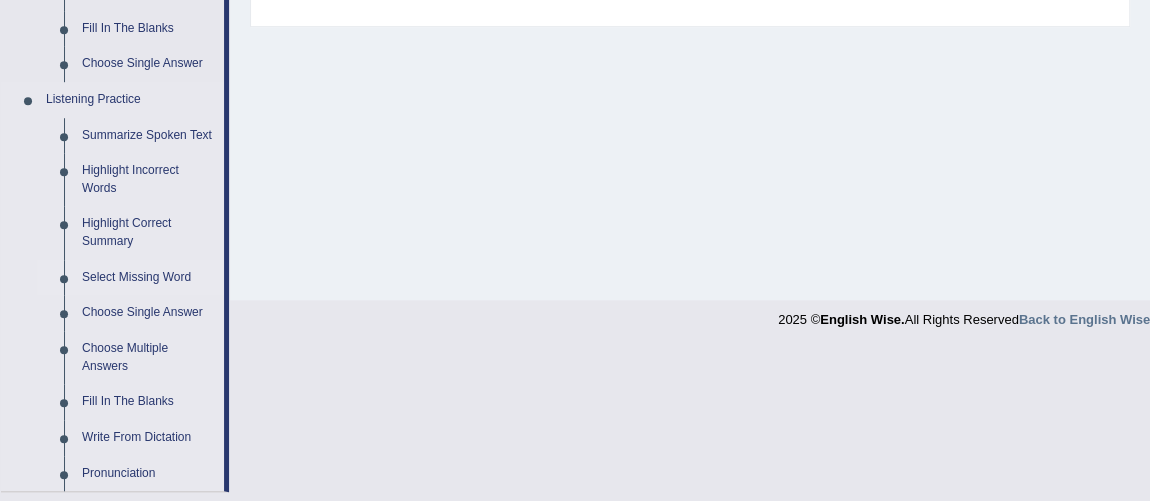 scroll, scrollTop: 727, scrollLeft: 0, axis: vertical 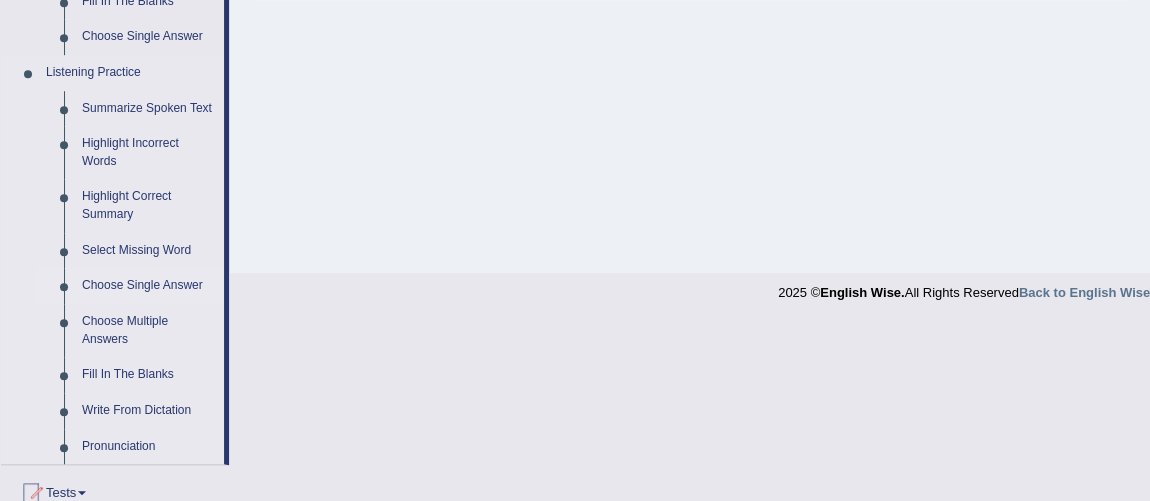 click on "Choose Single Answer" at bounding box center [148, 286] 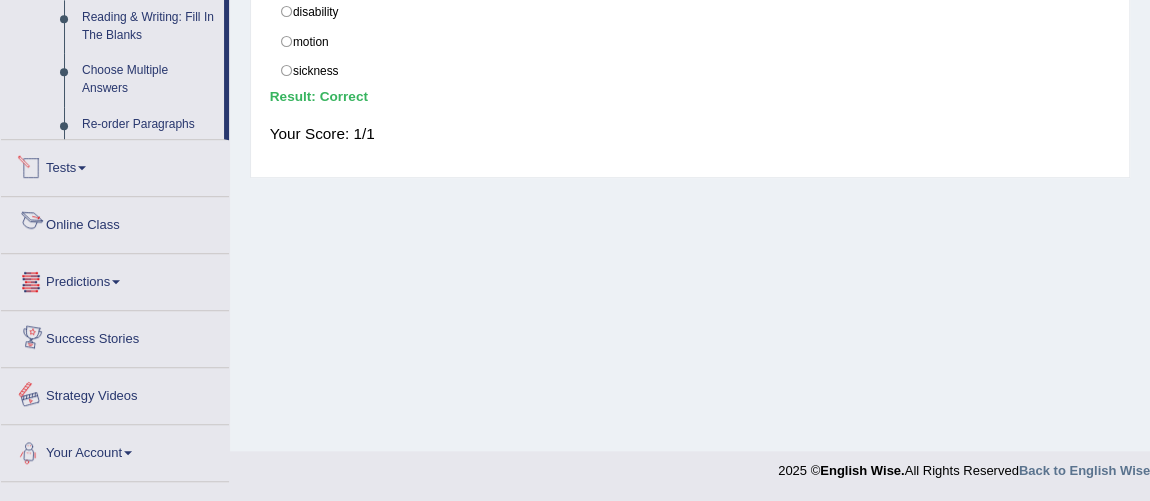 scroll, scrollTop: 565, scrollLeft: 0, axis: vertical 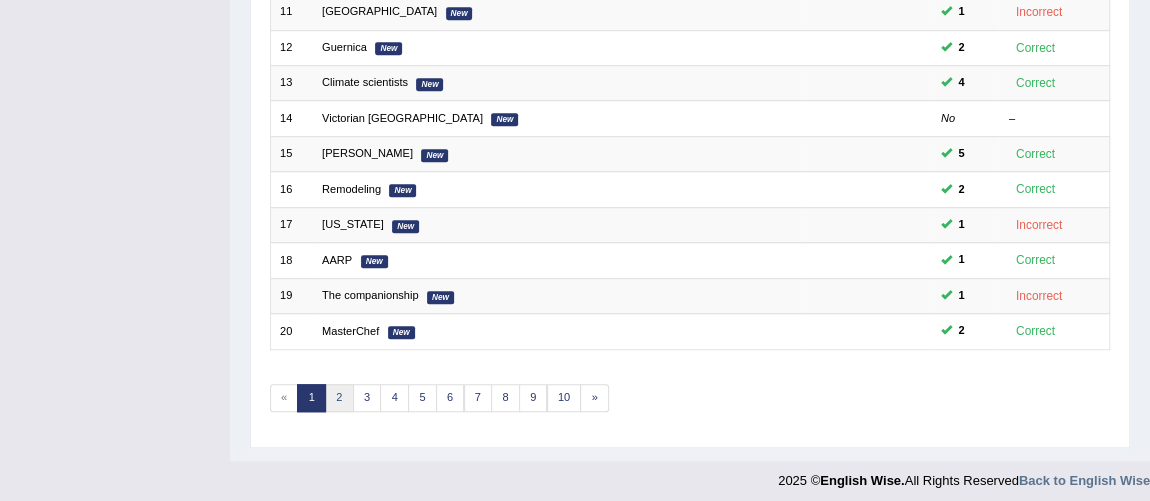 click on "2" at bounding box center [339, 398] 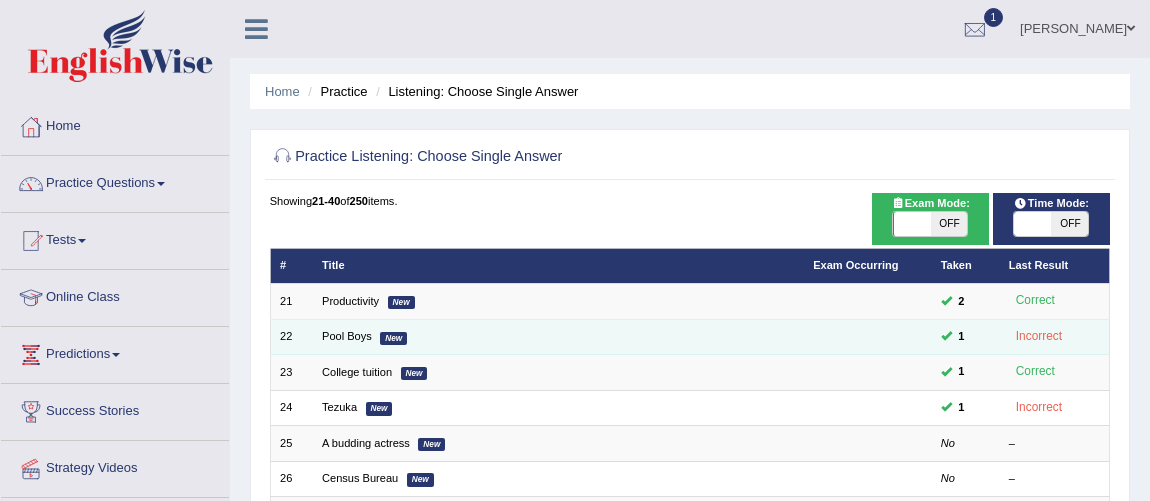 scroll, scrollTop: 0, scrollLeft: 0, axis: both 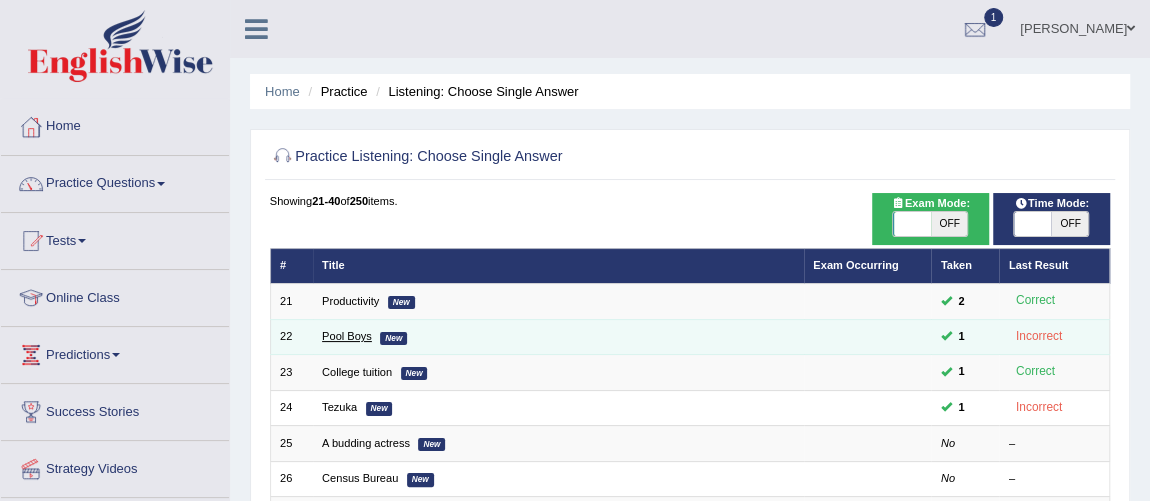 click on "Pool Boys" at bounding box center [347, 336] 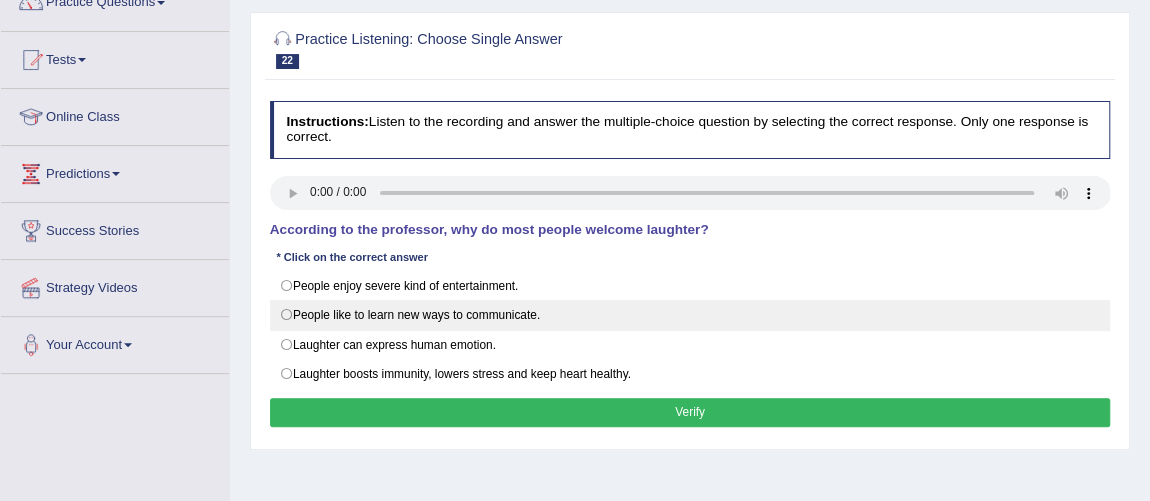scroll, scrollTop: 181, scrollLeft: 0, axis: vertical 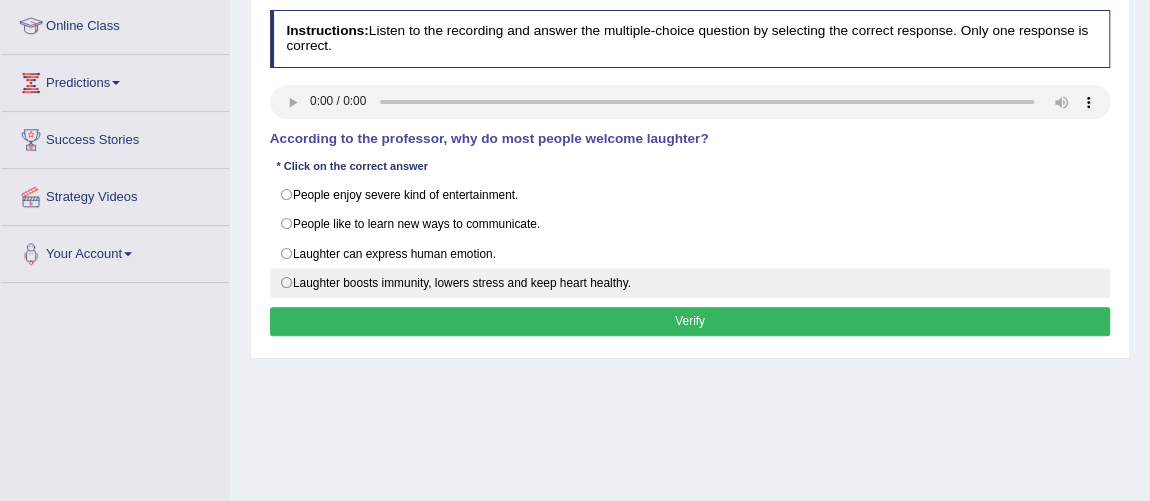 click on "Laughter boosts immunity, lowers stress and keep heart healthy." at bounding box center [690, 283] 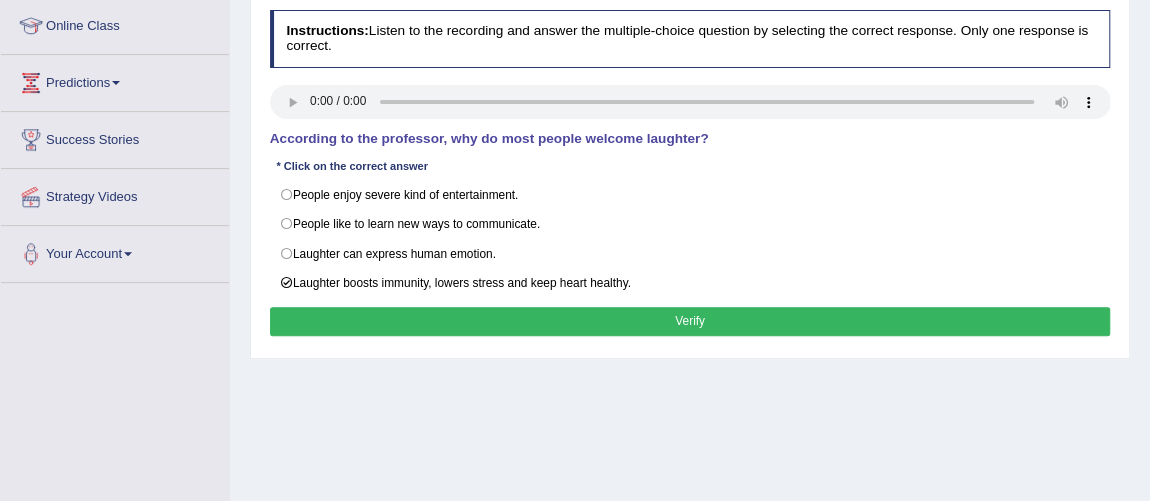 click on "Verify" at bounding box center (690, 321) 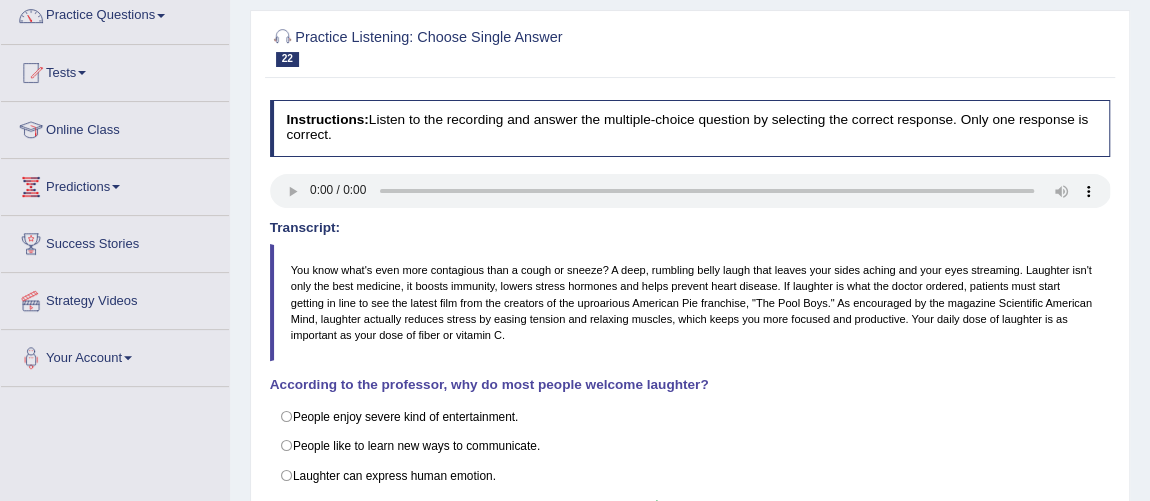 scroll, scrollTop: 0, scrollLeft: 0, axis: both 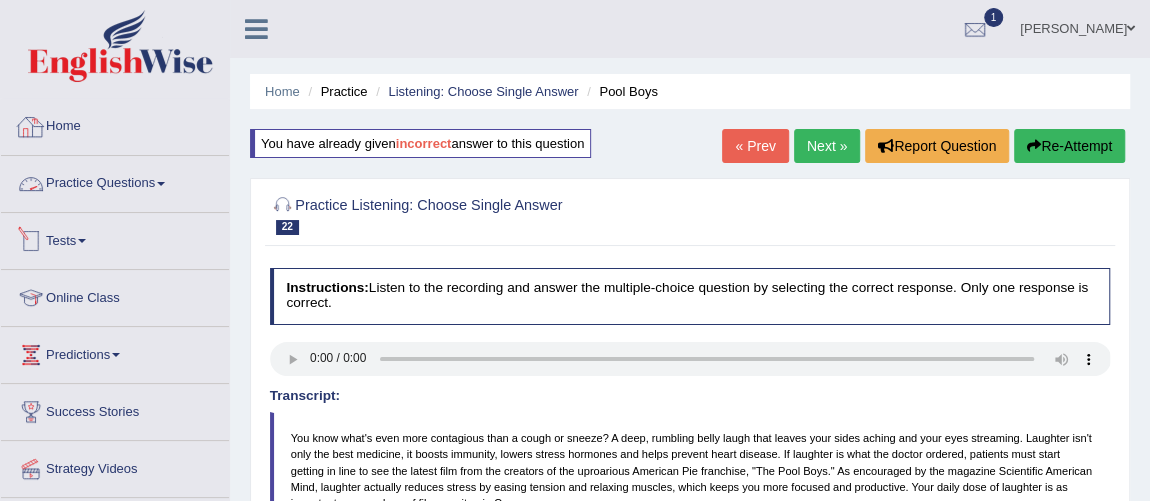 click on "Practice Questions" at bounding box center [115, 181] 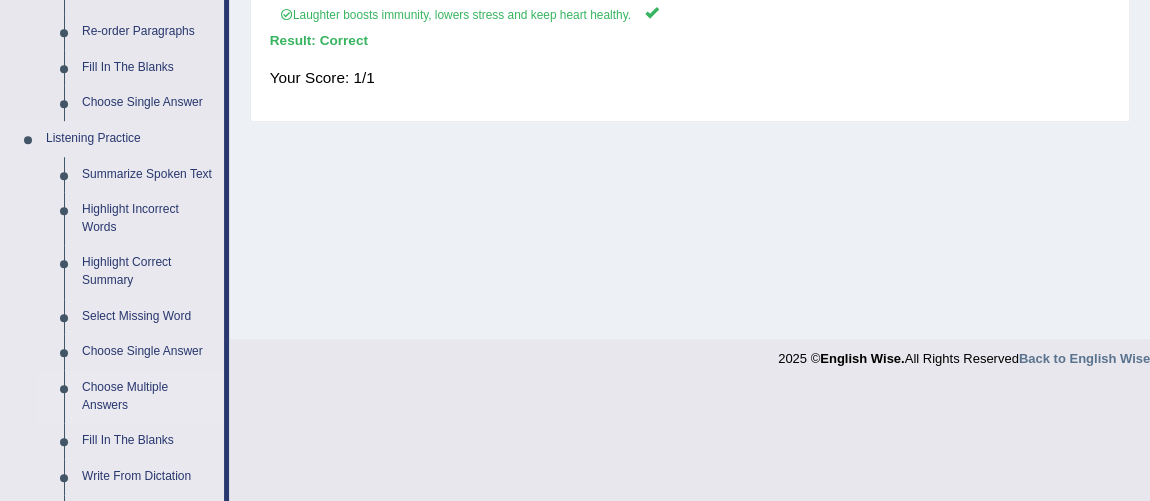 scroll, scrollTop: 727, scrollLeft: 0, axis: vertical 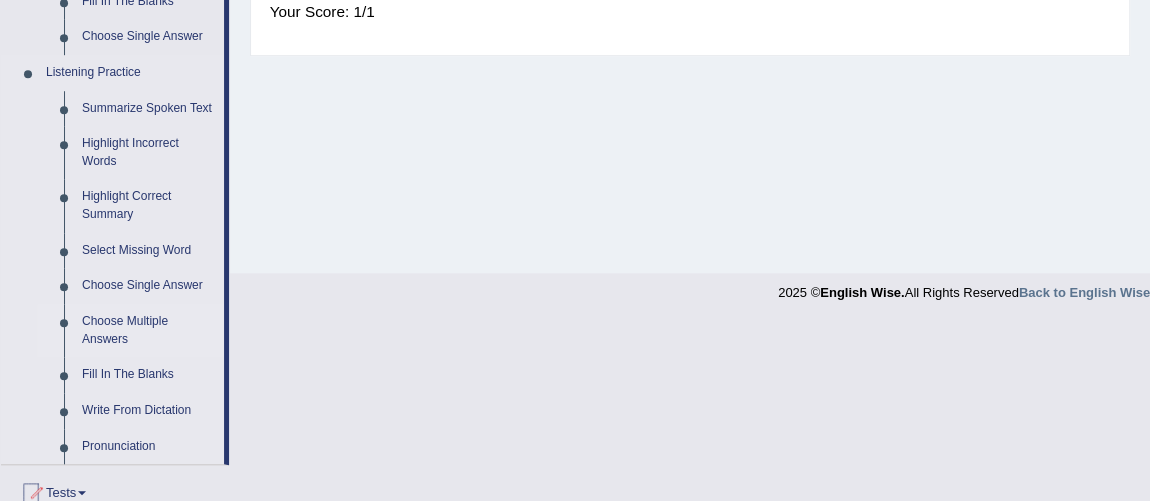 click on "Choose Multiple Answers" at bounding box center [148, 330] 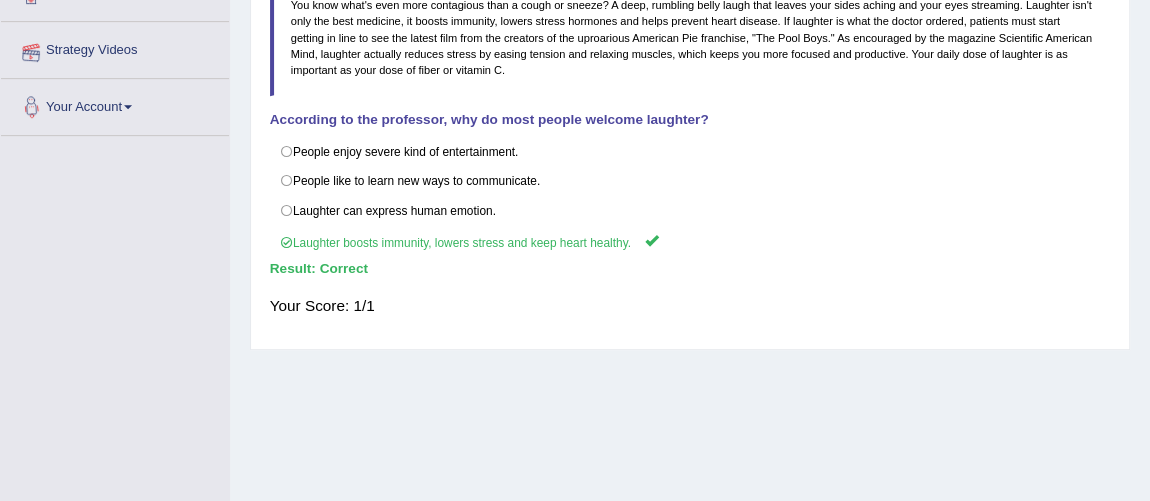 scroll, scrollTop: 250, scrollLeft: 0, axis: vertical 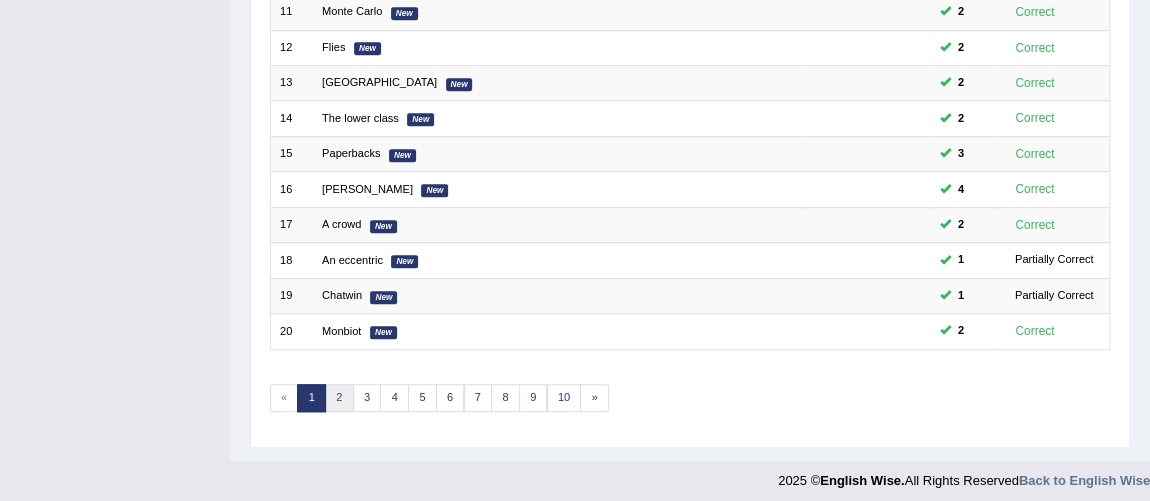 click on "2" at bounding box center (339, 398) 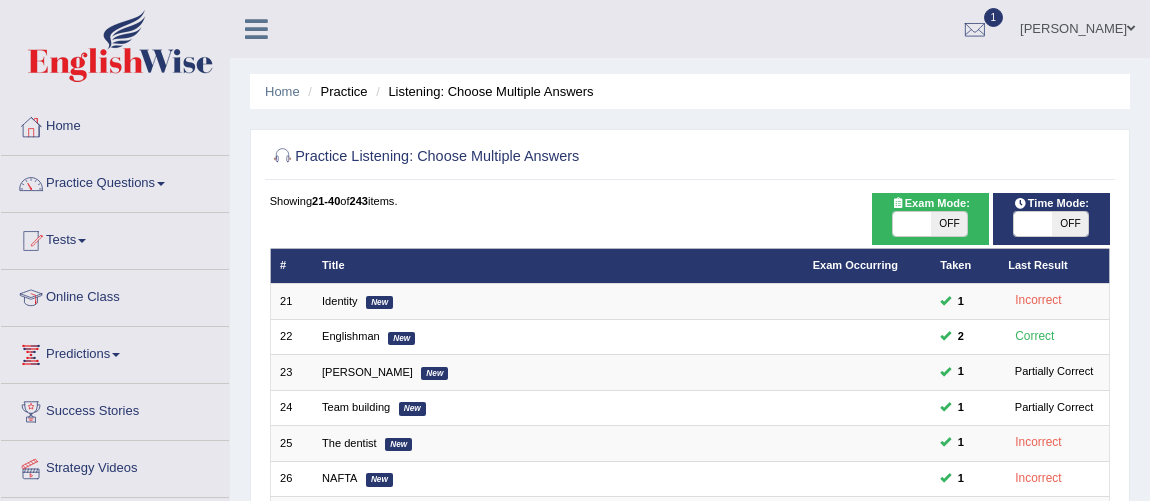 scroll, scrollTop: 0, scrollLeft: 0, axis: both 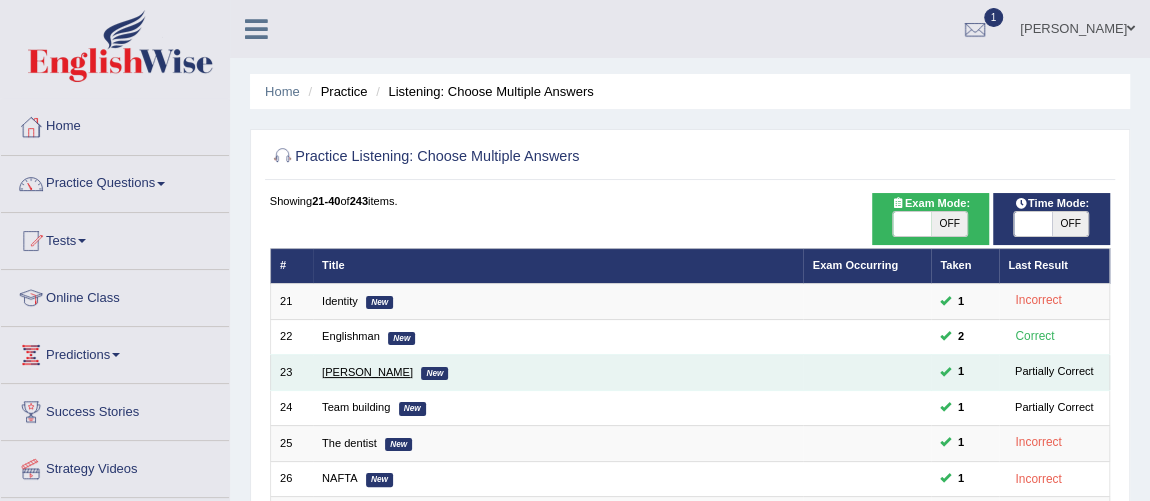 click on "Stephen" at bounding box center (367, 372) 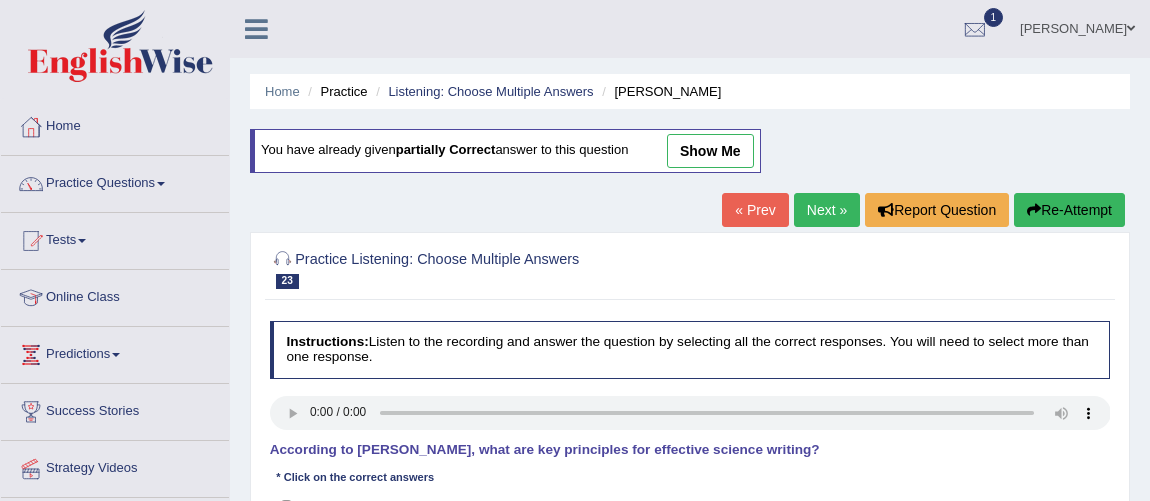 scroll, scrollTop: 181, scrollLeft: 0, axis: vertical 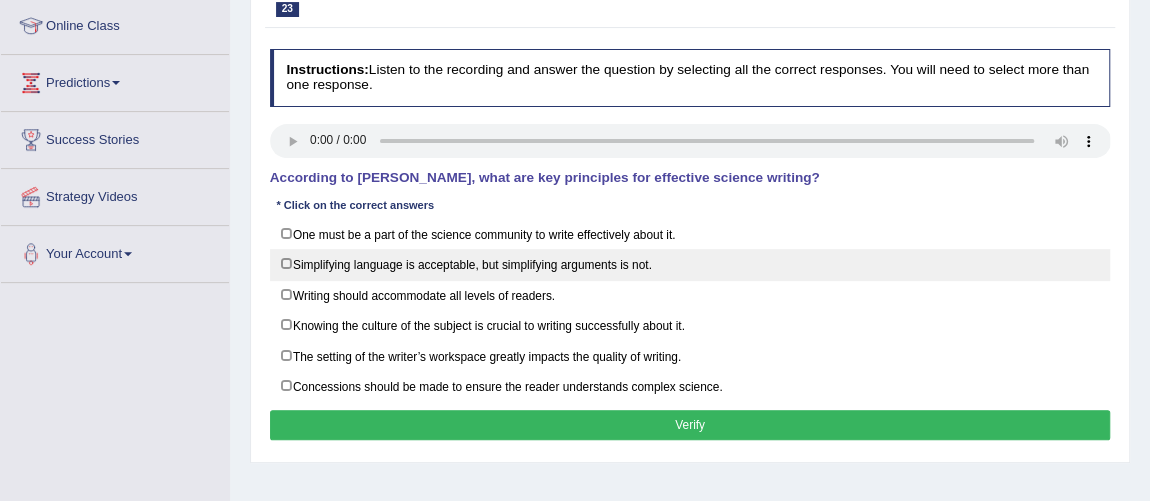 click on "Simplifying language is acceptable, but simplifying arguments is not." at bounding box center [690, 264] 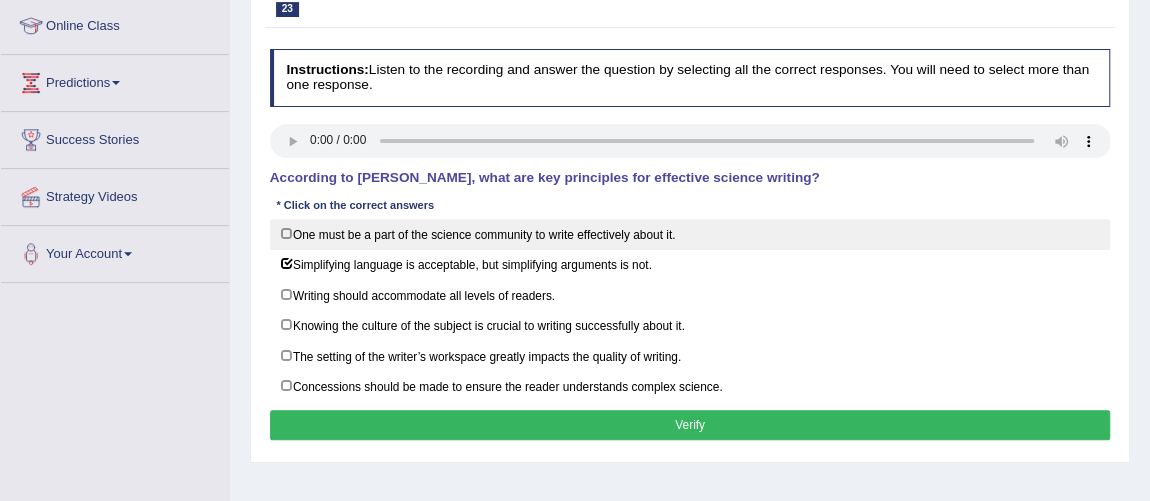 click on "One must be a part of the science community to write effectively about it." at bounding box center (690, 234) 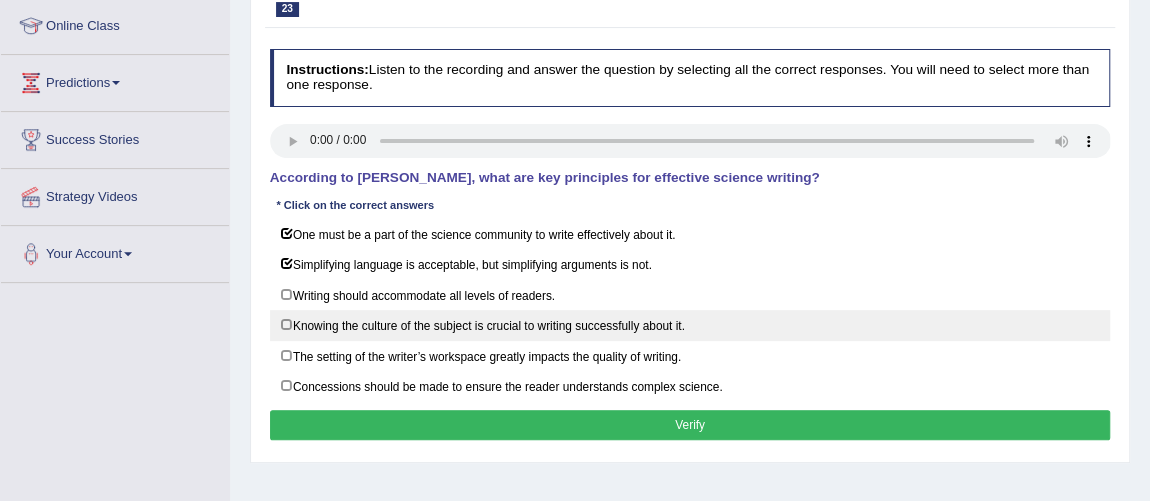 click on "Knowing the culture of the subject is crucial to writing successfully about it." at bounding box center [690, 325] 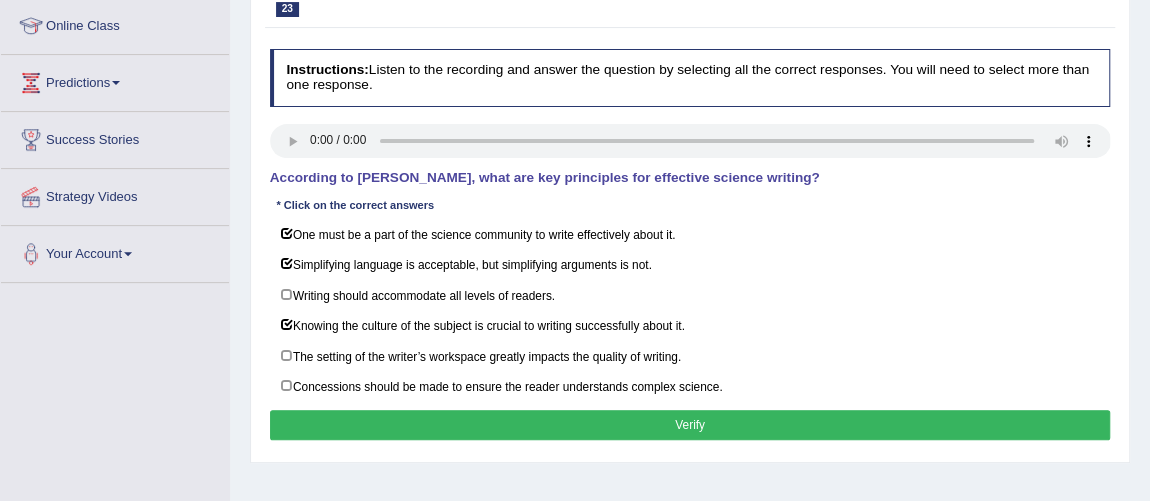 click on "Verify" at bounding box center [690, 424] 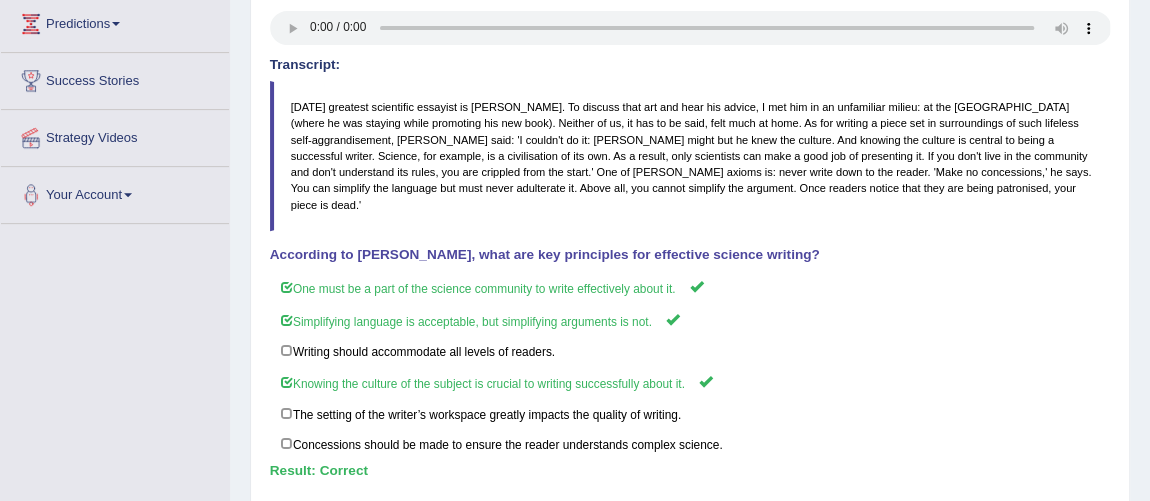 scroll, scrollTop: 181, scrollLeft: 0, axis: vertical 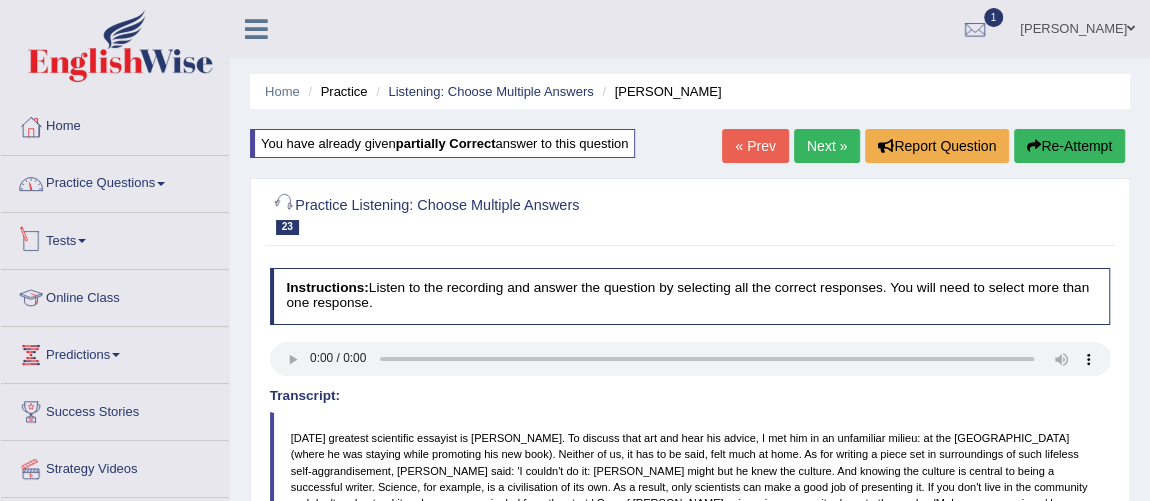 click on "Practice Questions" at bounding box center [115, 181] 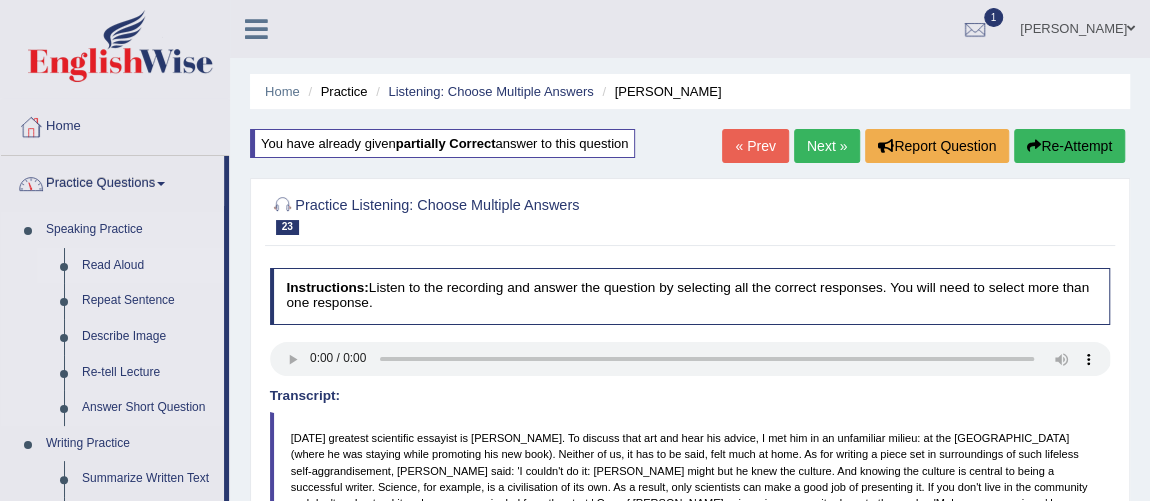 click on "Read Aloud" at bounding box center [148, 266] 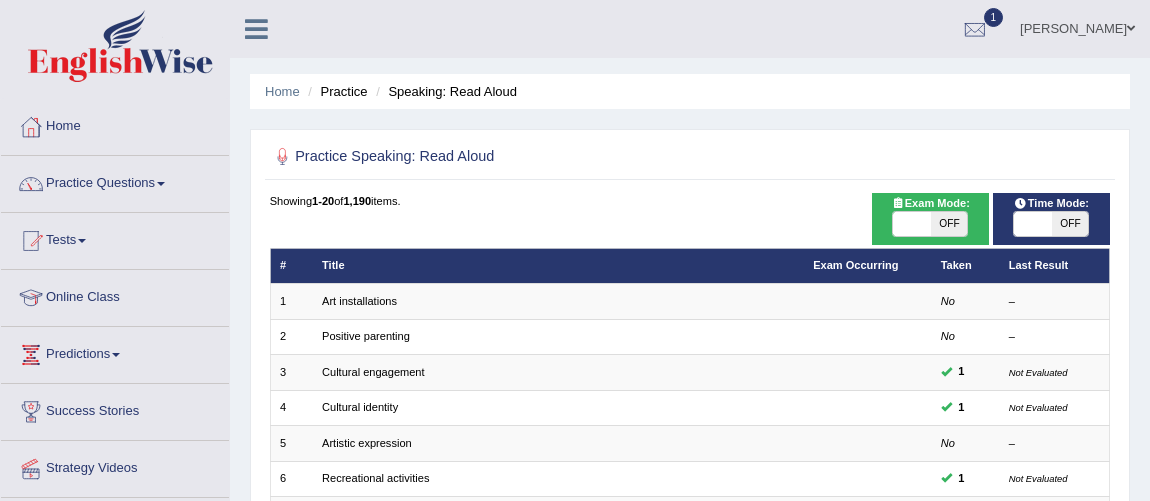 scroll, scrollTop: 0, scrollLeft: 0, axis: both 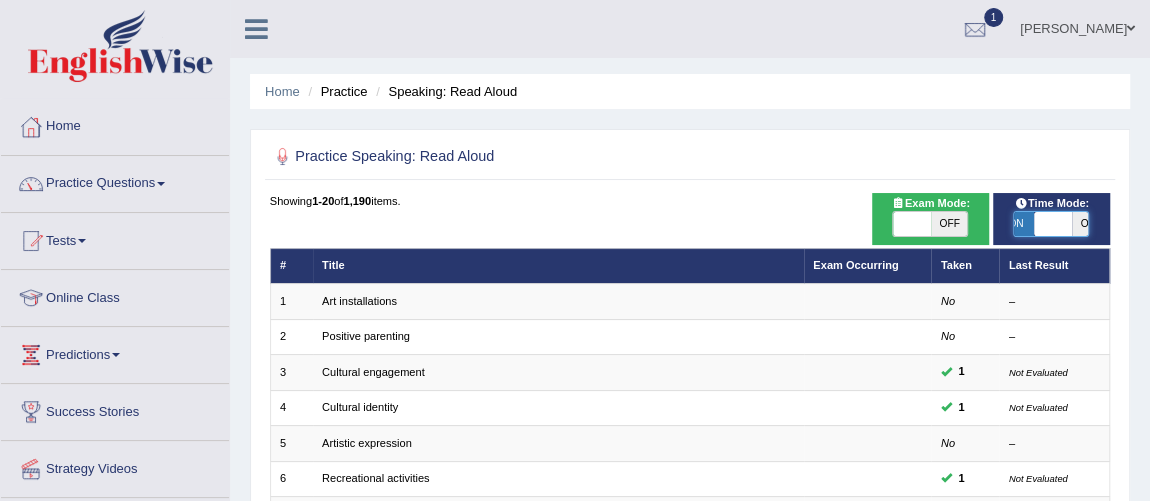 checkbox on "true" 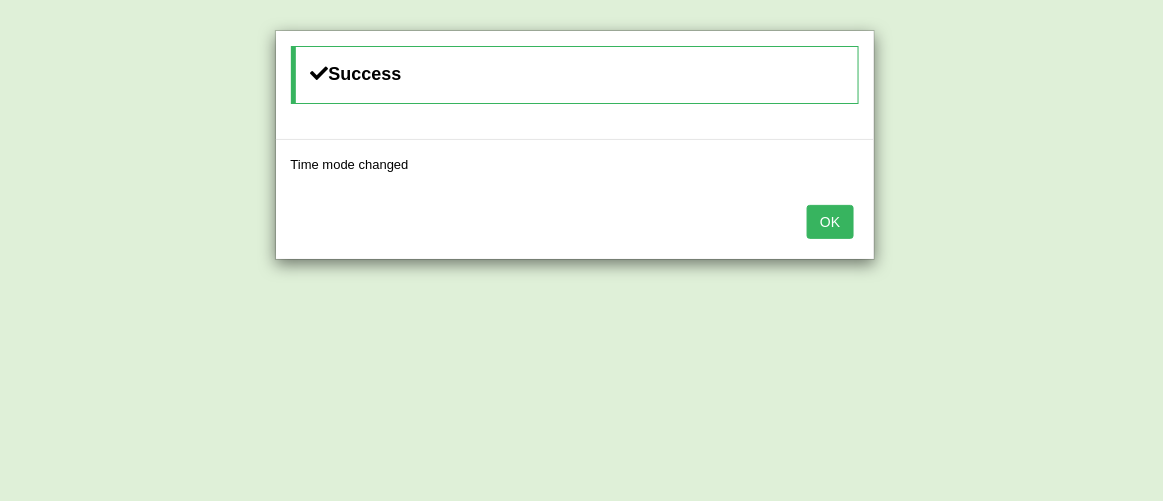 click on "OK" at bounding box center (575, 224) 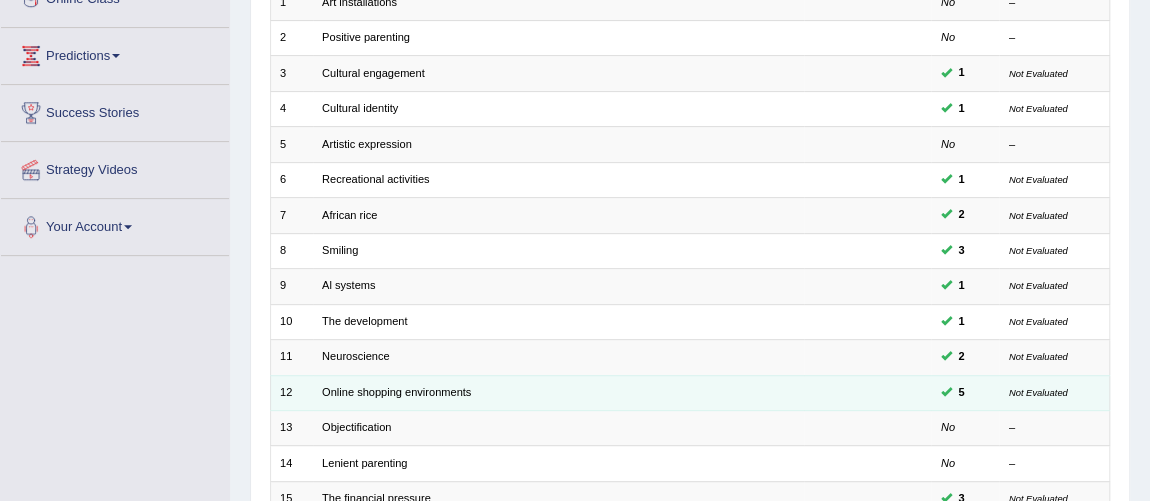 scroll, scrollTop: 272, scrollLeft: 0, axis: vertical 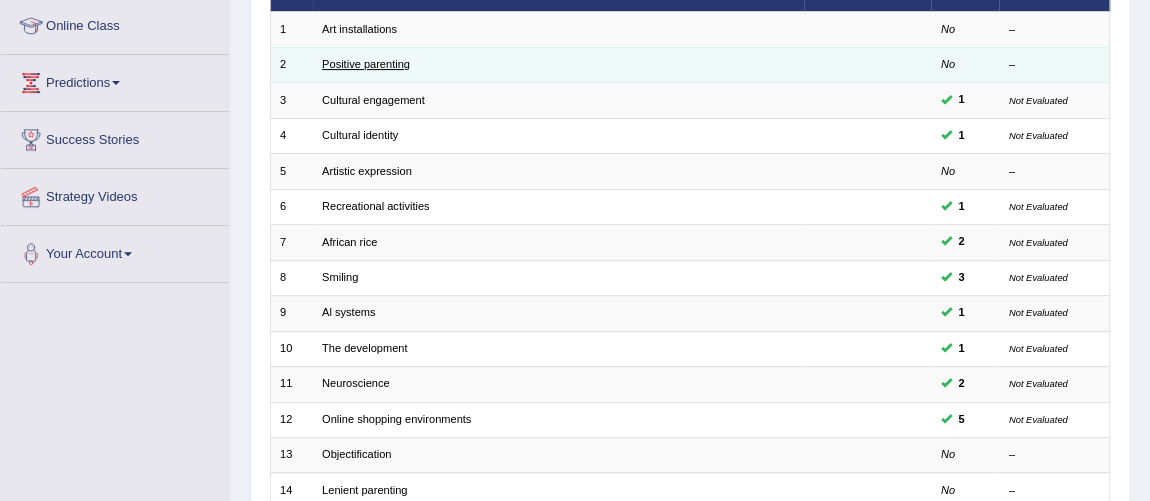 click on "Positive parenting" at bounding box center [366, 64] 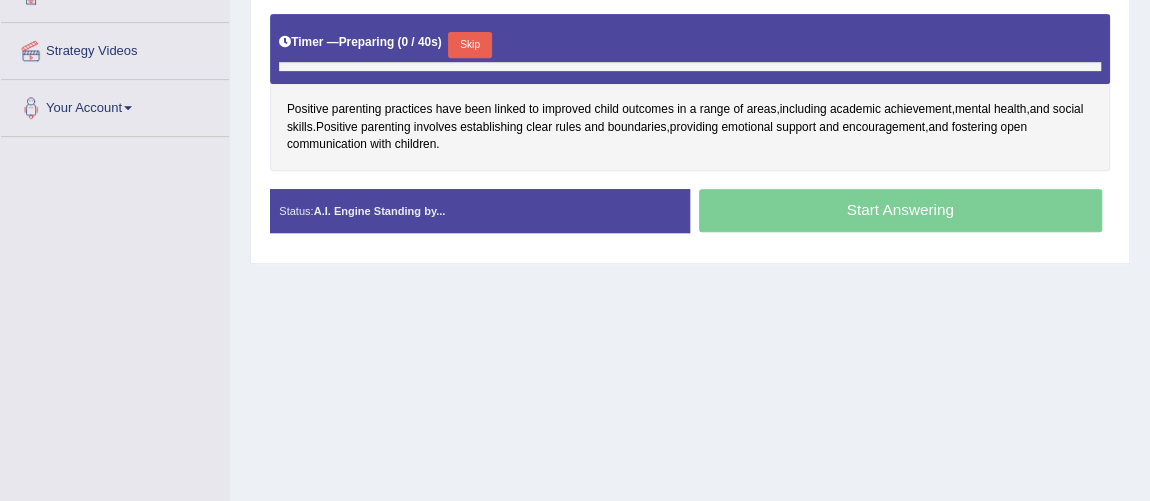 scroll, scrollTop: 418, scrollLeft: 0, axis: vertical 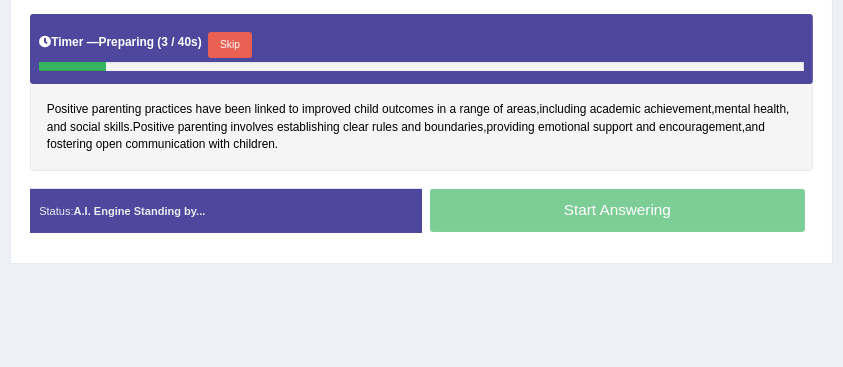drag, startPoint x: 1163, startPoint y: 1, endPoint x: 531, endPoint y: 158, distance: 651.20886 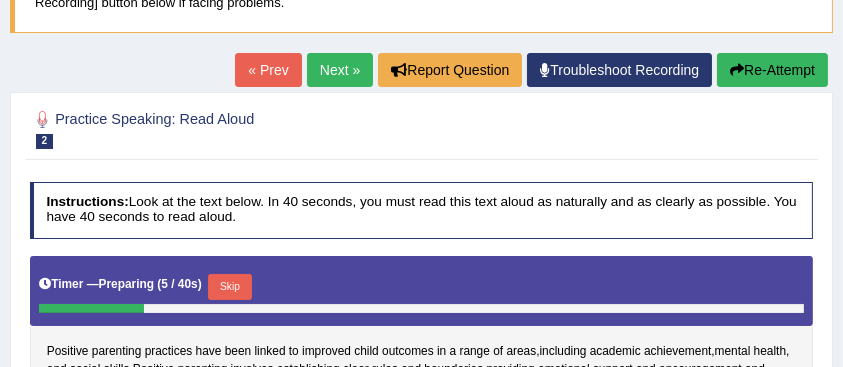 scroll, scrollTop: 18, scrollLeft: 0, axis: vertical 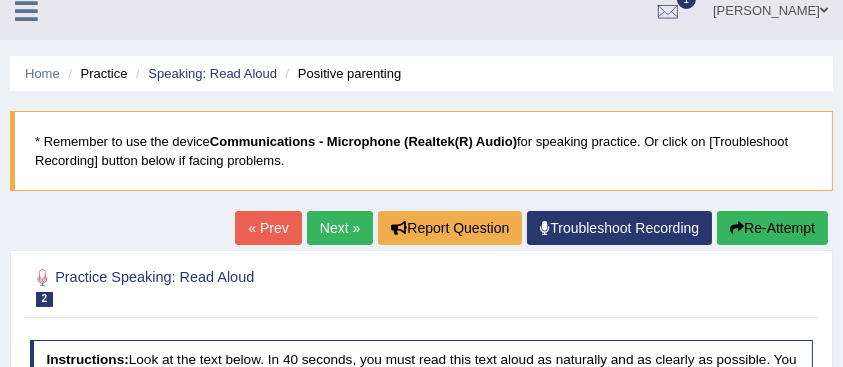 click on "Re-Attempt" at bounding box center (772, 228) 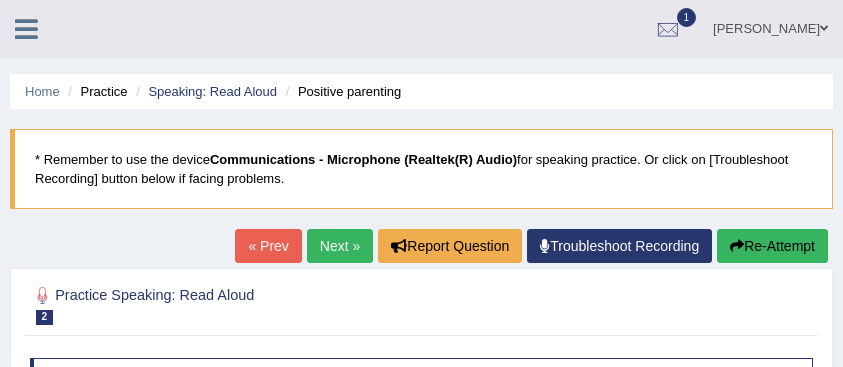 scroll, scrollTop: 284, scrollLeft: 0, axis: vertical 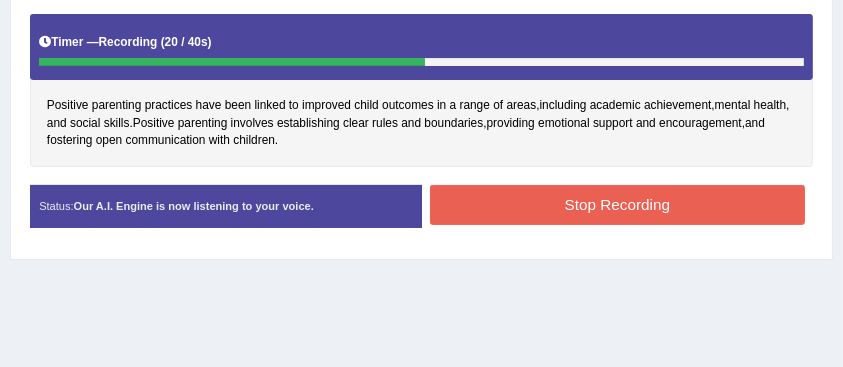 click on "Stop Recording" at bounding box center [617, 204] 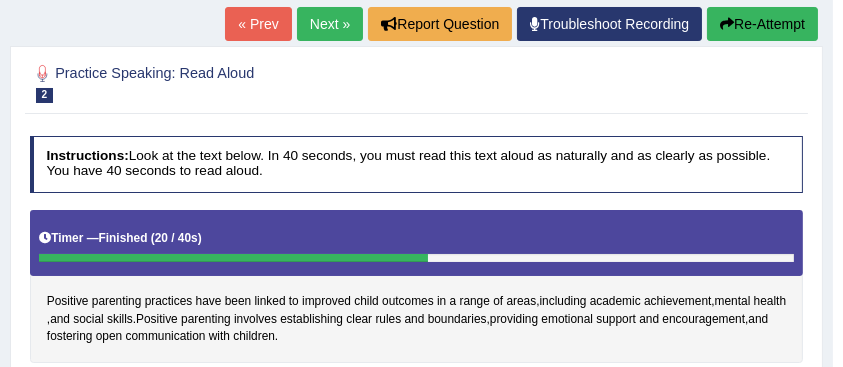 scroll, scrollTop: 151, scrollLeft: 0, axis: vertical 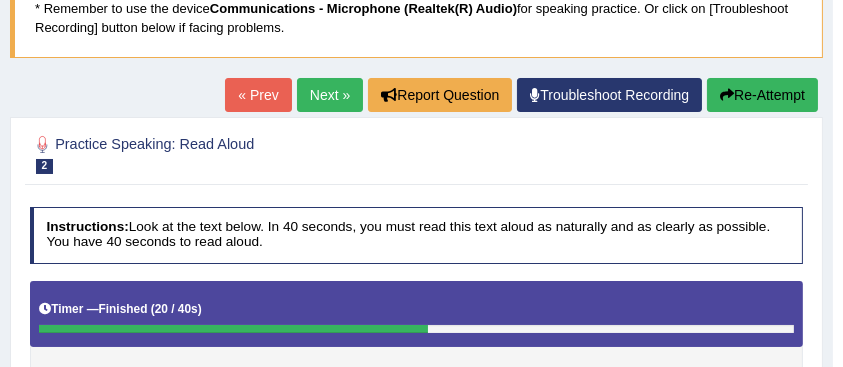 click on "Next »" at bounding box center [330, 95] 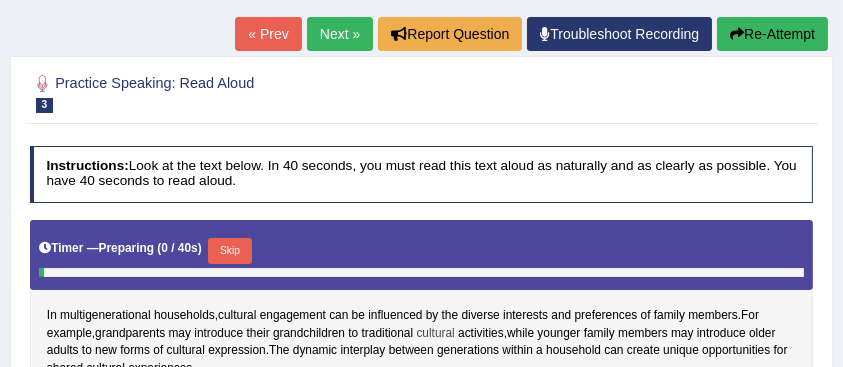 scroll, scrollTop: 345, scrollLeft: 0, axis: vertical 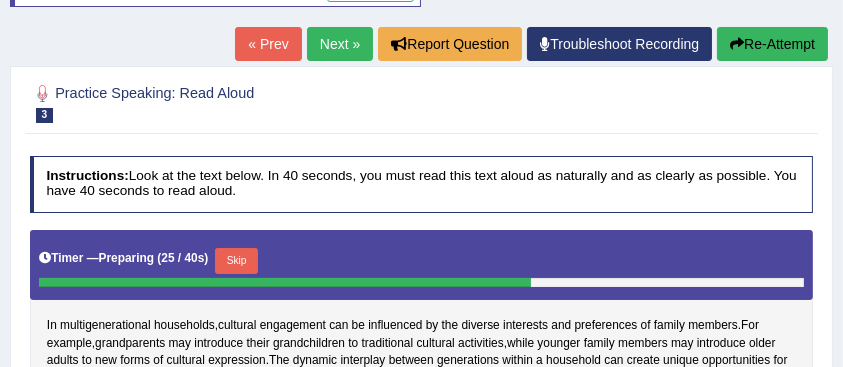 click on "Re-Attempt" at bounding box center [772, 44] 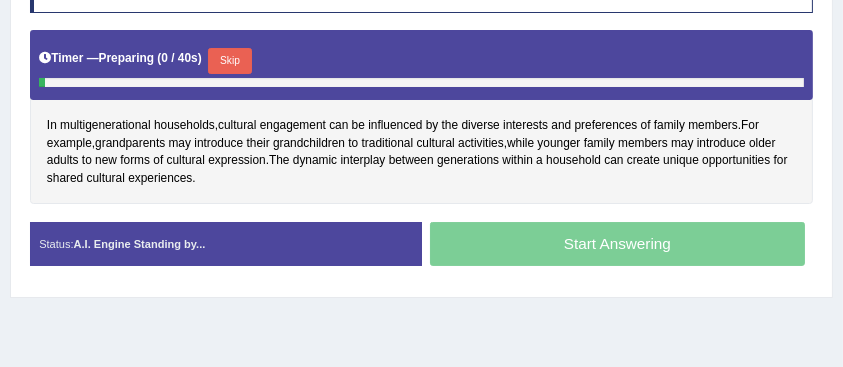 scroll, scrollTop: 466, scrollLeft: 0, axis: vertical 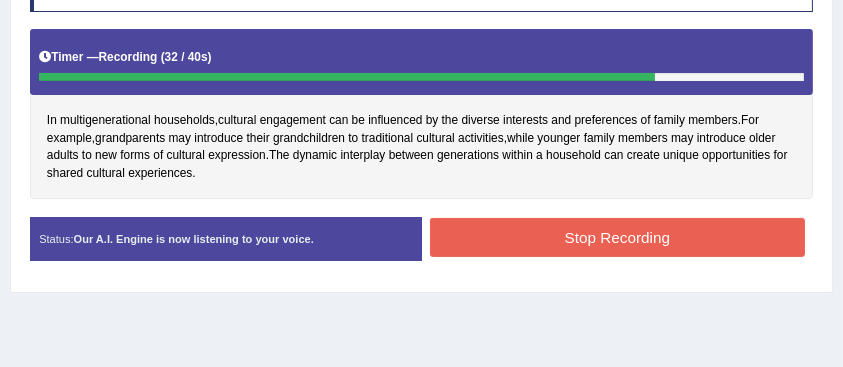 click on "Stop Recording" at bounding box center (617, 237) 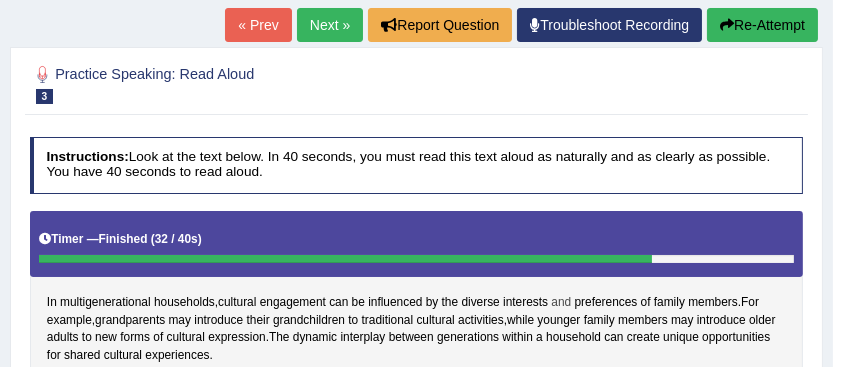 scroll, scrollTop: 252, scrollLeft: 0, axis: vertical 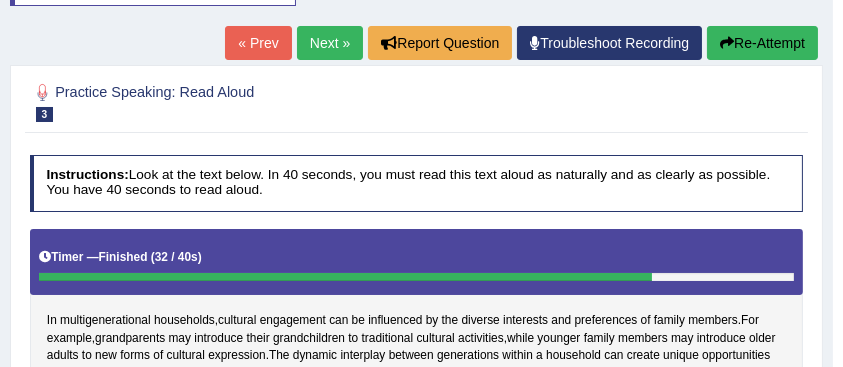 click on "Next »" at bounding box center (330, 43) 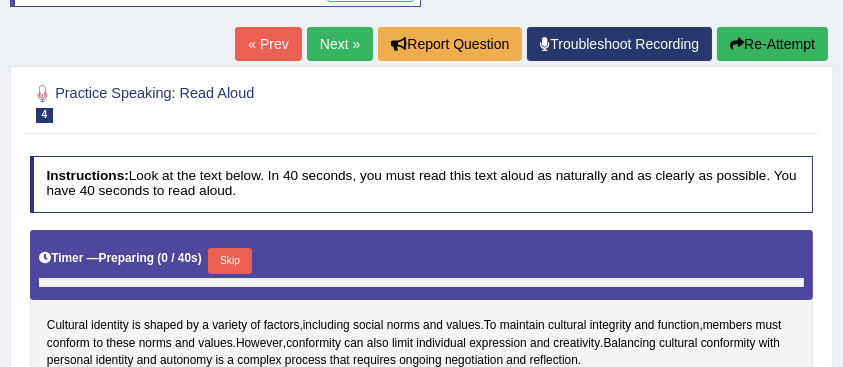 scroll, scrollTop: 0, scrollLeft: 0, axis: both 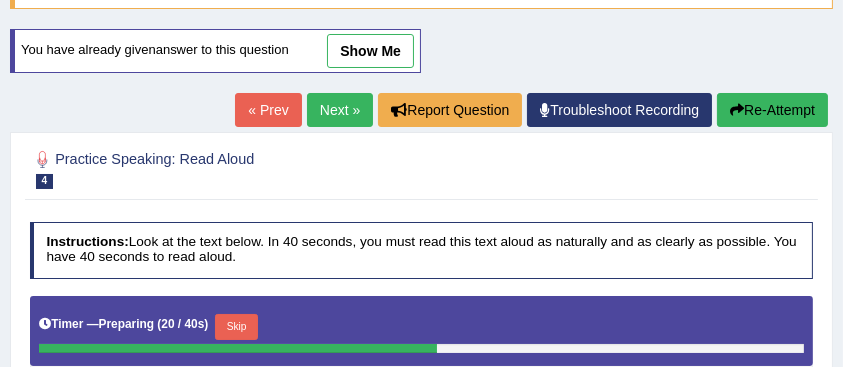 click on "Re-Attempt" at bounding box center [772, 110] 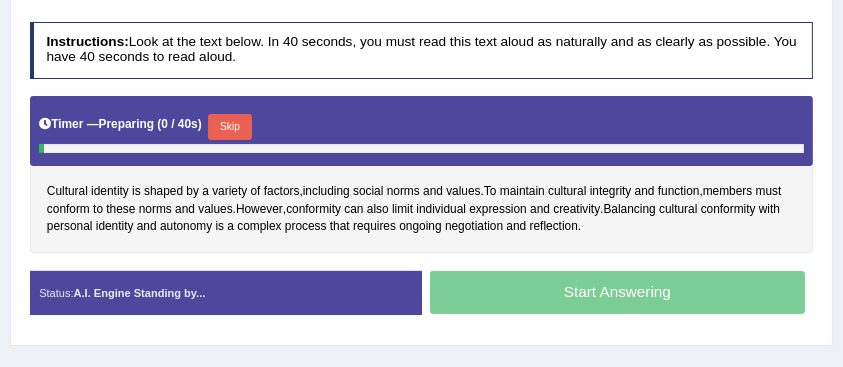 scroll, scrollTop: 466, scrollLeft: 0, axis: vertical 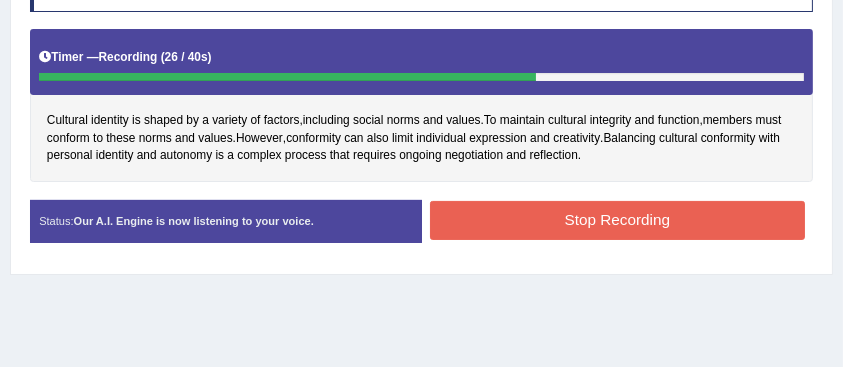 click on "Stop Recording" at bounding box center [618, 223] 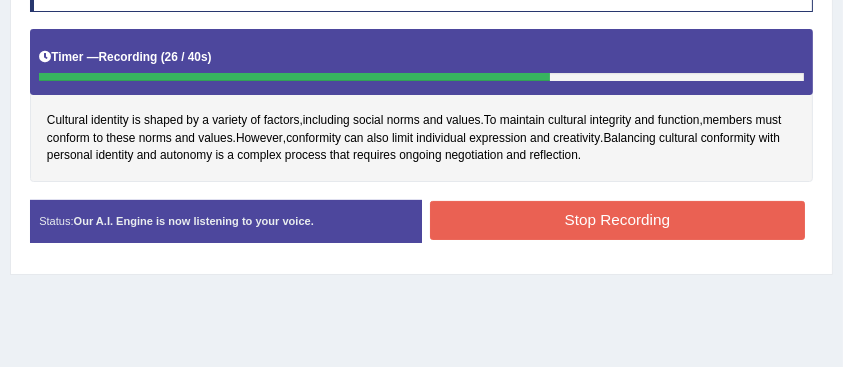 click on "Stop Recording" at bounding box center (617, 220) 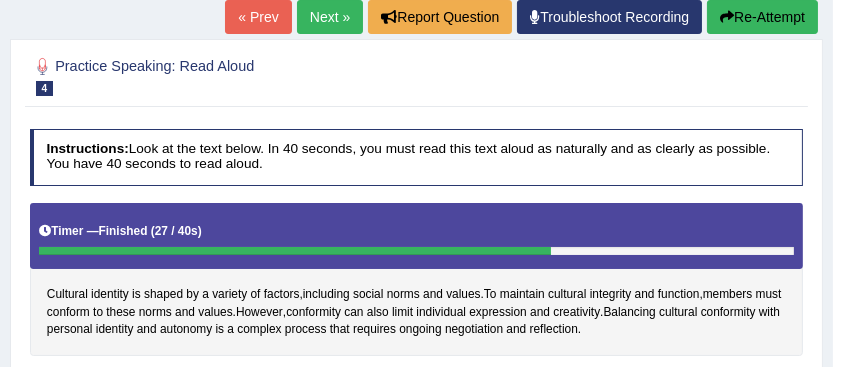 scroll, scrollTop: 118, scrollLeft: 0, axis: vertical 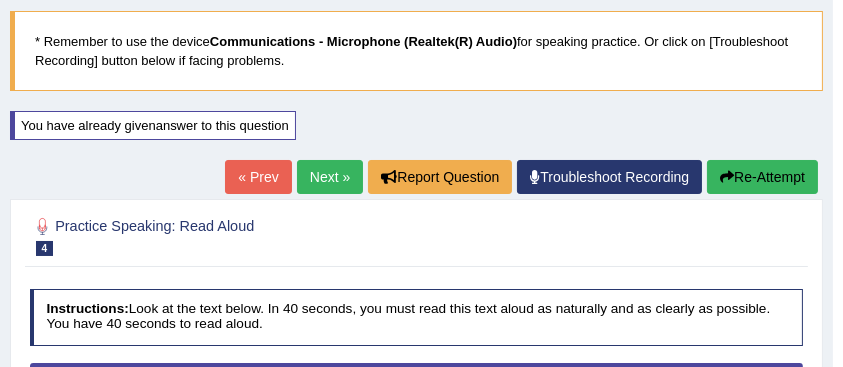 click on "Next »" at bounding box center (330, 177) 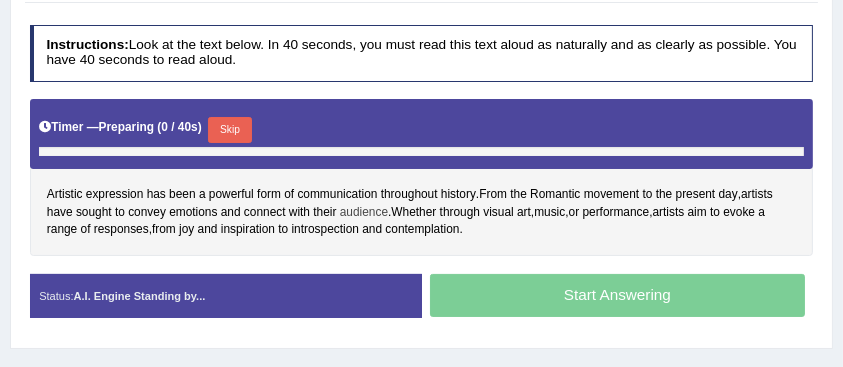 scroll, scrollTop: 333, scrollLeft: 0, axis: vertical 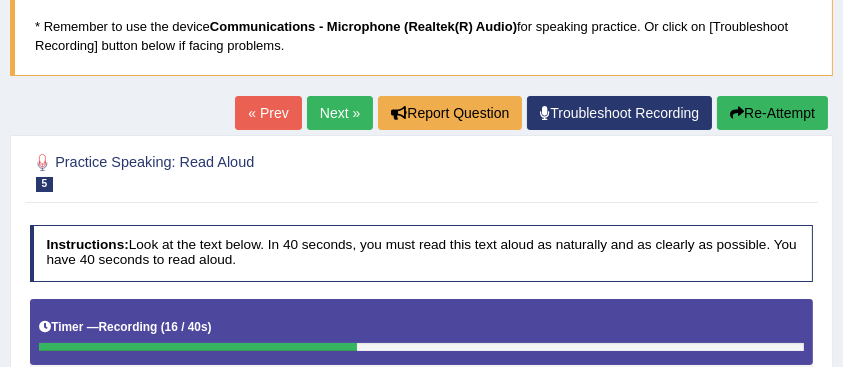 click on "Re-Attempt" at bounding box center (772, 113) 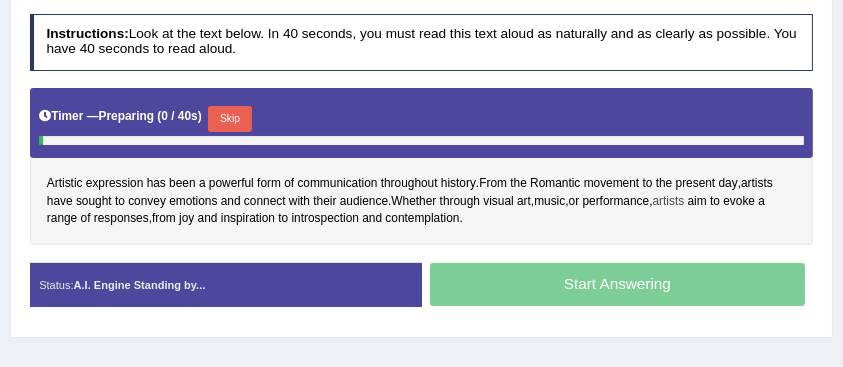 scroll, scrollTop: 376, scrollLeft: 0, axis: vertical 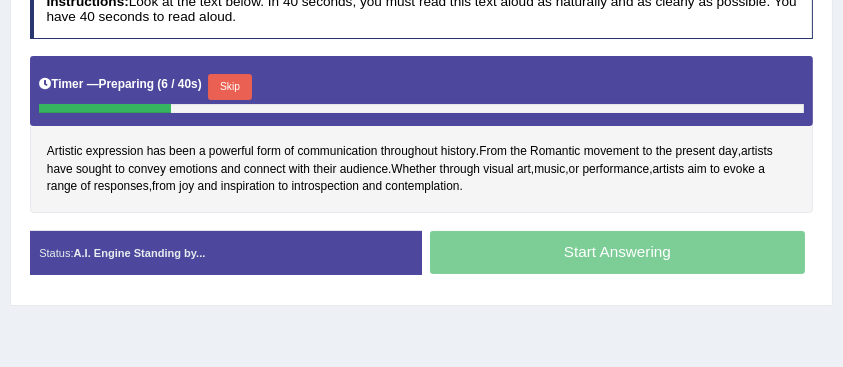 click on "Skip" at bounding box center (229, 87) 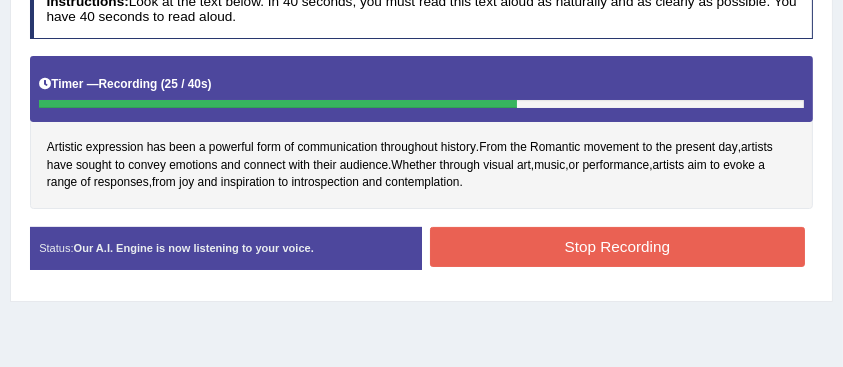 click on "Stop Recording" at bounding box center [617, 246] 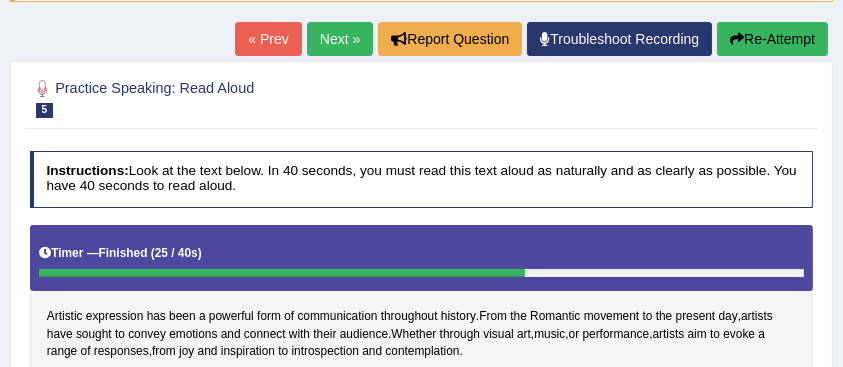 scroll, scrollTop: 176, scrollLeft: 0, axis: vertical 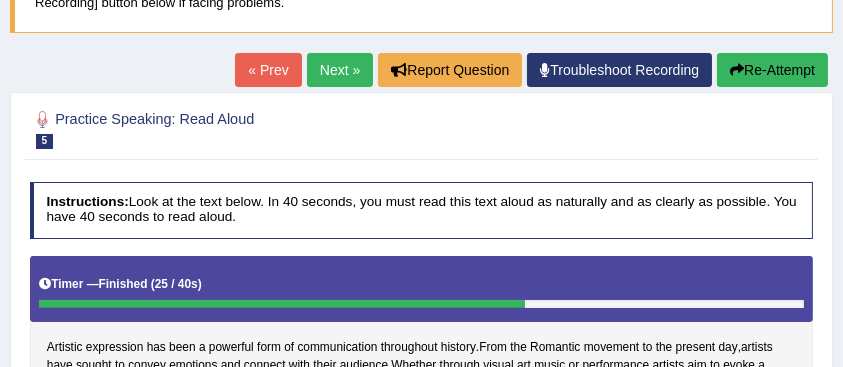 click on "Next »" at bounding box center (340, 70) 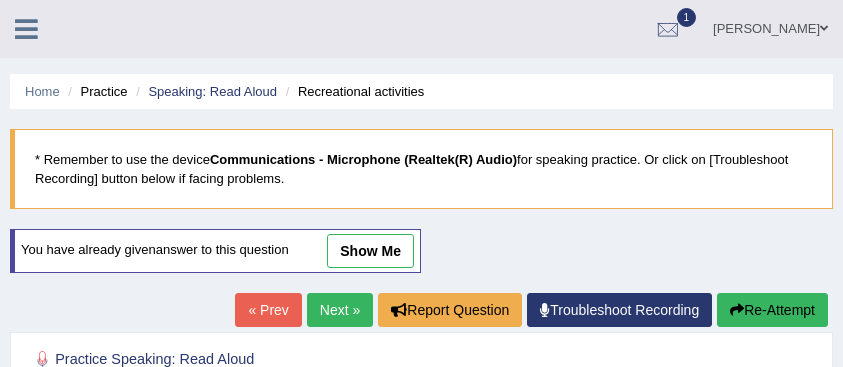 scroll, scrollTop: 266, scrollLeft: 0, axis: vertical 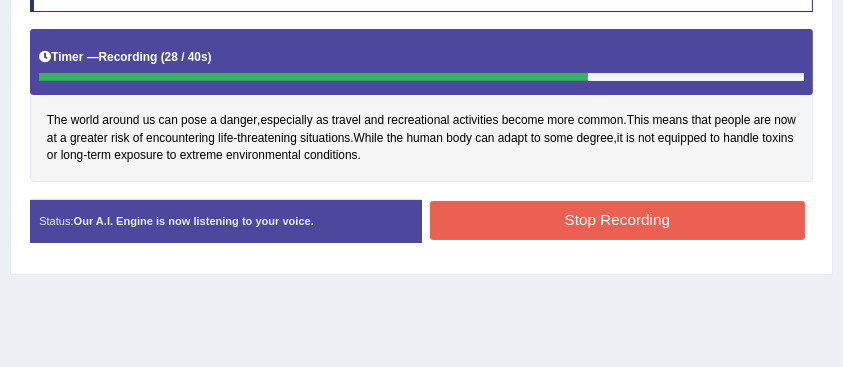 click on "Stop Recording" at bounding box center [617, 220] 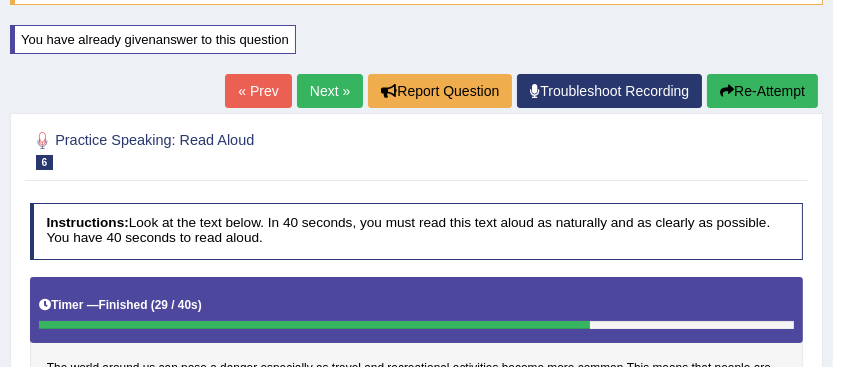 scroll, scrollTop: 185, scrollLeft: 0, axis: vertical 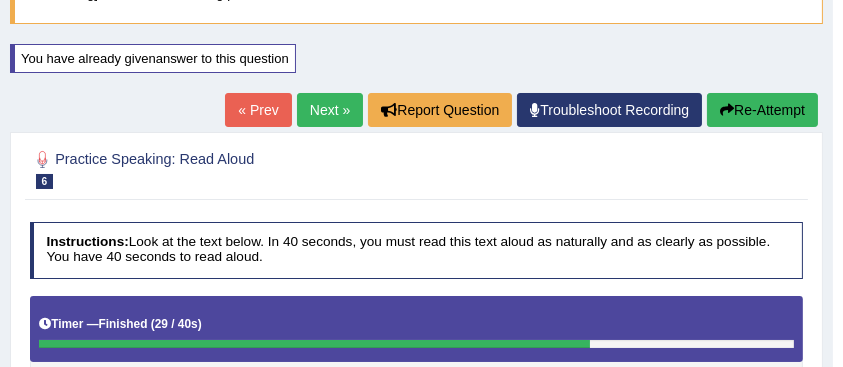 click on "Next »" at bounding box center [330, 110] 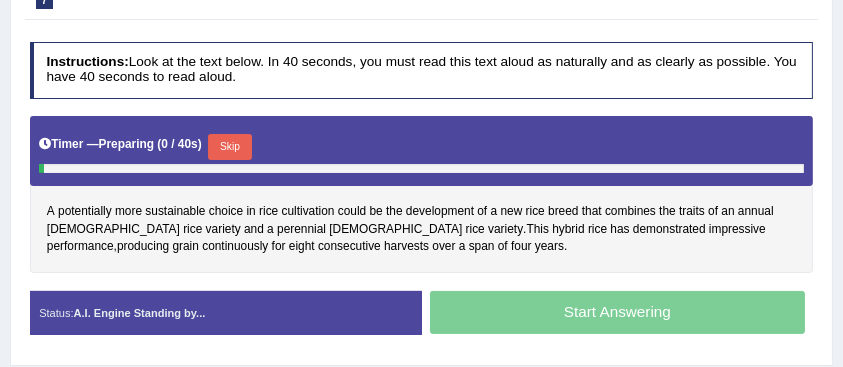 scroll, scrollTop: 400, scrollLeft: 0, axis: vertical 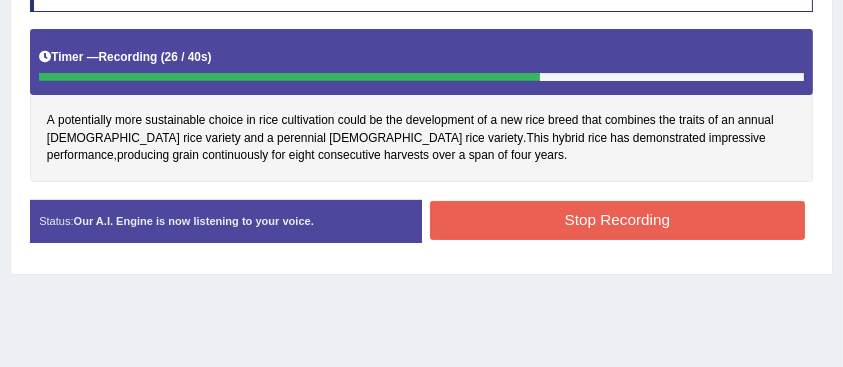 click on "Stop Recording" at bounding box center (617, 220) 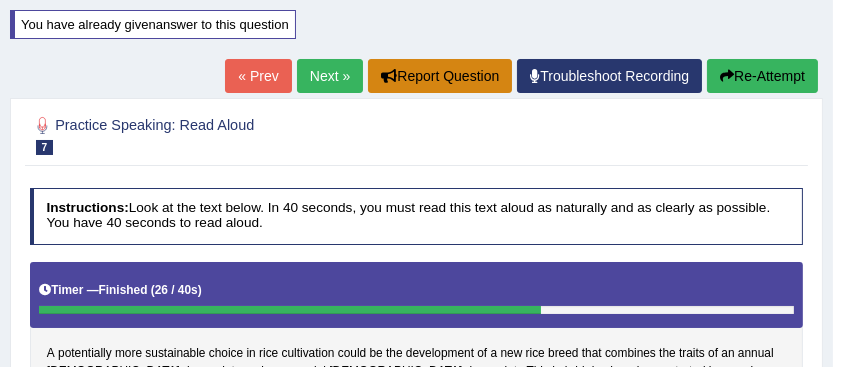 scroll, scrollTop: 185, scrollLeft: 0, axis: vertical 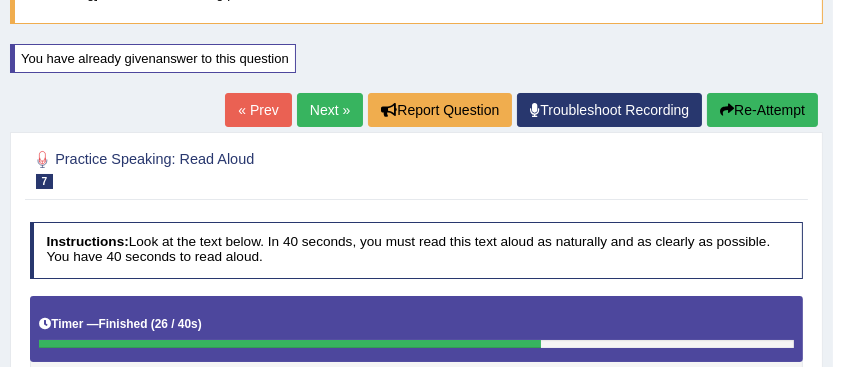 click on "Next »" at bounding box center [330, 110] 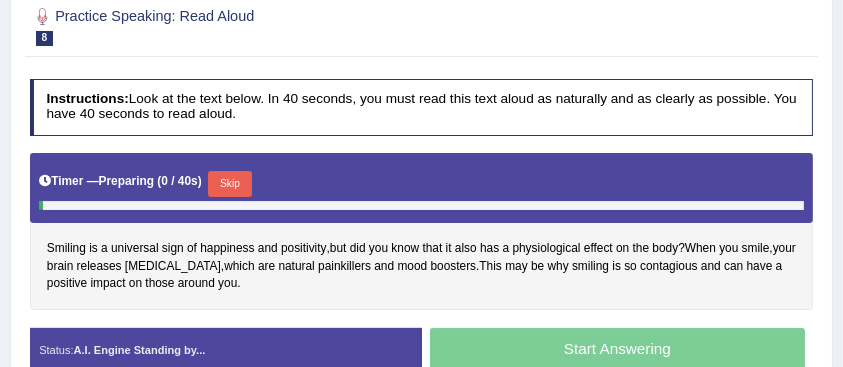 scroll, scrollTop: 400, scrollLeft: 0, axis: vertical 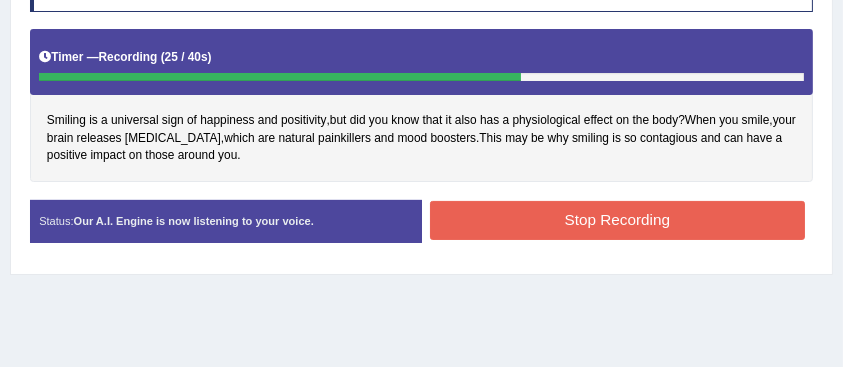 click on "Stop Recording" at bounding box center [617, 220] 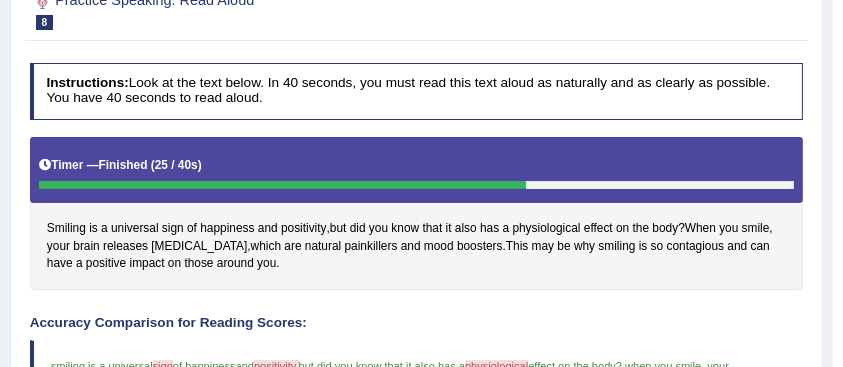scroll, scrollTop: 252, scrollLeft: 0, axis: vertical 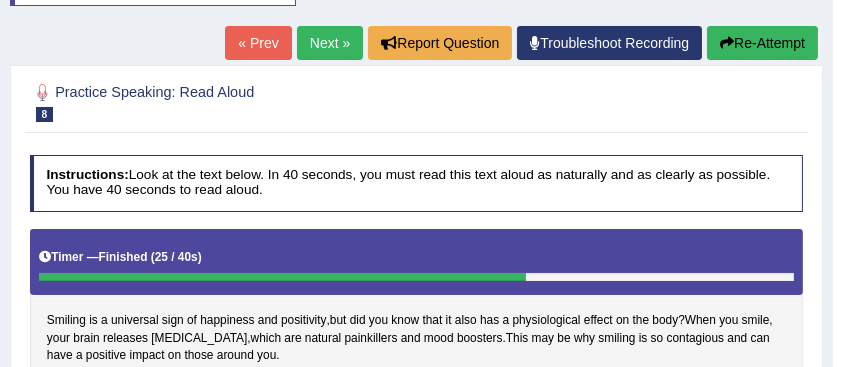 click on "Next »" at bounding box center (330, 43) 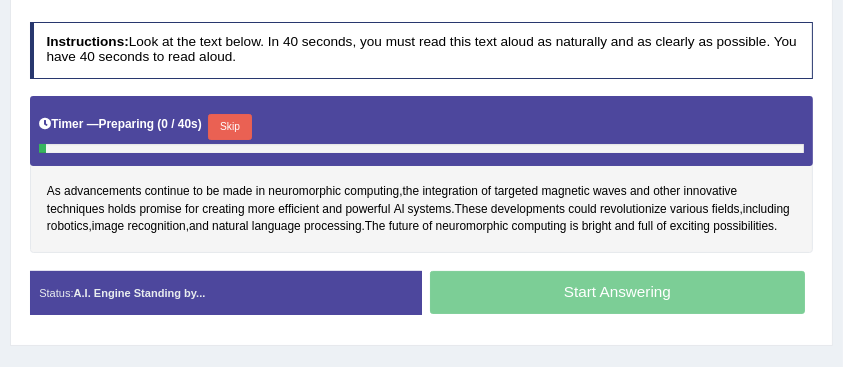 scroll, scrollTop: 400, scrollLeft: 0, axis: vertical 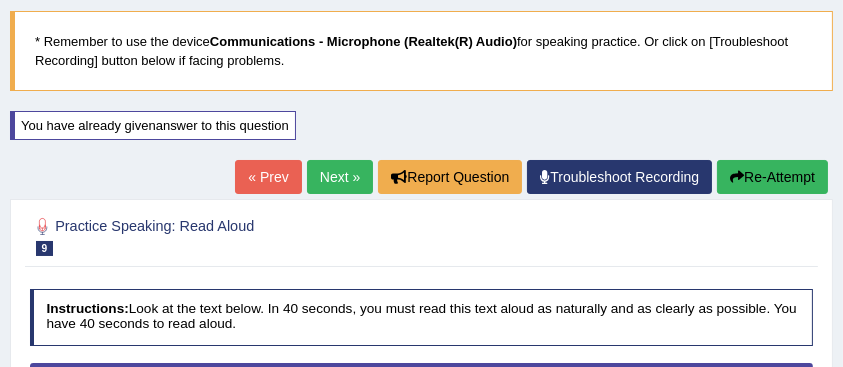 click at bounding box center [737, 177] 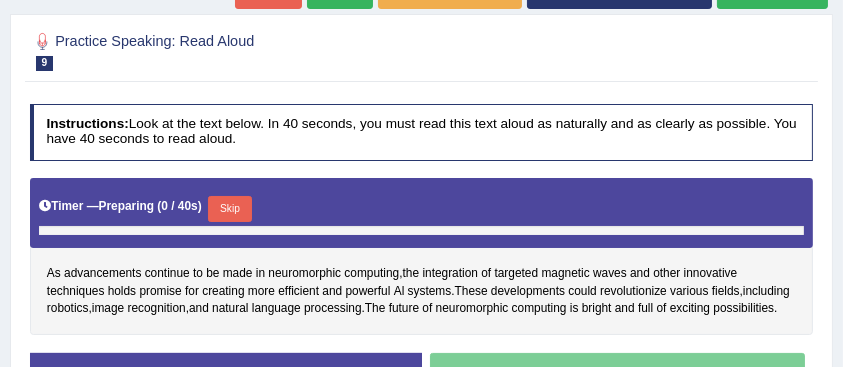 scroll, scrollTop: 0, scrollLeft: 0, axis: both 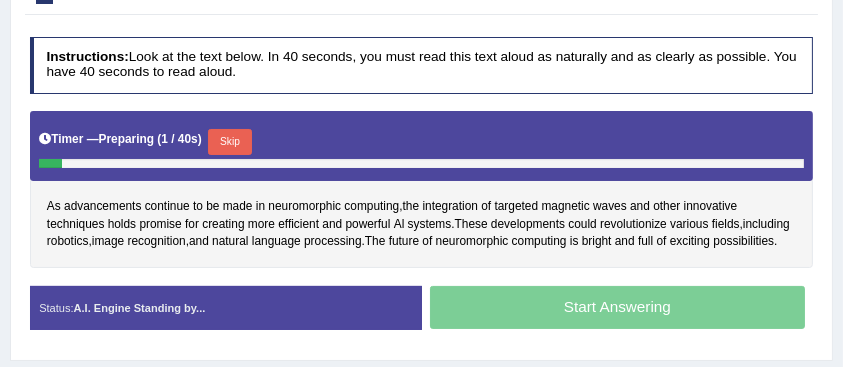 click on "Skip" at bounding box center (229, 142) 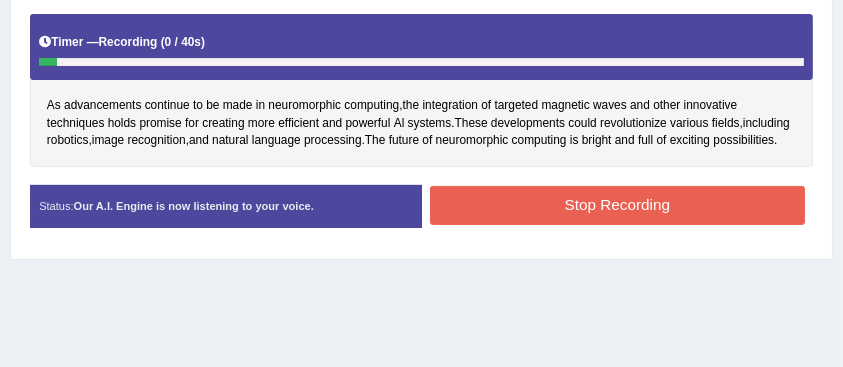 scroll, scrollTop: 437, scrollLeft: 0, axis: vertical 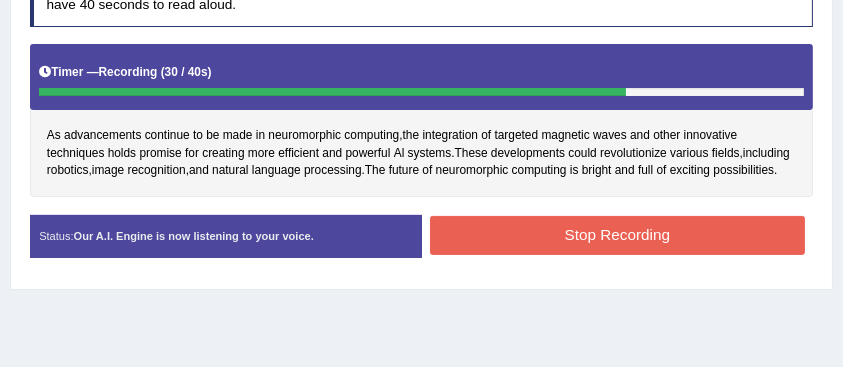 click on "Stop Recording" at bounding box center (617, 235) 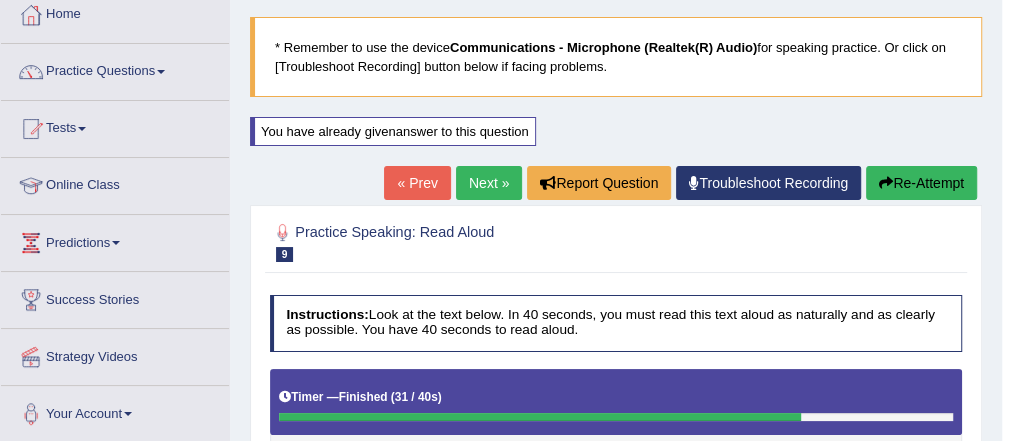 scroll, scrollTop: 90, scrollLeft: 0, axis: vertical 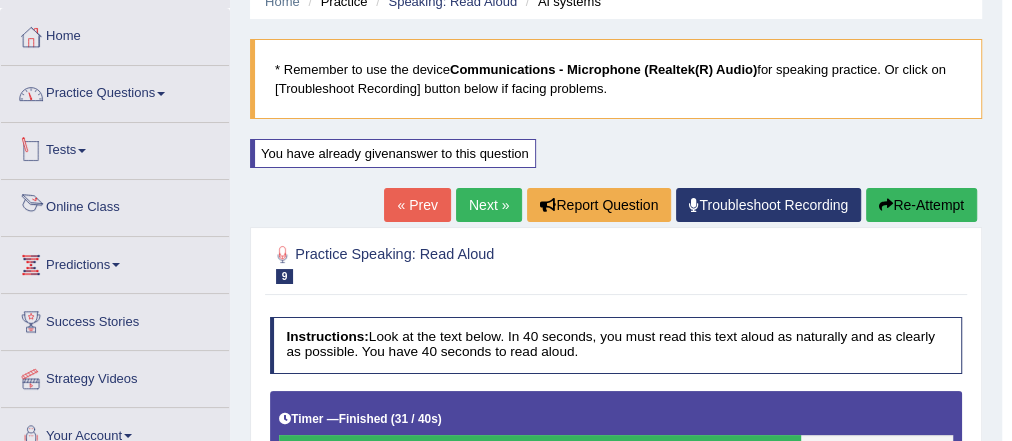 click on "Practice Questions" at bounding box center [115, 91] 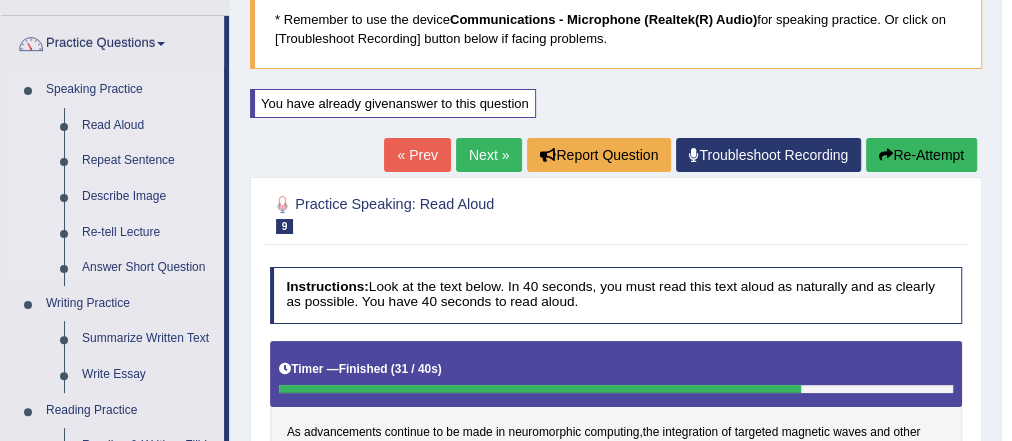 scroll, scrollTop: 170, scrollLeft: 0, axis: vertical 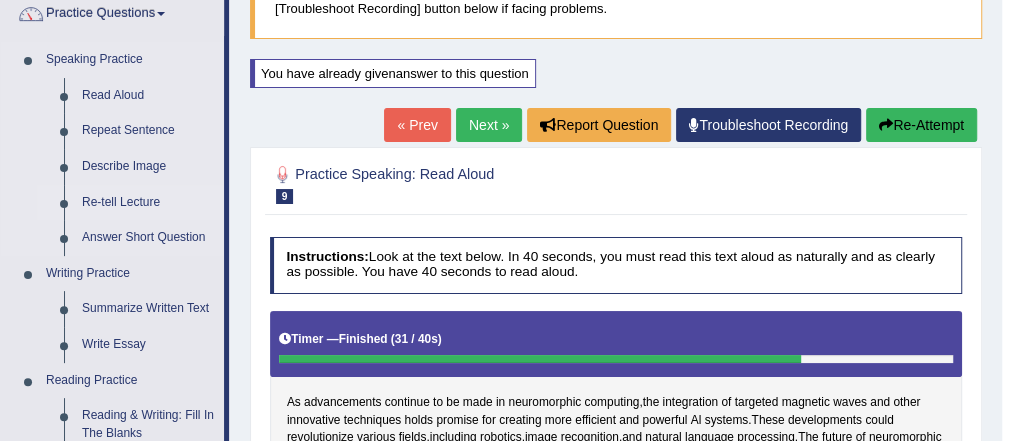 click on "Re-tell Lecture" at bounding box center [148, 203] 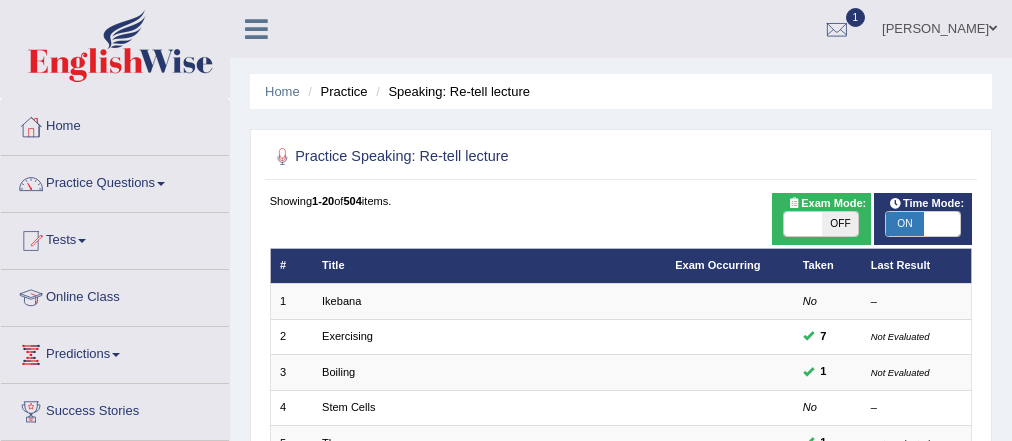 scroll, scrollTop: 0, scrollLeft: 0, axis: both 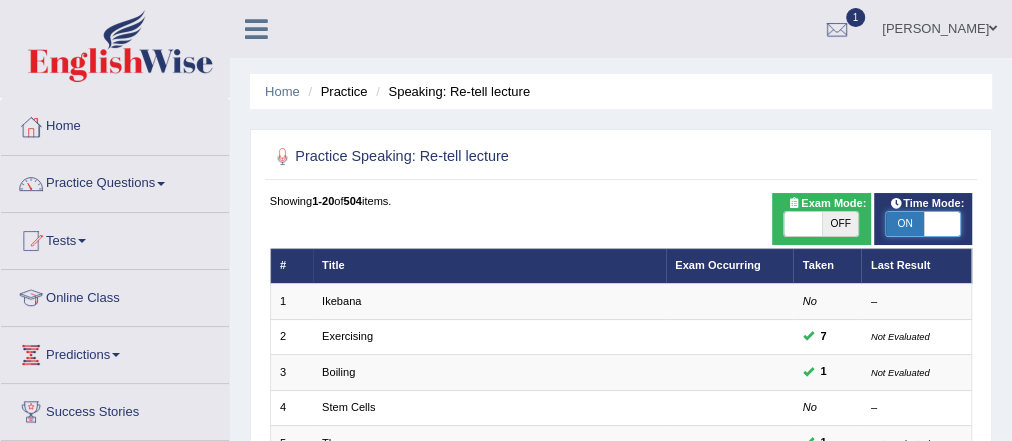 drag, startPoint x: 926, startPoint y: 226, endPoint x: 890, endPoint y: 226, distance: 36 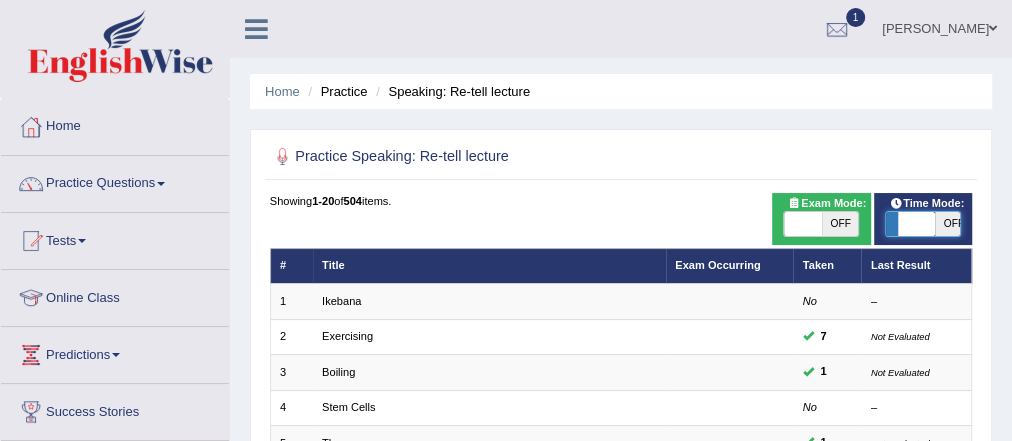 drag, startPoint x: 937, startPoint y: 215, endPoint x: 902, endPoint y: 218, distance: 35.128338 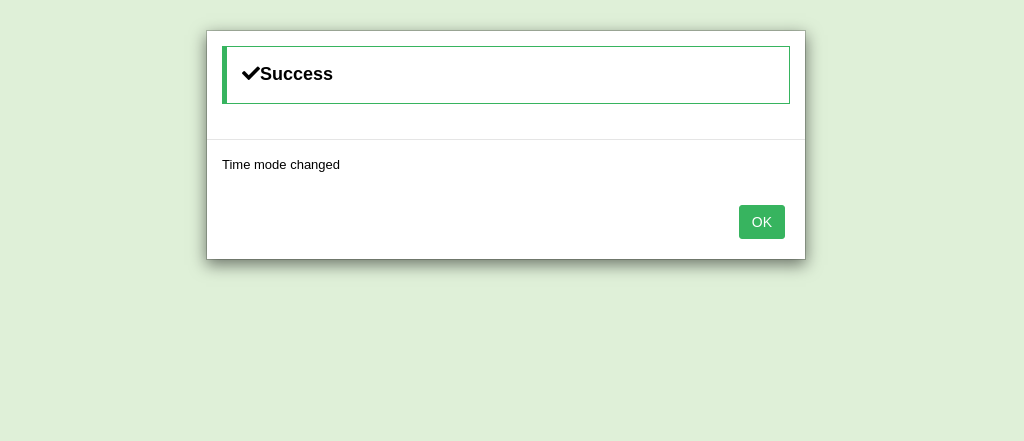 click on "OK" at bounding box center [762, 222] 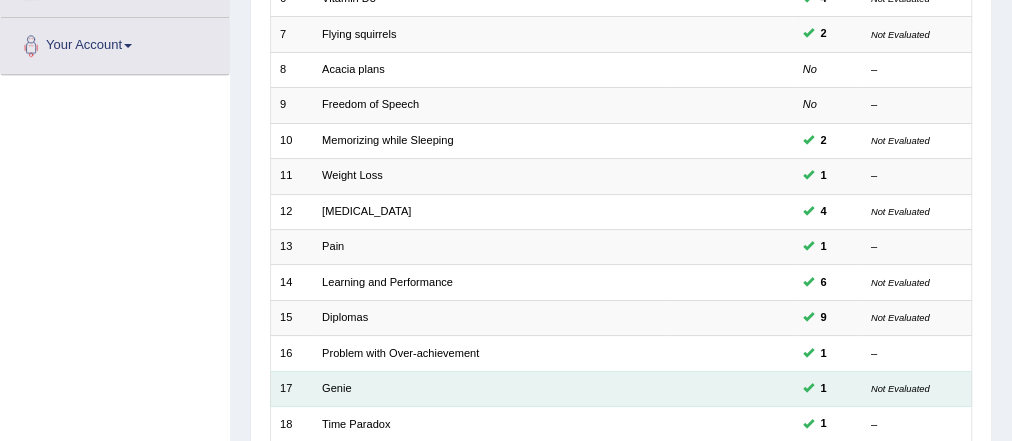 scroll, scrollTop: 703, scrollLeft: 0, axis: vertical 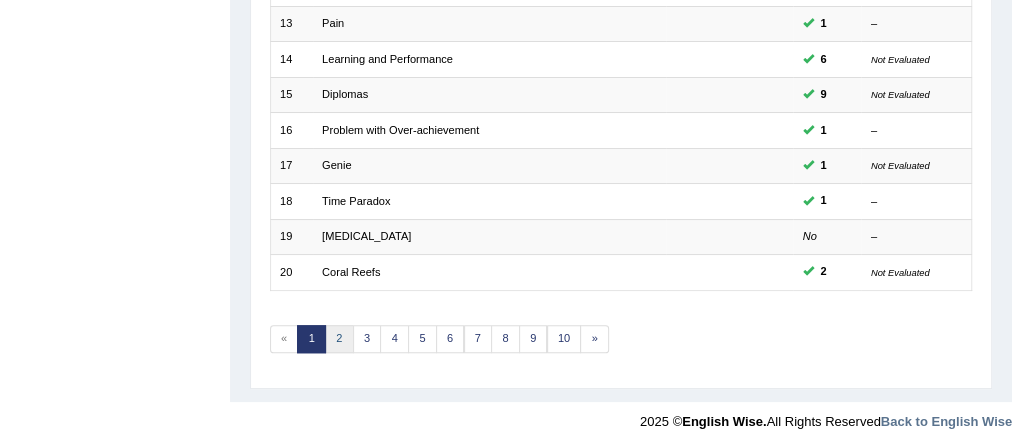 click on "2" at bounding box center (339, 339) 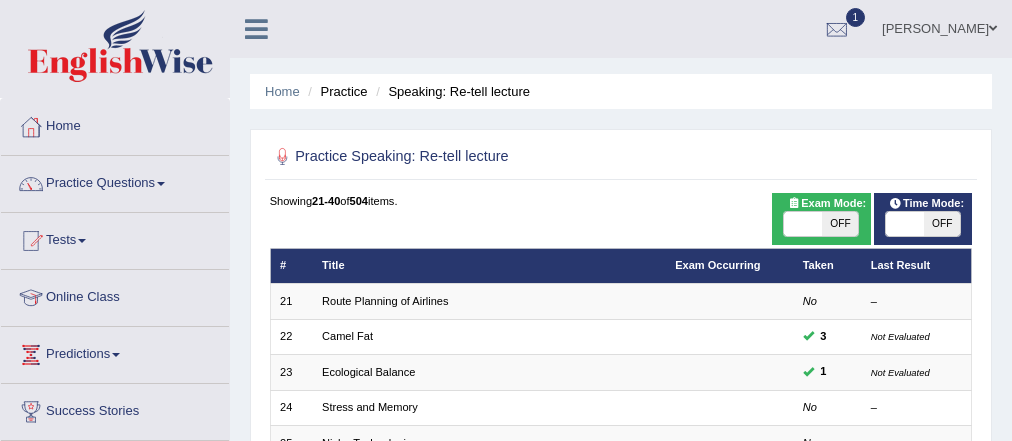 scroll, scrollTop: 160, scrollLeft: 0, axis: vertical 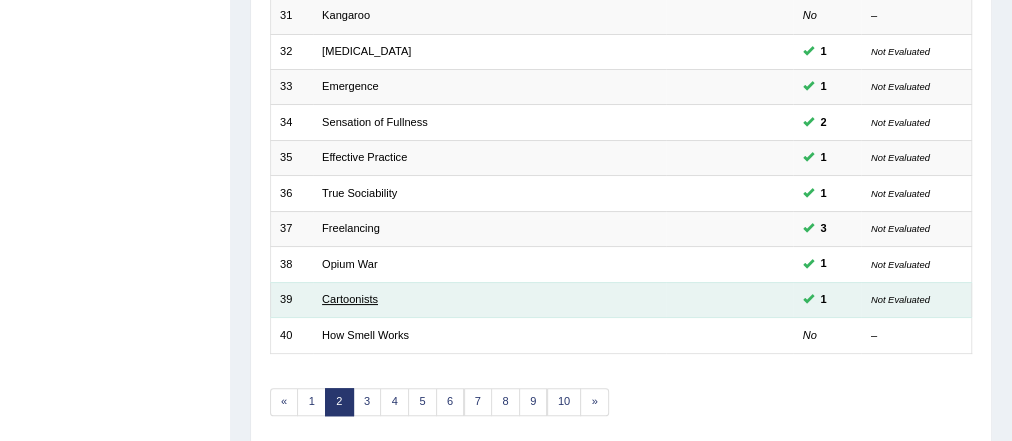 click on "Cartoonists" at bounding box center (350, 299) 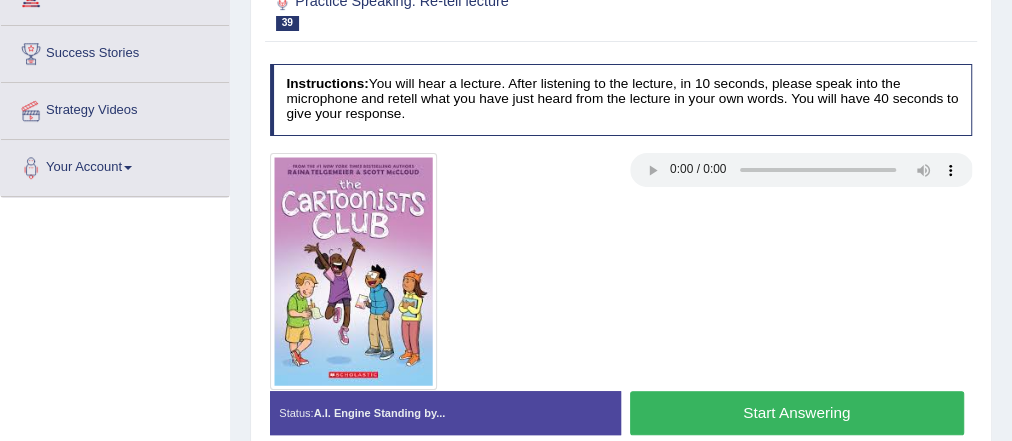 scroll, scrollTop: 358, scrollLeft: 0, axis: vertical 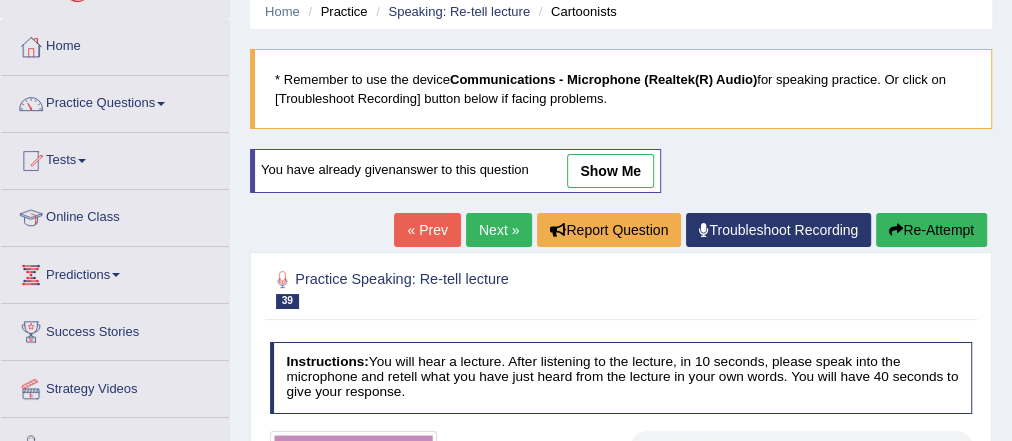 drag, startPoint x: 636, startPoint y: 164, endPoint x: 728, endPoint y: 245, distance: 122.57651 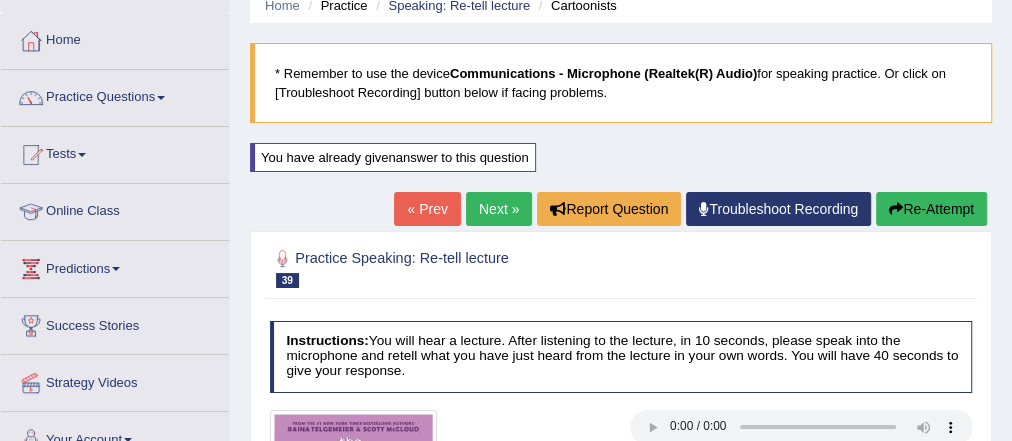 scroll, scrollTop: 80, scrollLeft: 0, axis: vertical 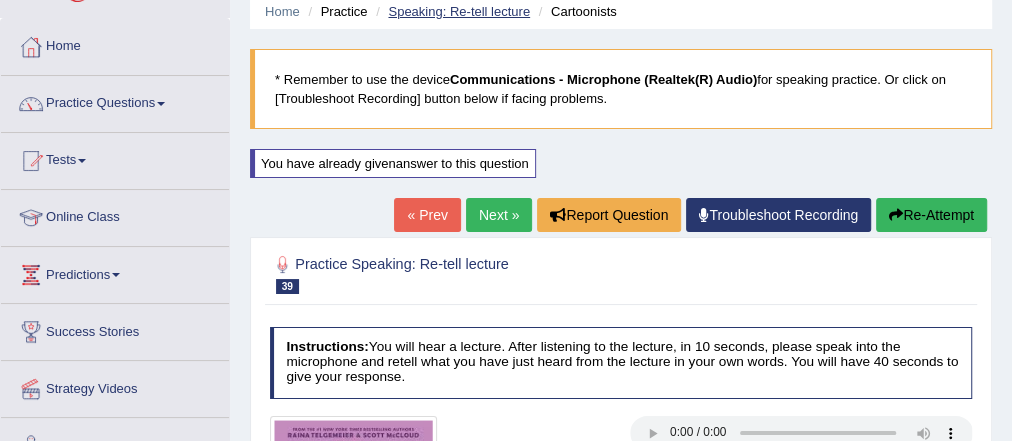 click on "Speaking: Re-tell lecture" at bounding box center (459, 11) 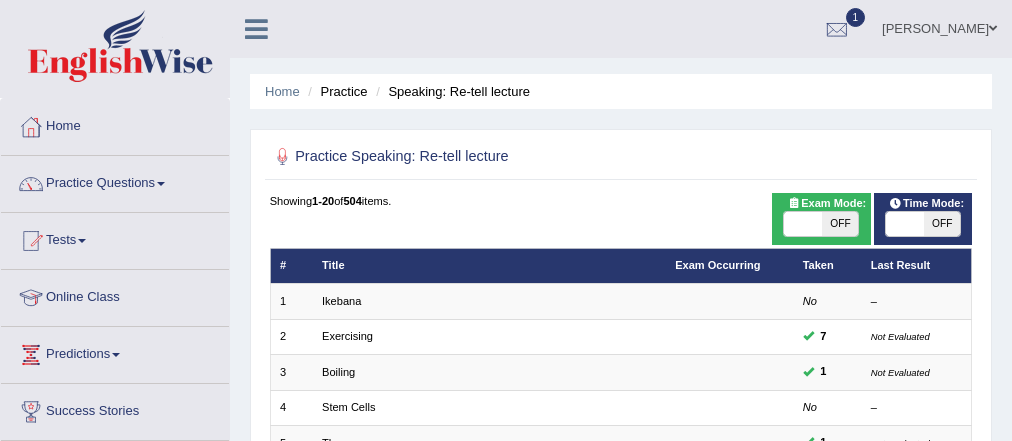scroll, scrollTop: 0, scrollLeft: 0, axis: both 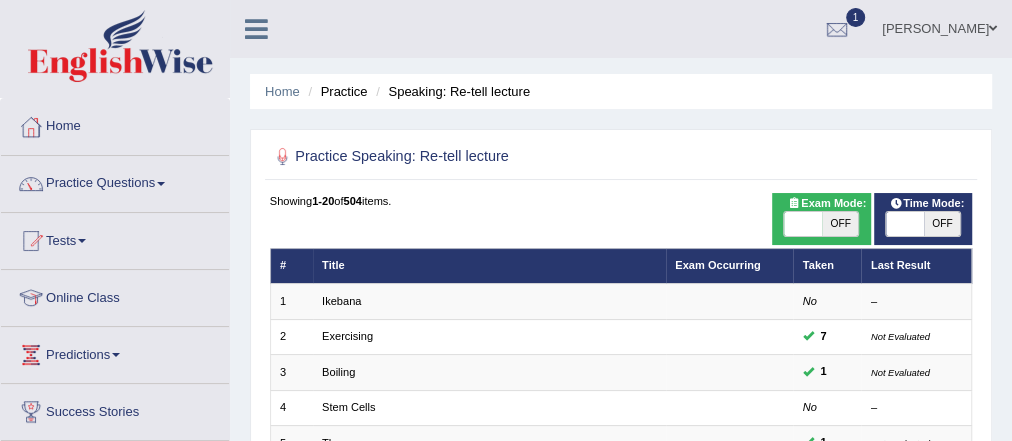 checkbox on "true" 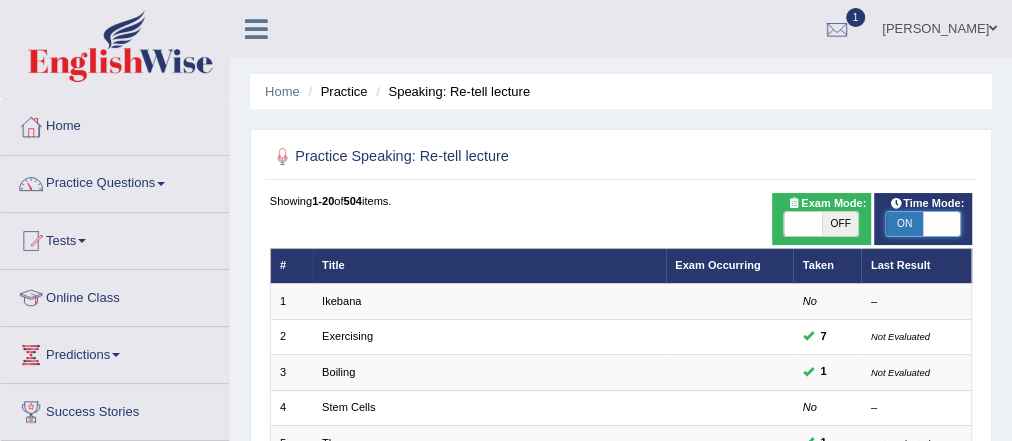 drag, startPoint x: 939, startPoint y: 233, endPoint x: 964, endPoint y: 233, distance: 25 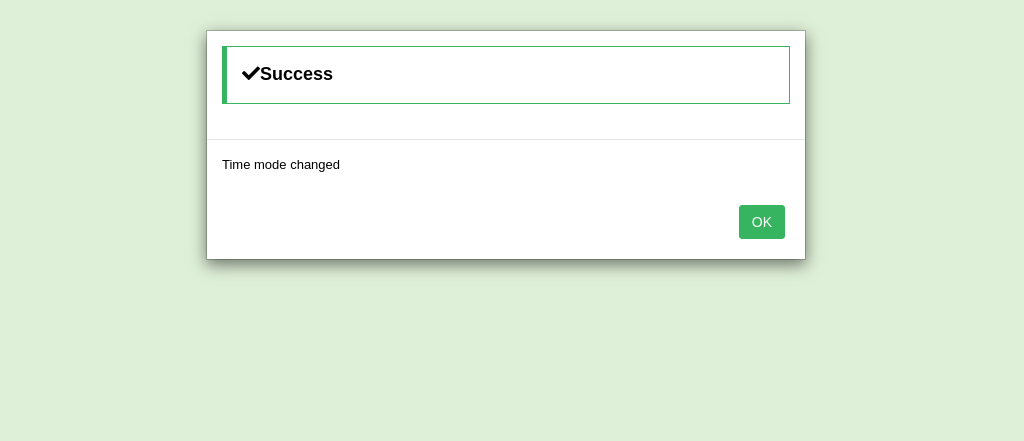 click on "OK" at bounding box center (762, 222) 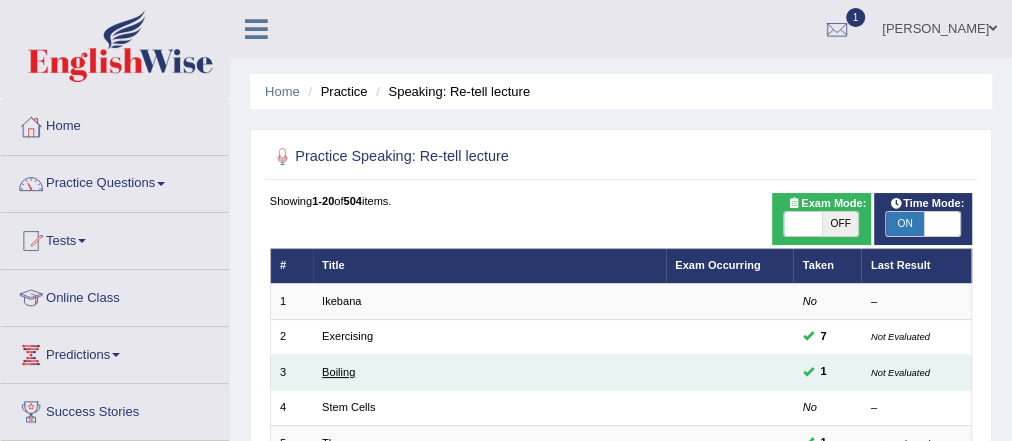 click on "Boiling" at bounding box center (338, 372) 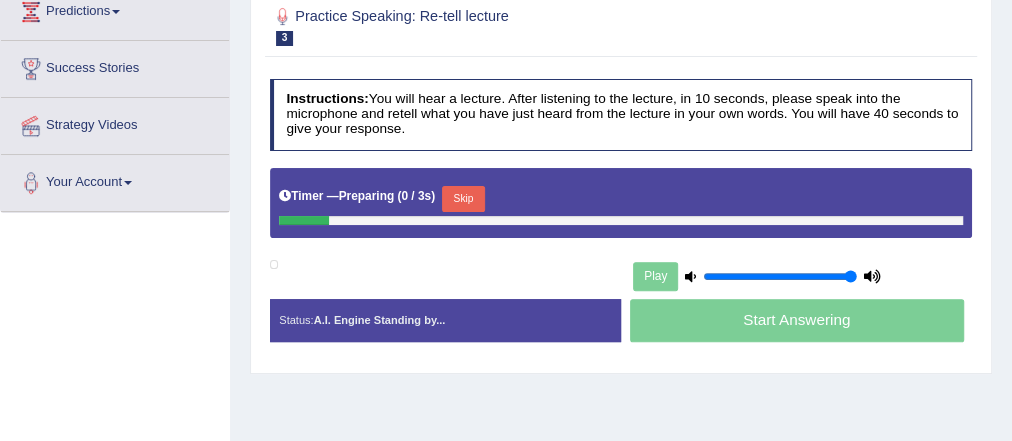 scroll, scrollTop: 343, scrollLeft: 0, axis: vertical 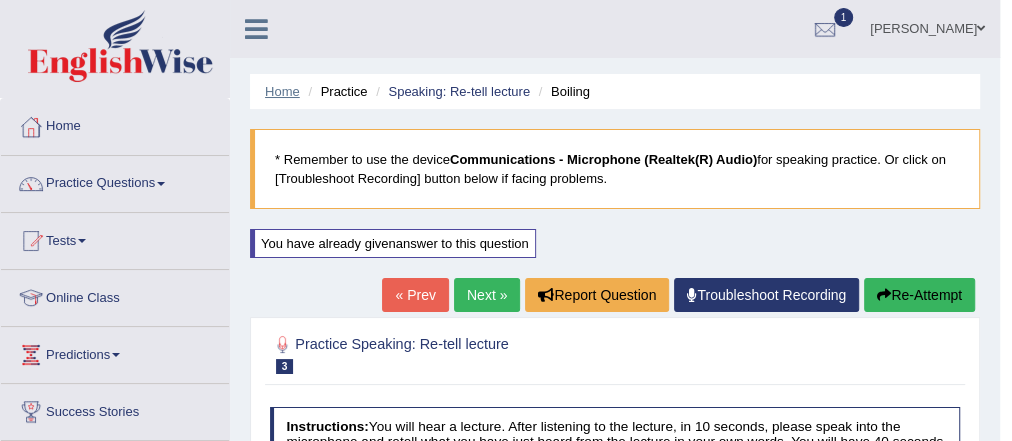 drag, startPoint x: 269, startPoint y: 75, endPoint x: 267, endPoint y: 85, distance: 10.198039 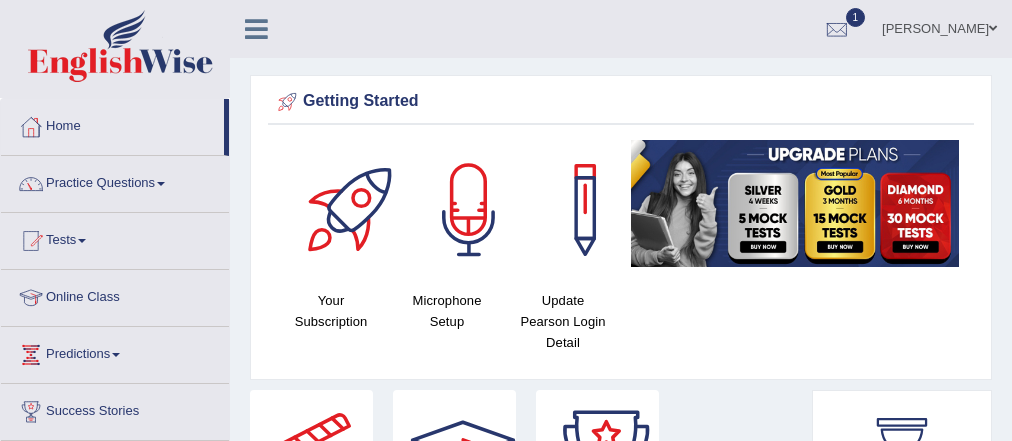 scroll, scrollTop: 0, scrollLeft: 0, axis: both 